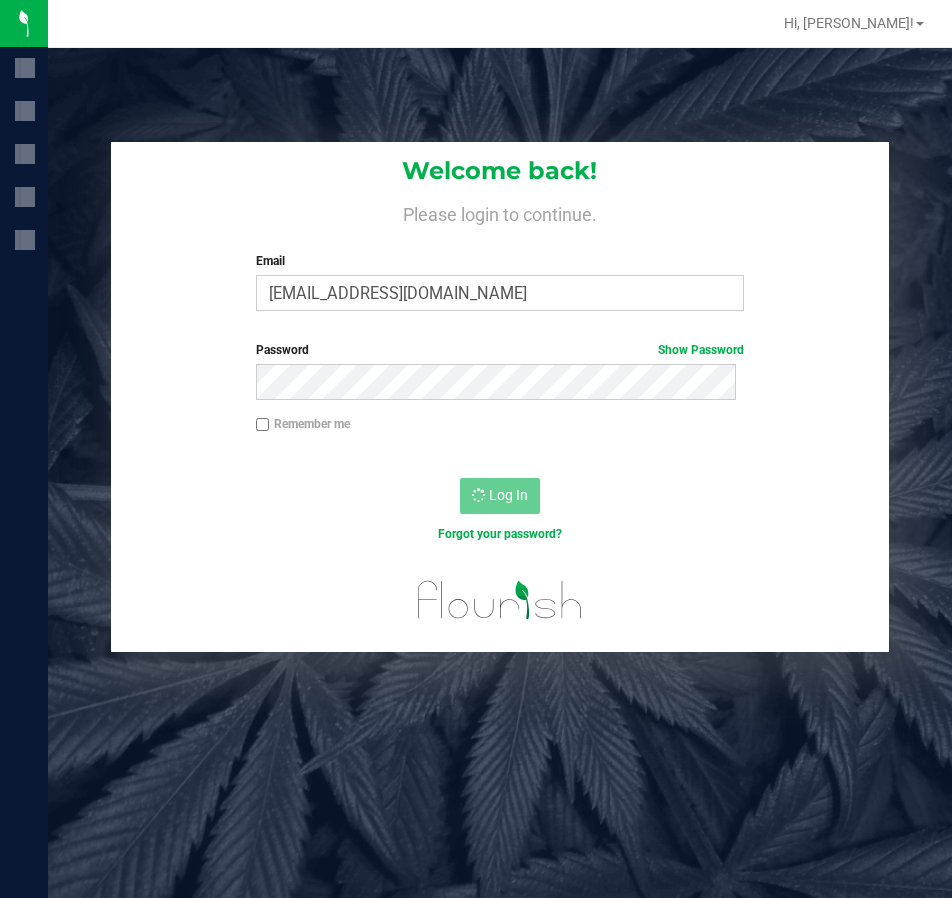 scroll, scrollTop: 0, scrollLeft: 0, axis: both 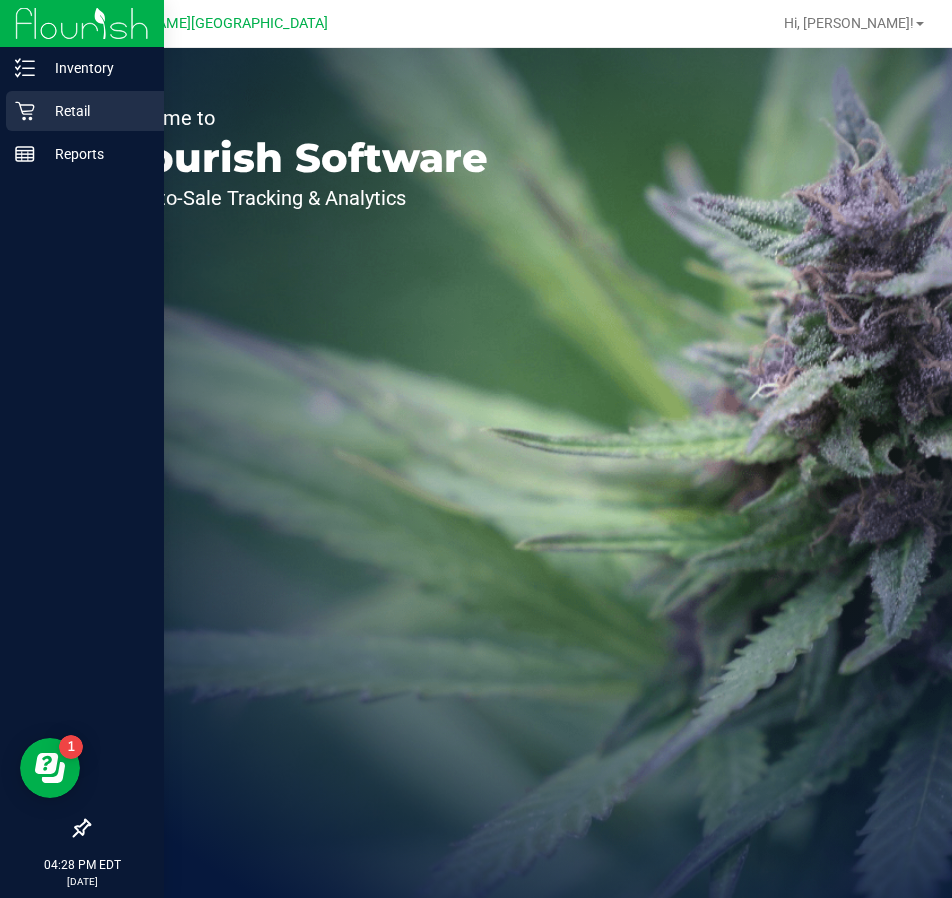 click on "Retail" at bounding box center [95, 111] 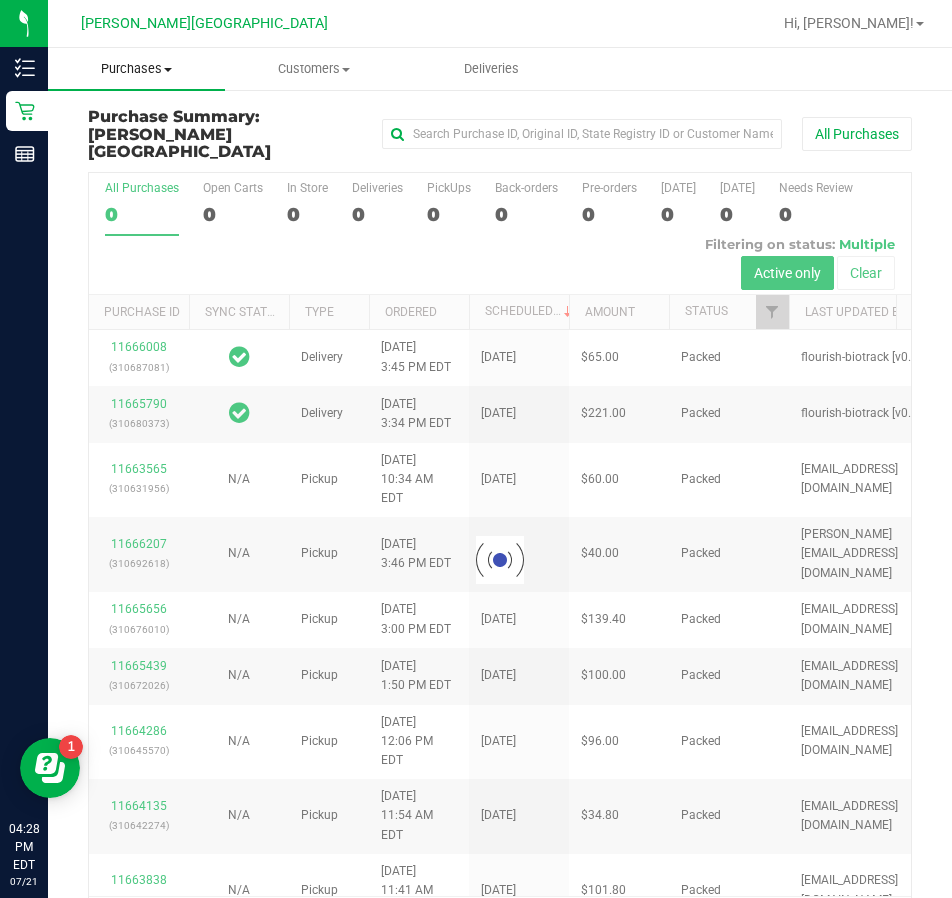 click on "Purchases
Summary of purchases
Fulfillment
All purchases" at bounding box center [136, 69] 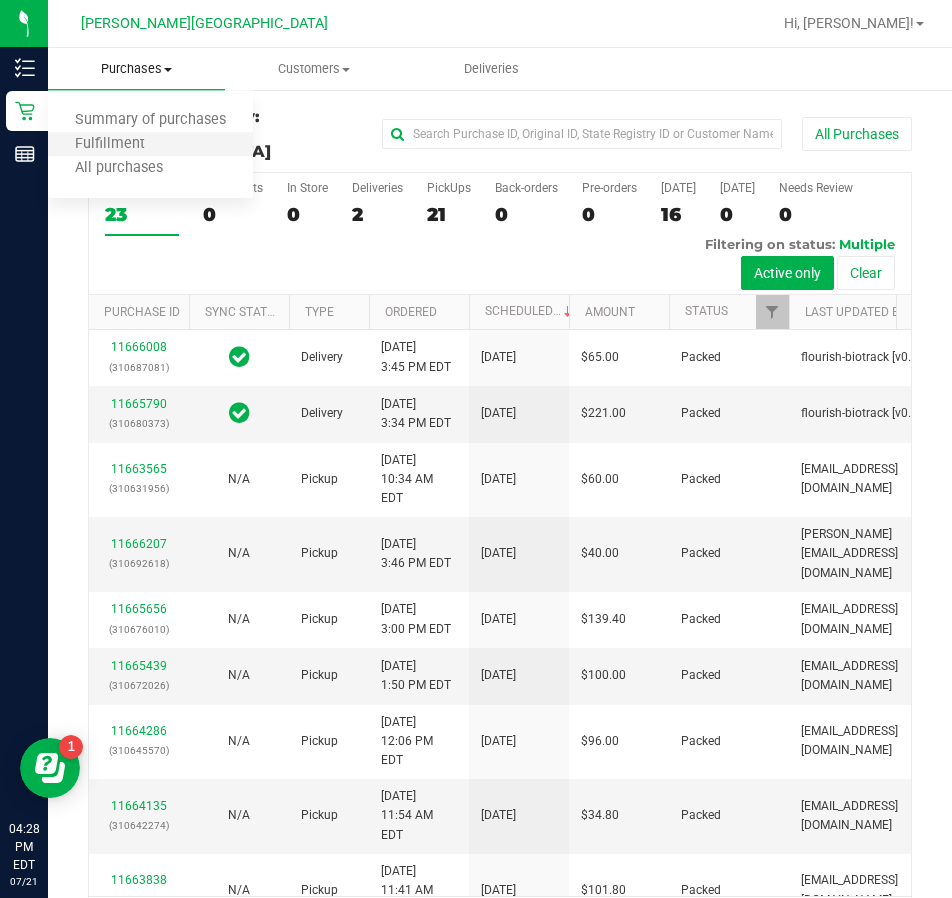 click on "Fulfillment" at bounding box center [150, 145] 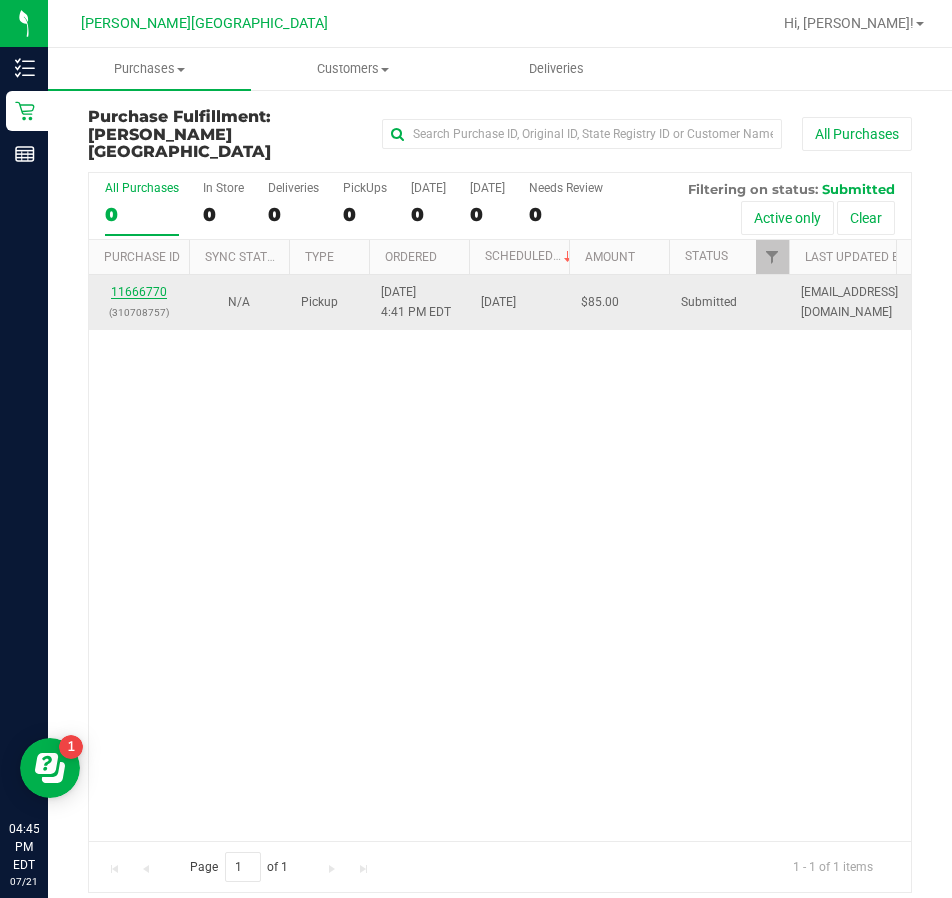 click on "11666770" at bounding box center (139, 292) 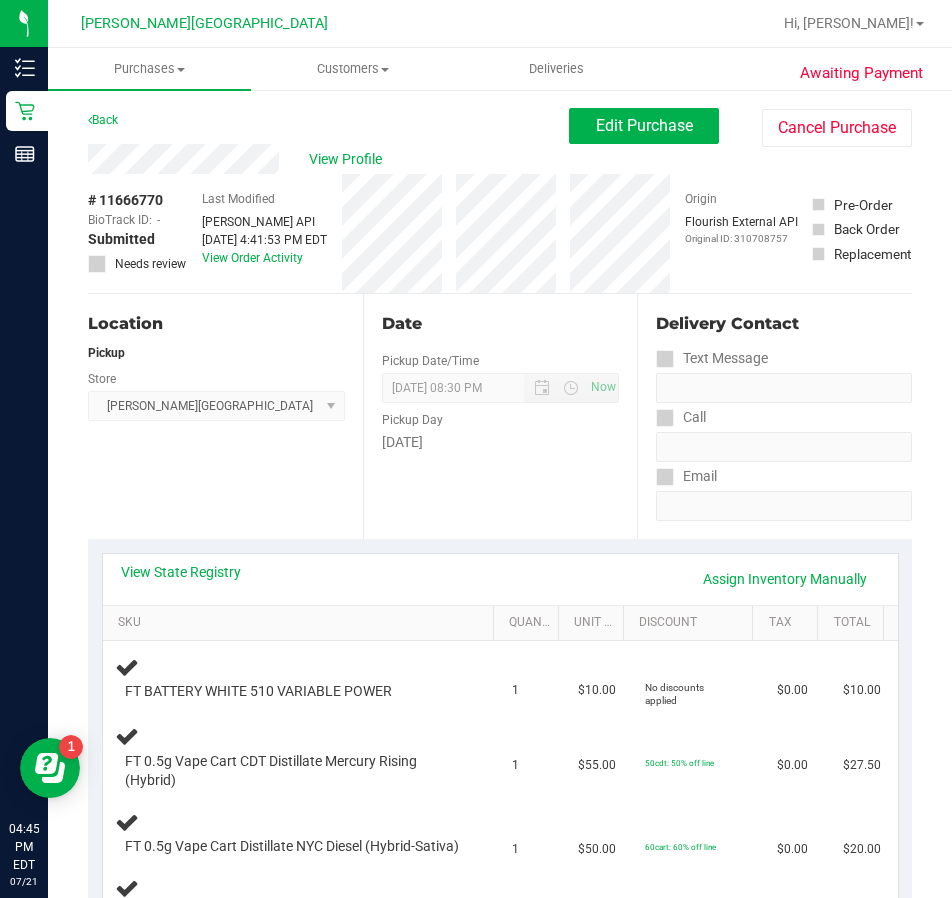 scroll, scrollTop: 200, scrollLeft: 0, axis: vertical 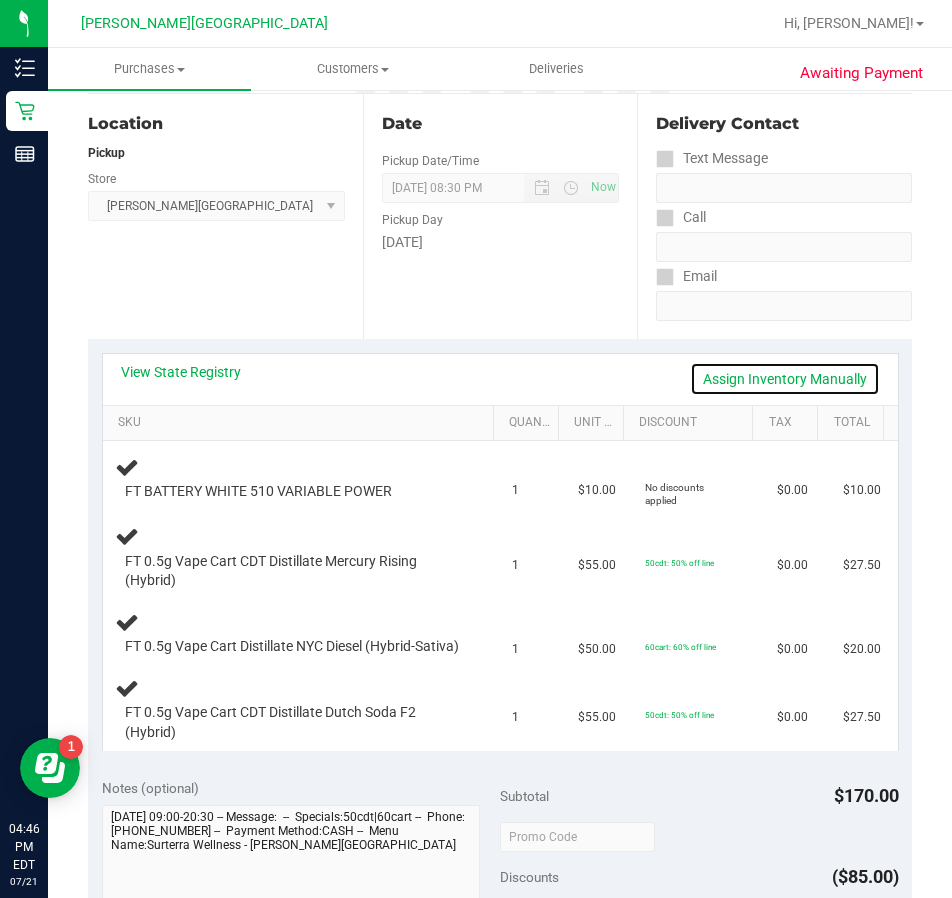 click on "Assign Inventory Manually" at bounding box center [785, 379] 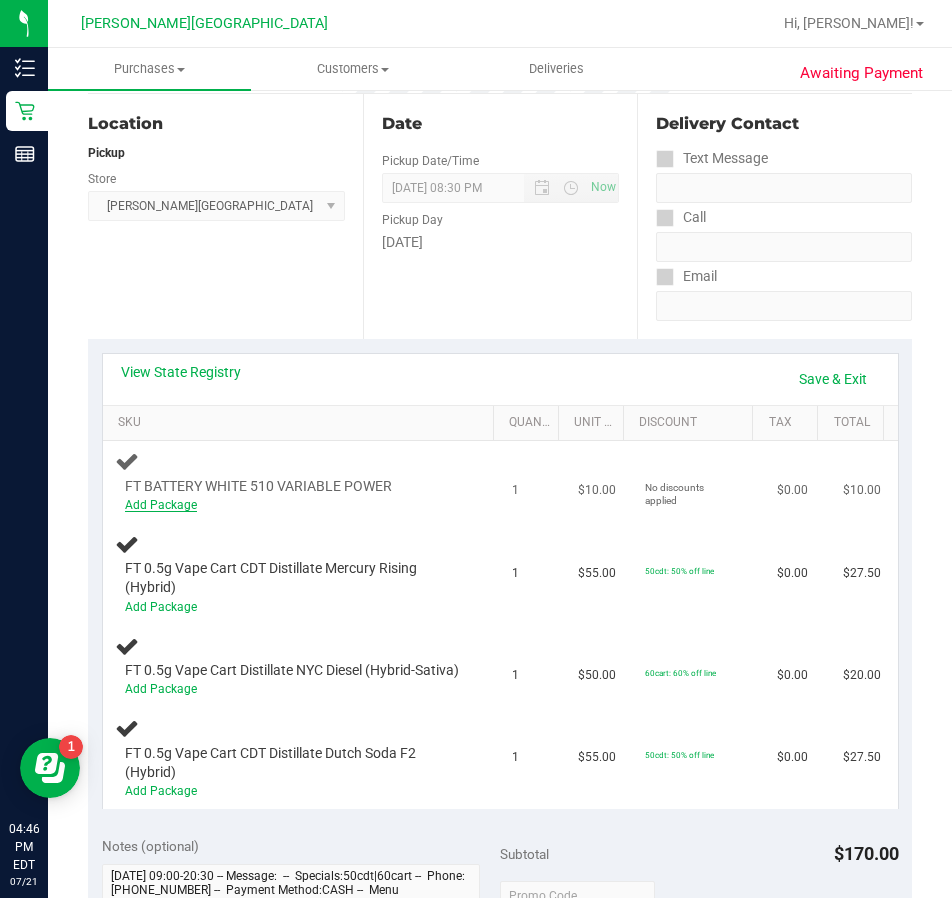 click on "Add Package" at bounding box center (161, 505) 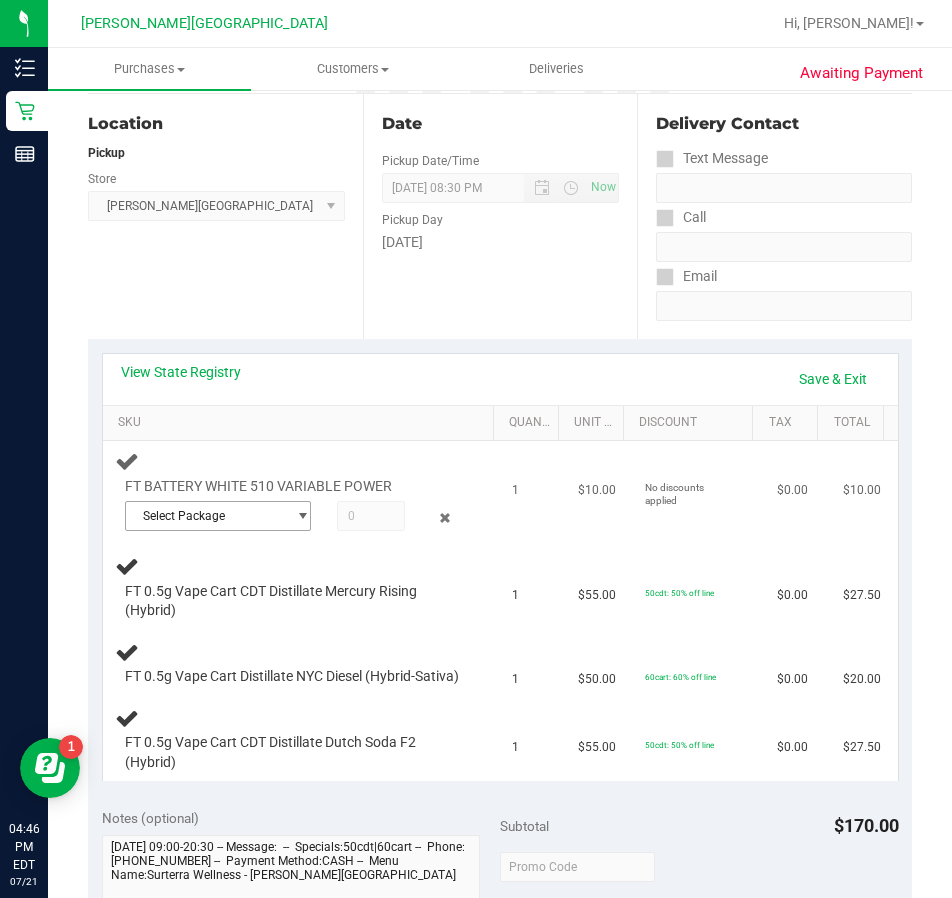 click on "Select Package" at bounding box center [205, 516] 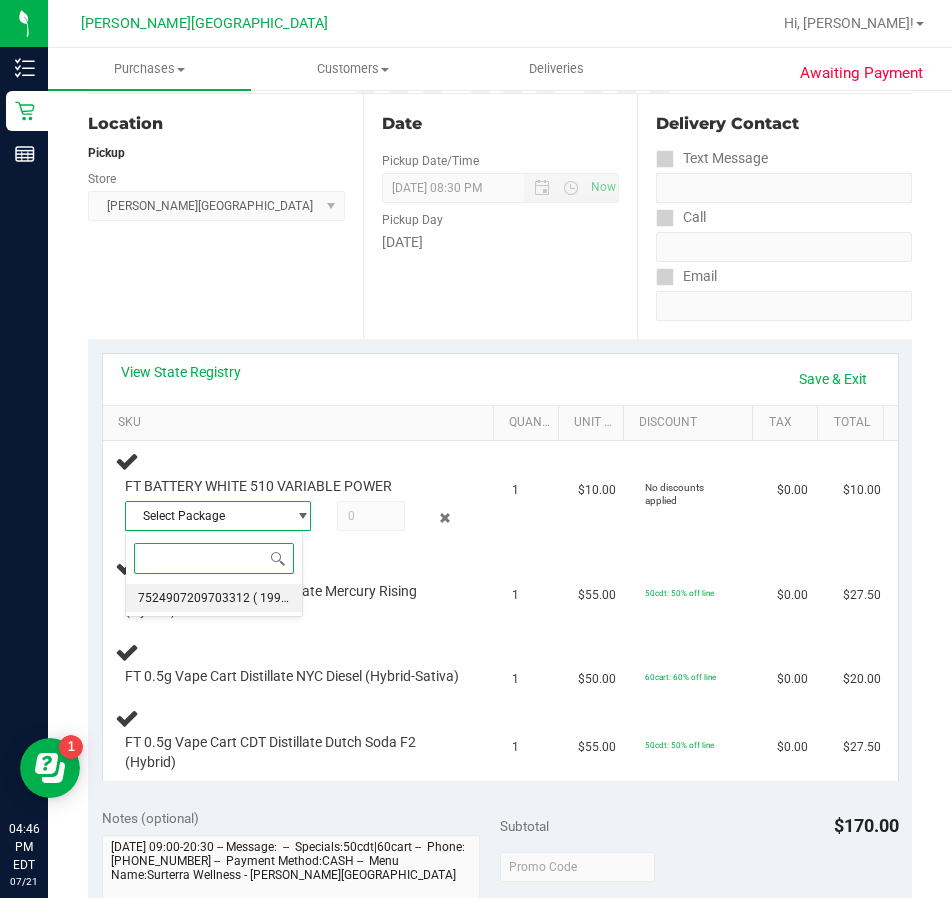 click on "7524907209703312
(
1992285-022025 | orig: FLSRWLX-20250717-003
)" at bounding box center [214, 598] 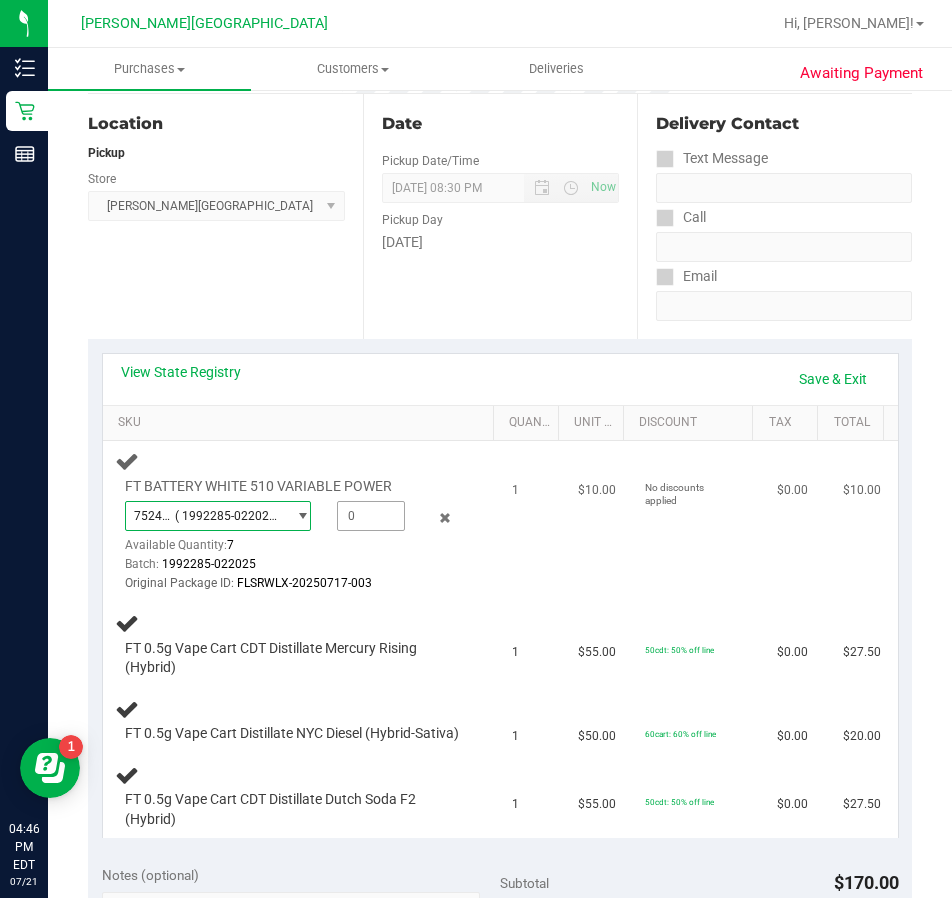 click at bounding box center (370, 516) 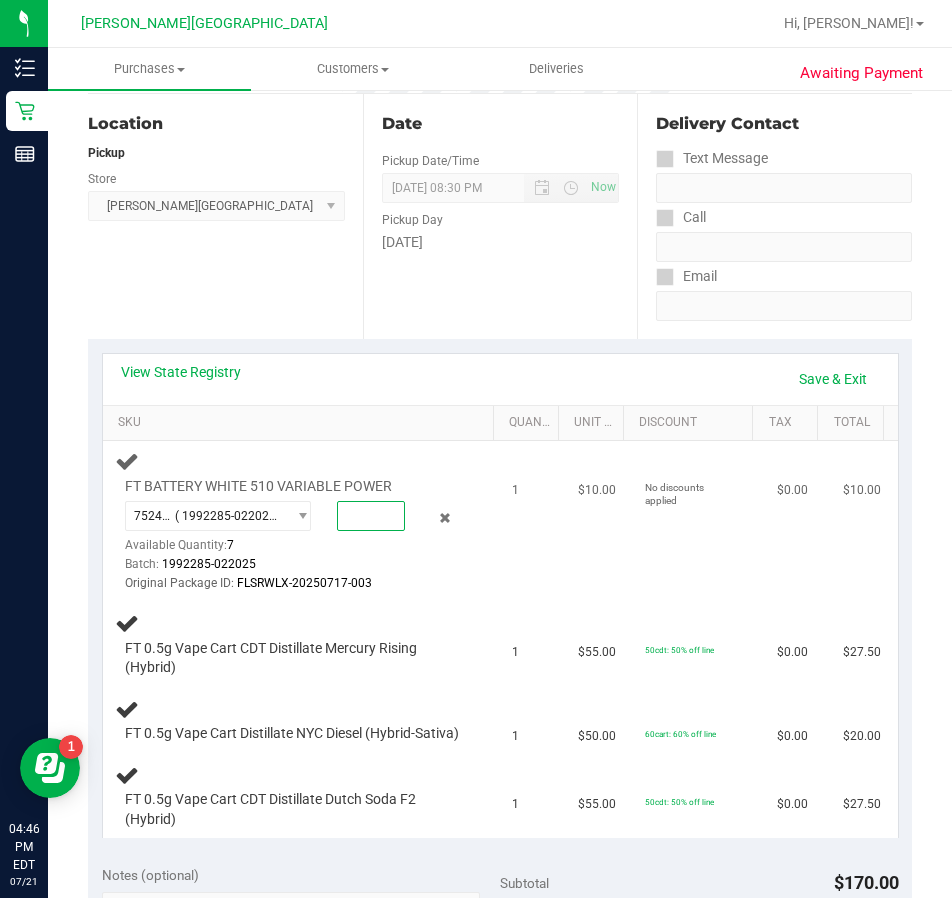 type on "1" 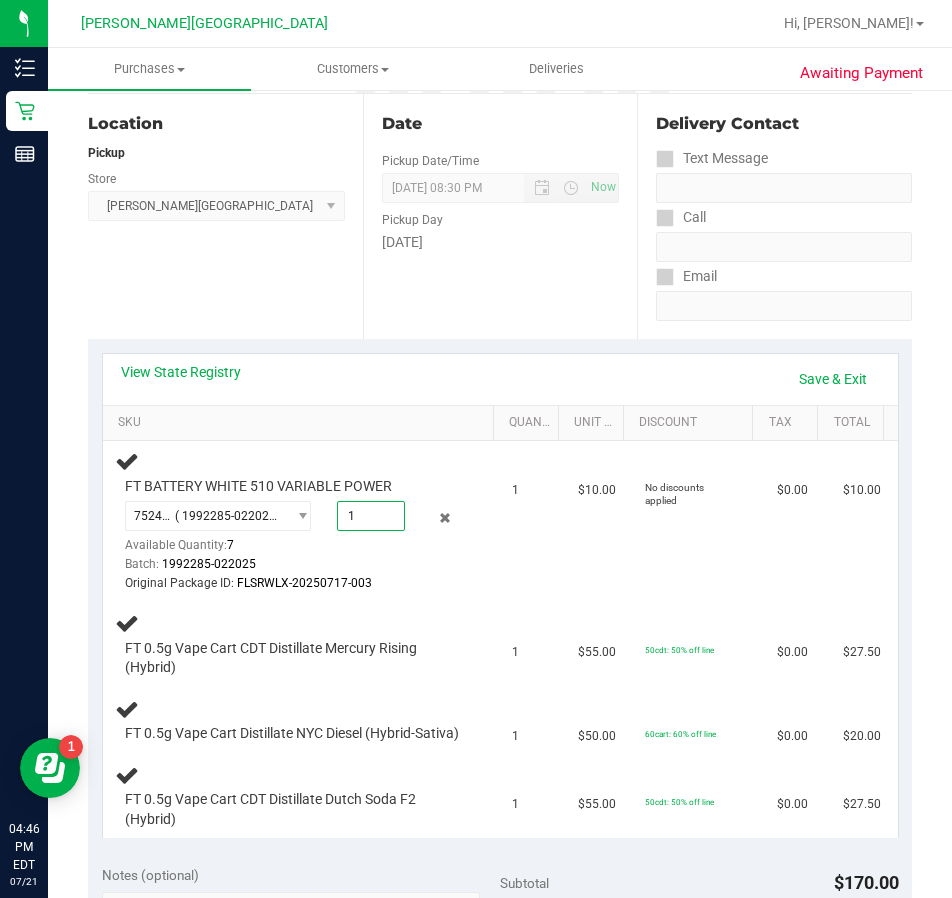 type on "1.0000" 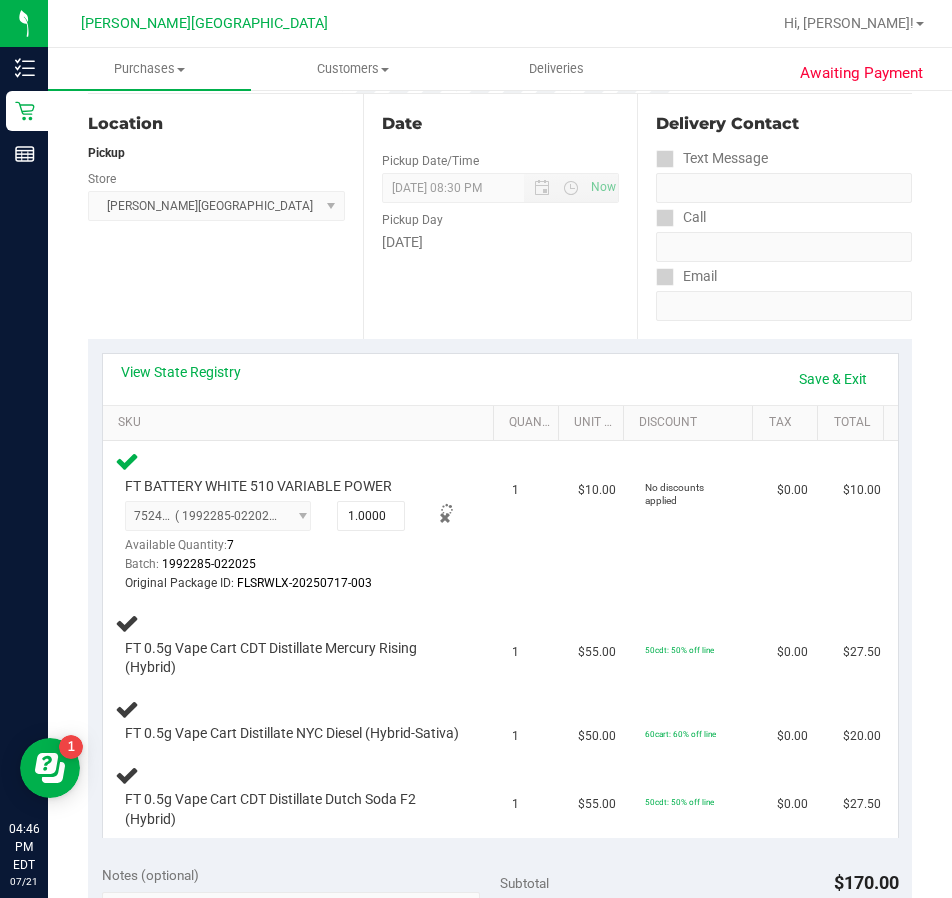 click on "View State Registry
Save & Exit
SKU Quantity Unit Price Discount Tax Total
FT BATTERY WHITE 510 VARIABLE POWER
7524907209703312
(
1992285-022025 | orig: FLSRWLX-20250717-003
)
7524907209703312
Available Quantity:  7
1.0000 1 Batch:  1" at bounding box center (500, 595) 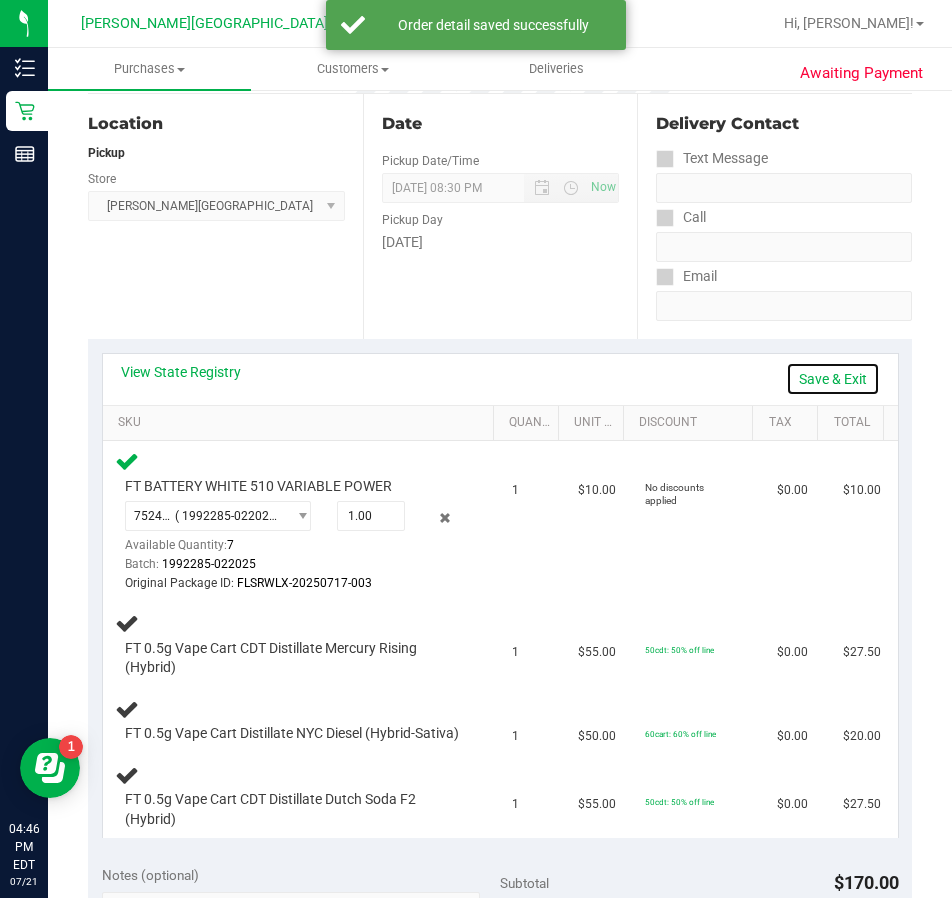 click on "Save & Exit" at bounding box center (833, 379) 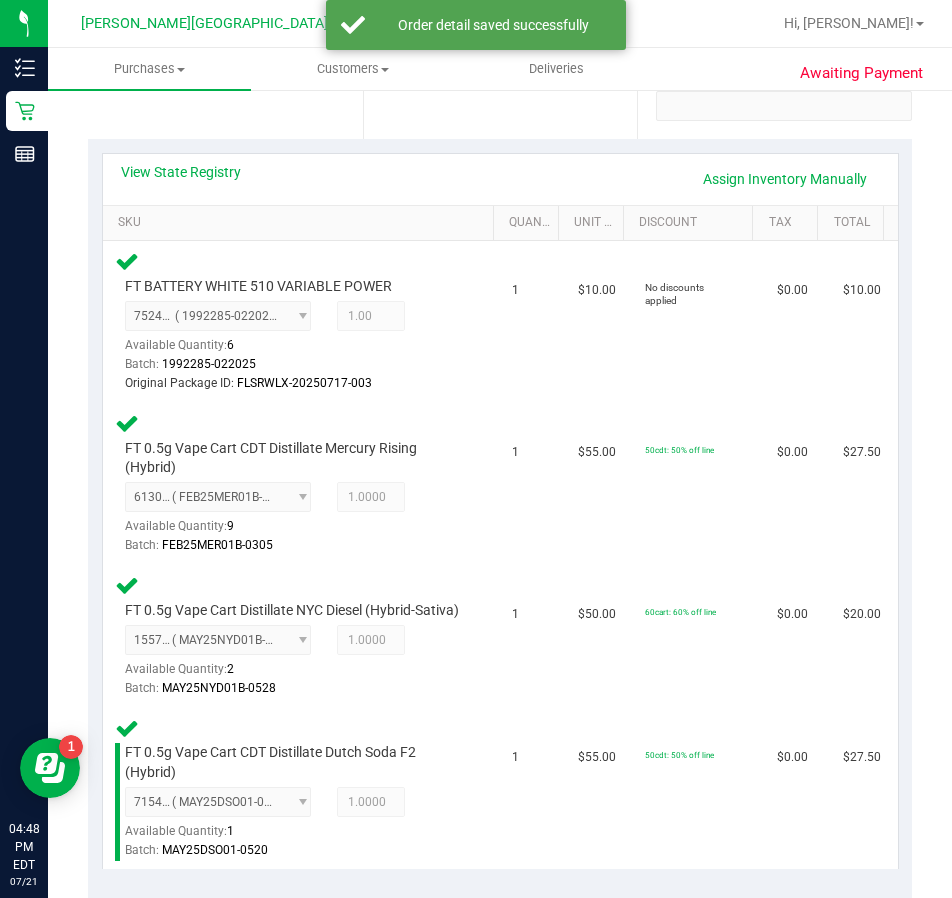 scroll, scrollTop: 900, scrollLeft: 0, axis: vertical 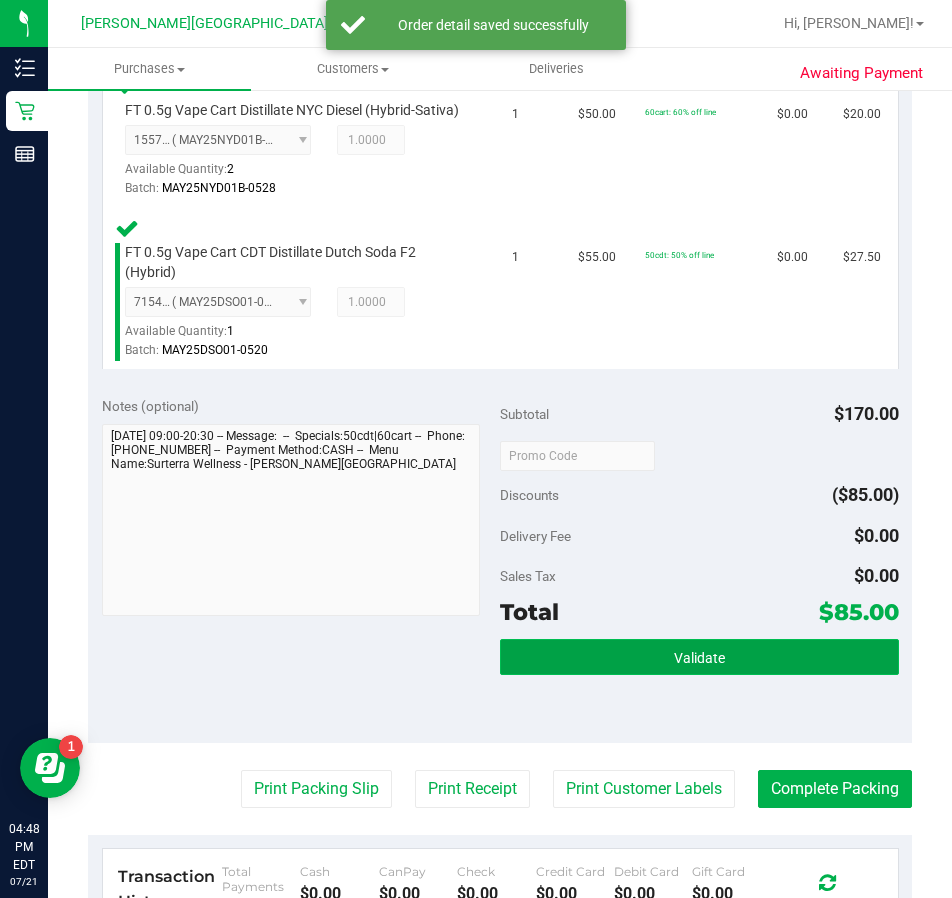 click on "Validate" at bounding box center (699, 658) 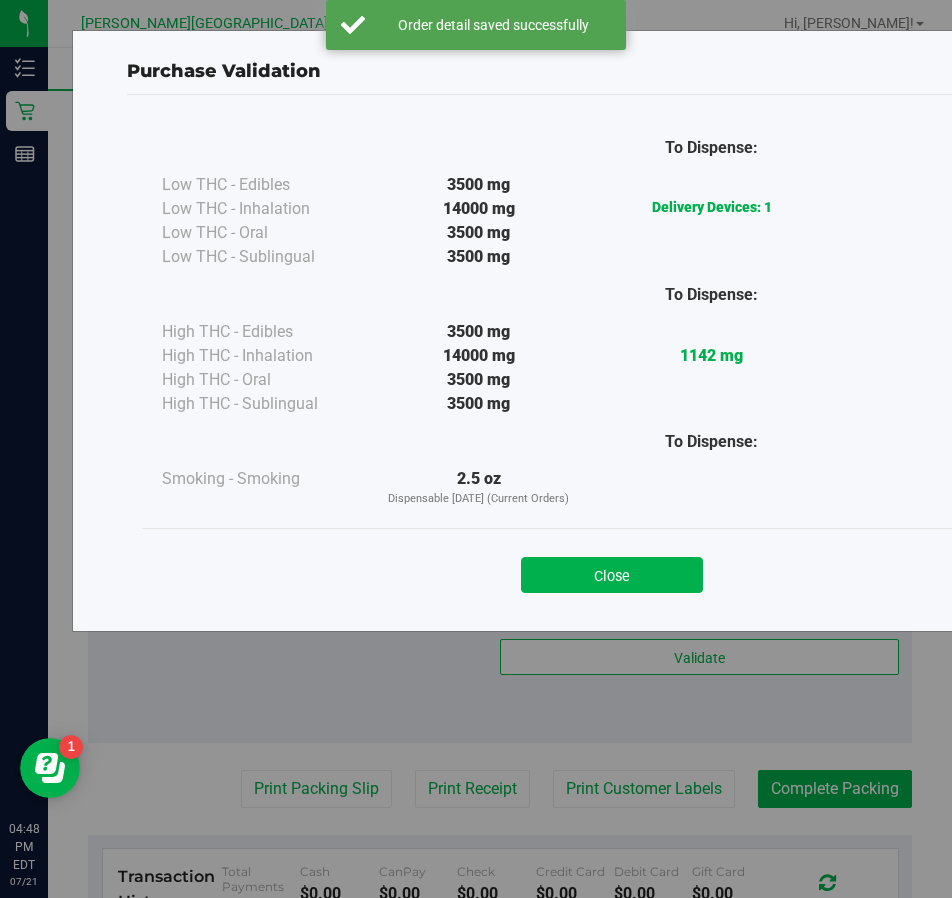 click on "Close" at bounding box center (612, 568) 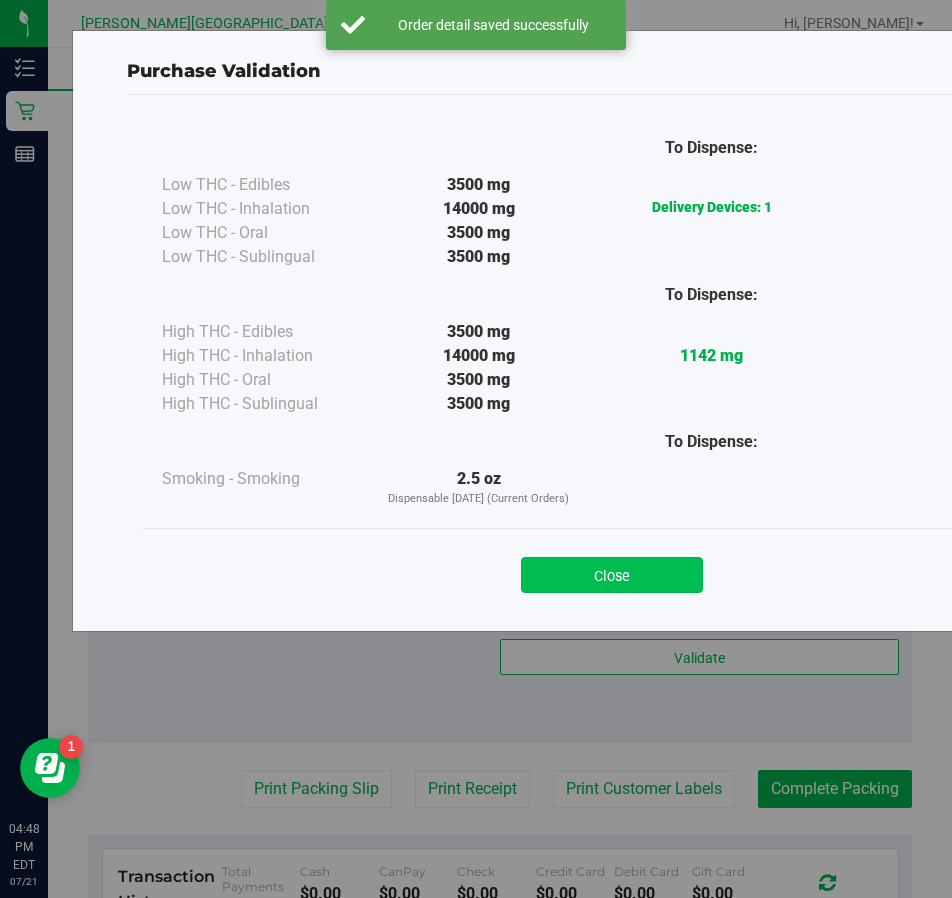 click on "Close" at bounding box center [612, 575] 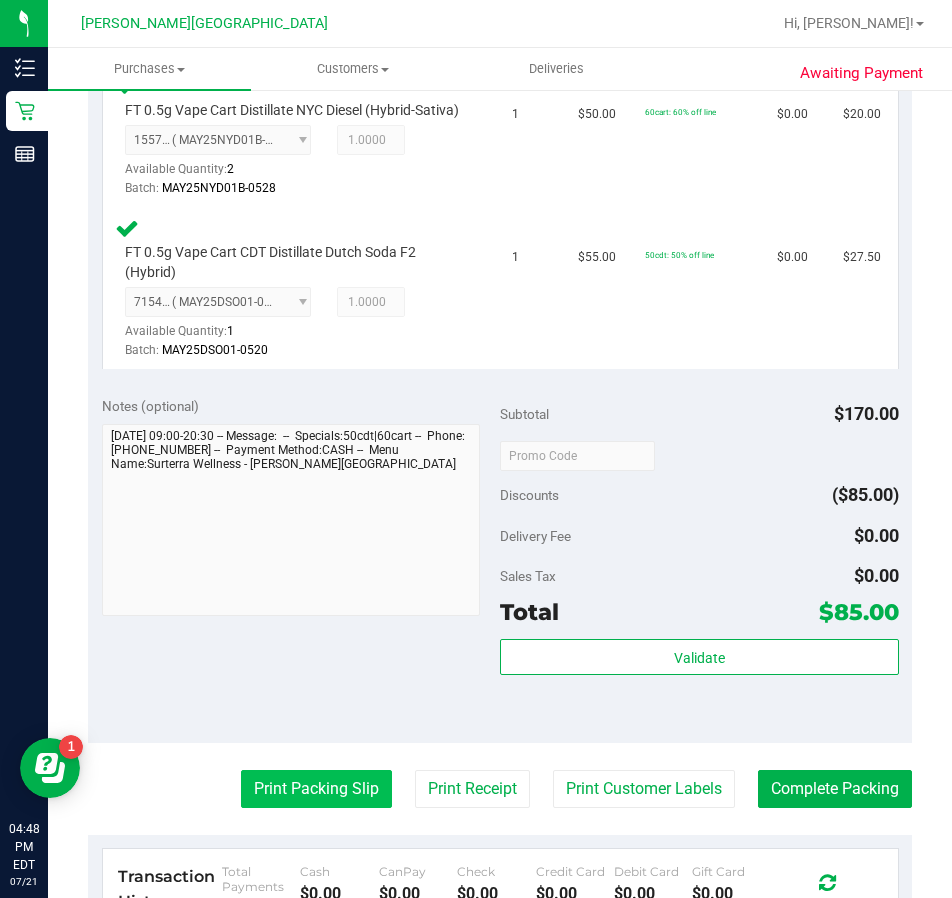 click on "Print Packing Slip" at bounding box center (316, 789) 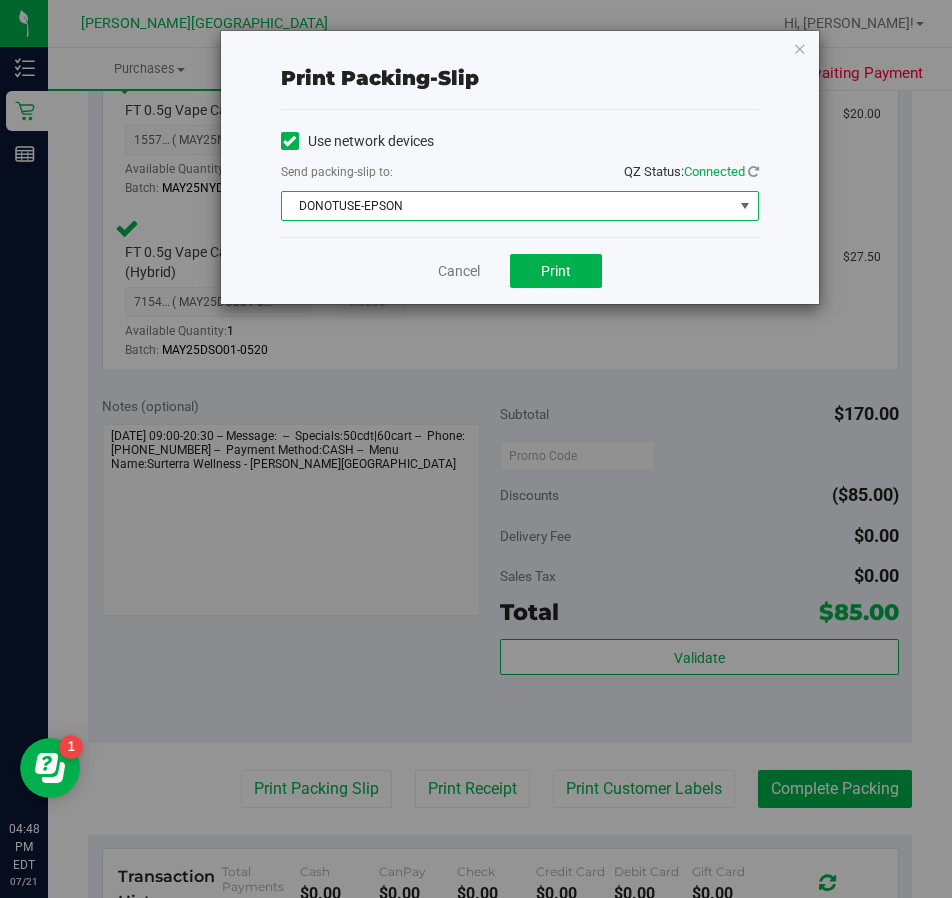 click on "DONOTUSE-EPSON" at bounding box center [507, 206] 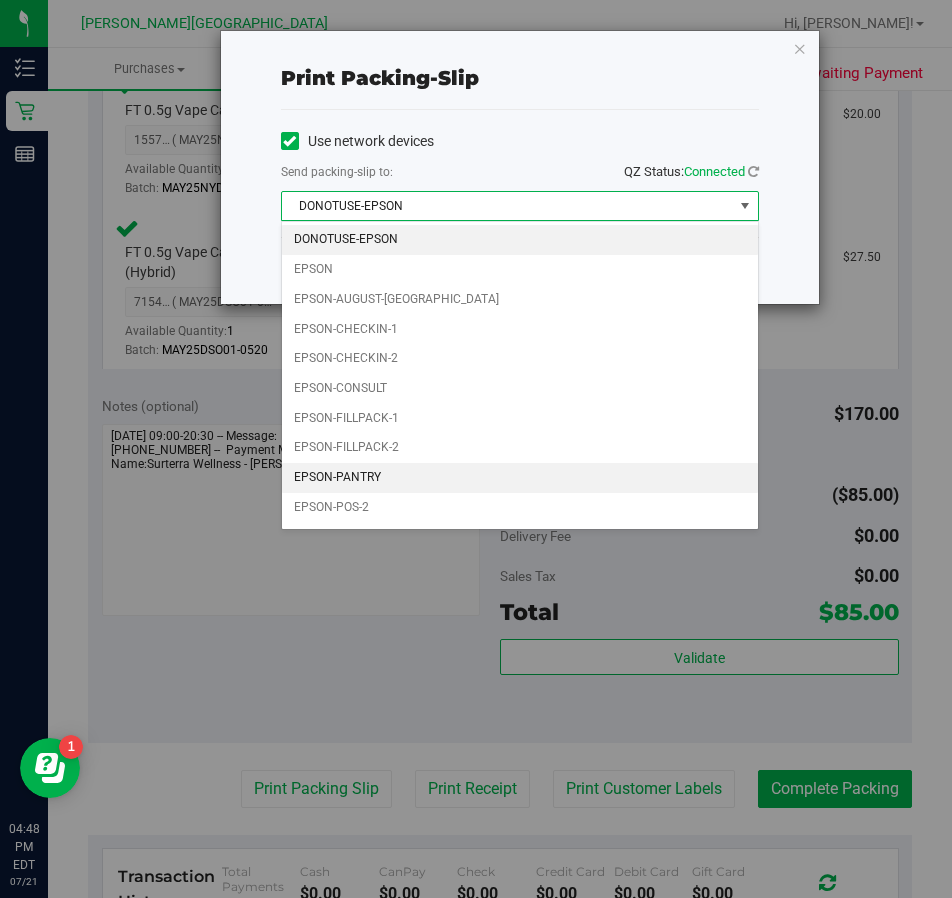 scroll, scrollTop: 57, scrollLeft: 0, axis: vertical 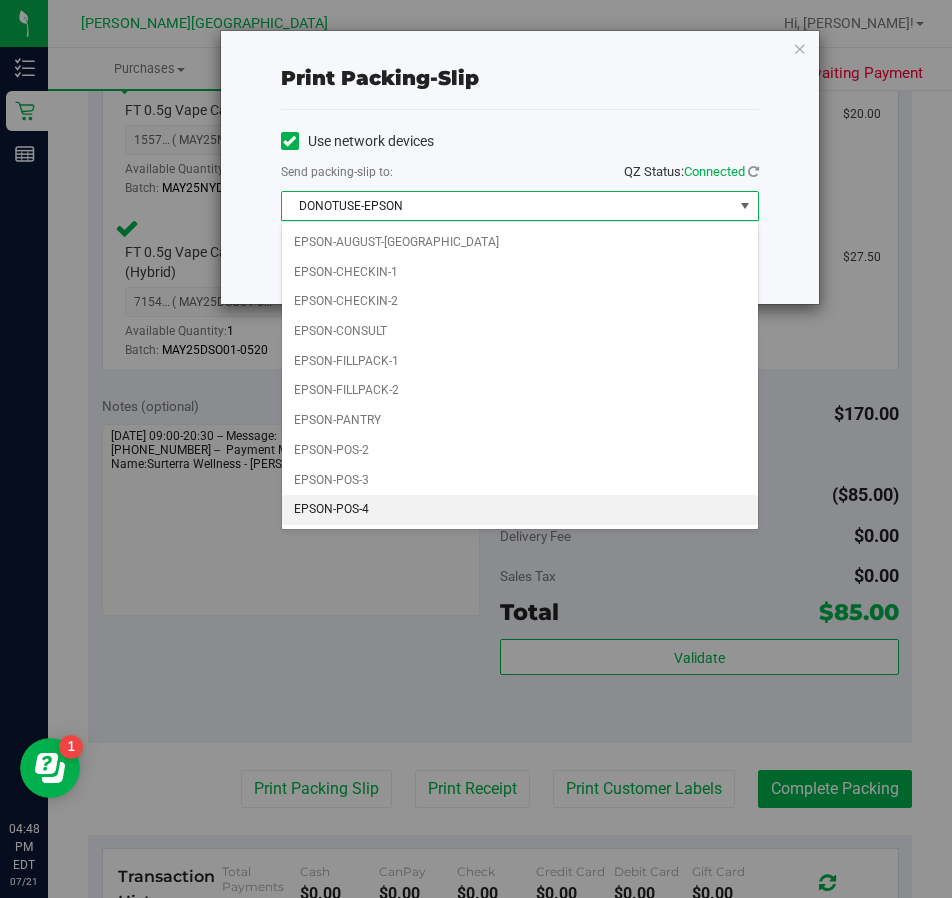 click on "EPSON-POS-4" at bounding box center [520, 510] 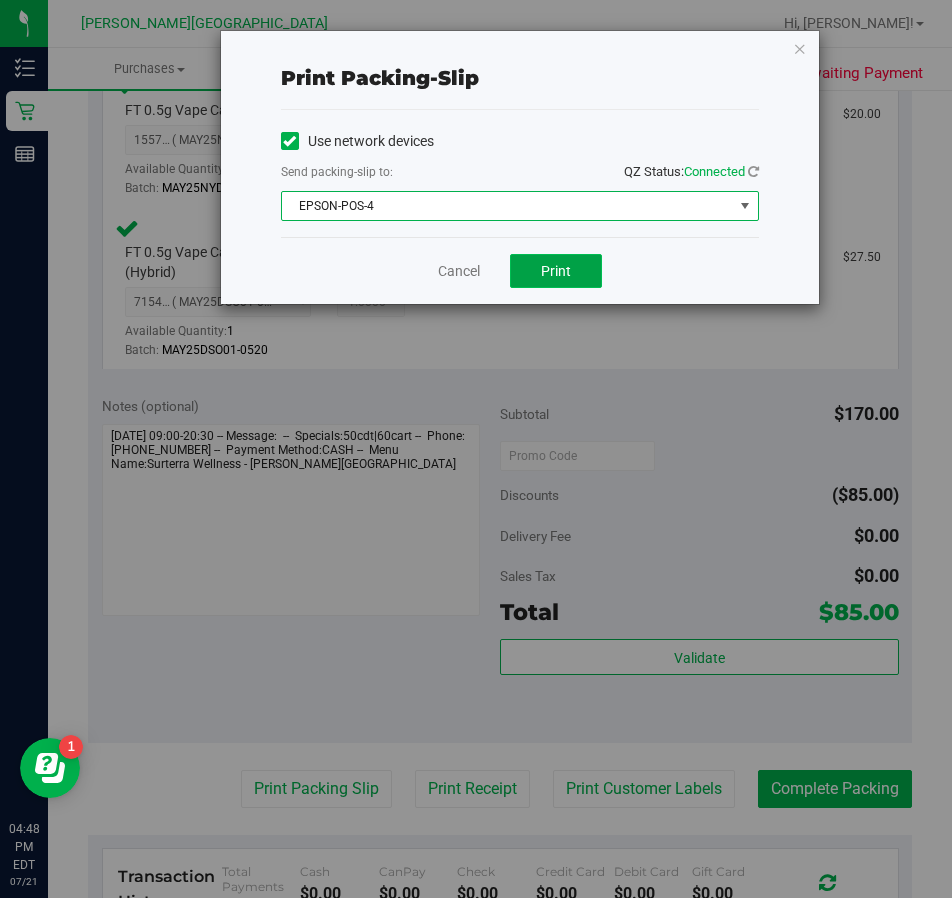 click on "Print" at bounding box center [556, 271] 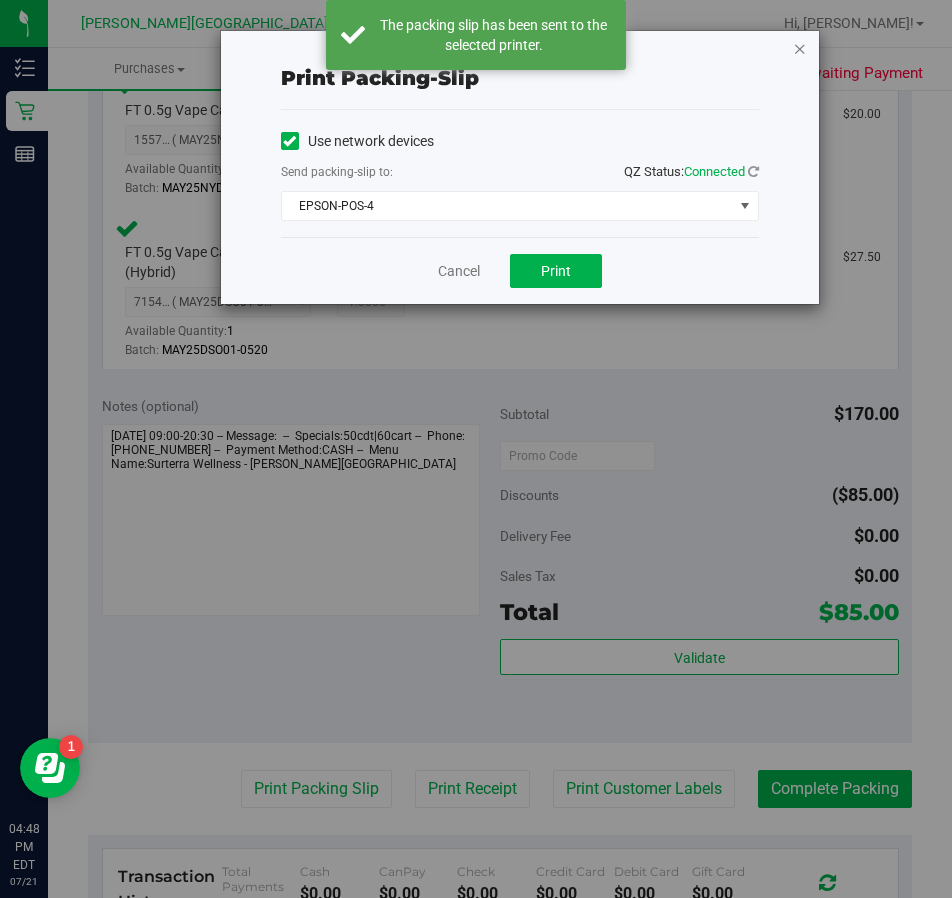 click at bounding box center [800, 48] 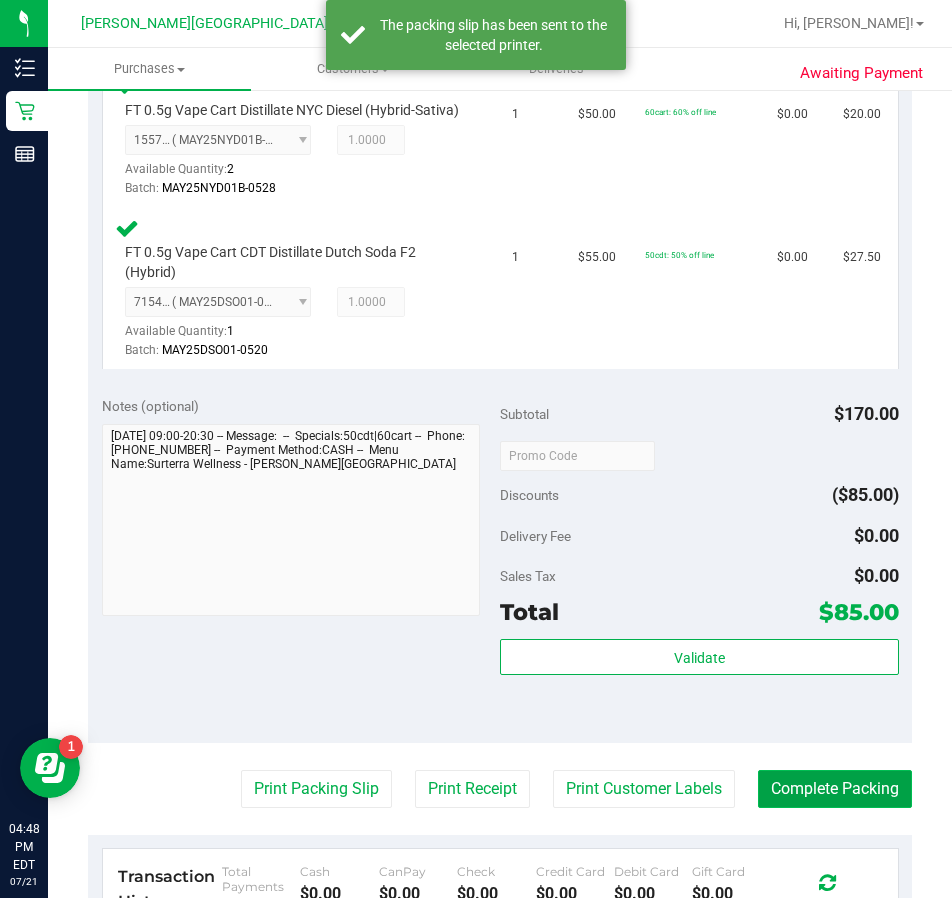 click on "Complete Packing" at bounding box center [835, 789] 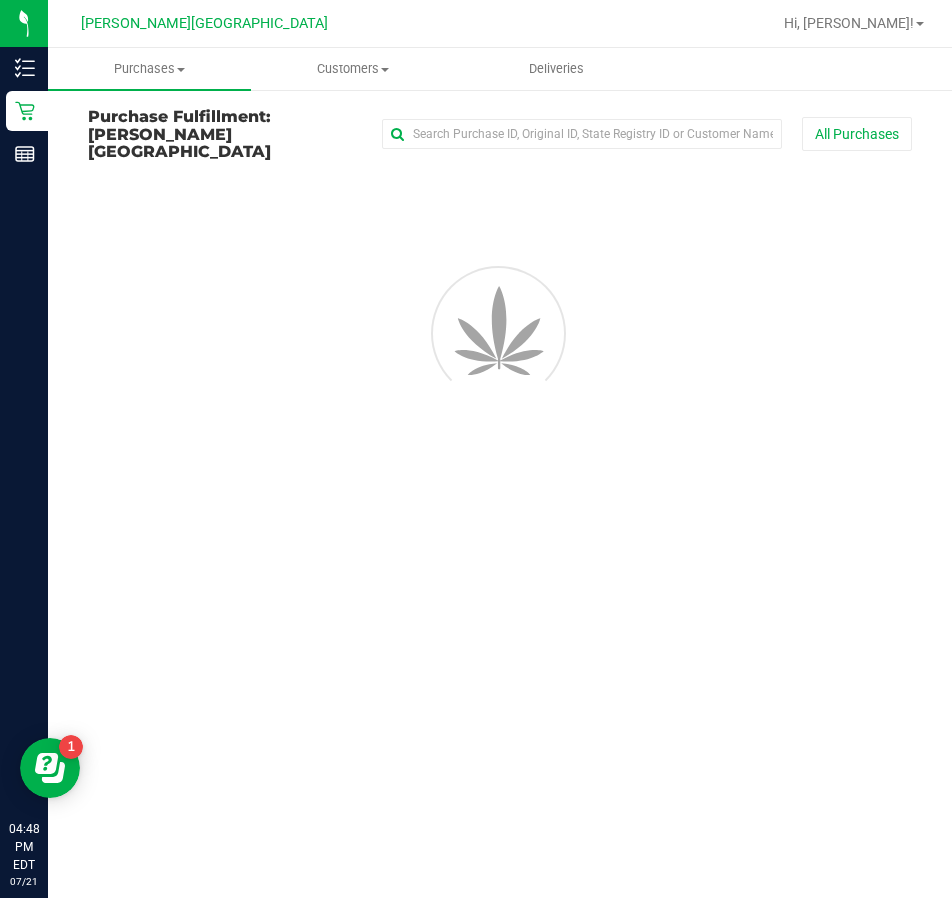 scroll, scrollTop: 0, scrollLeft: 0, axis: both 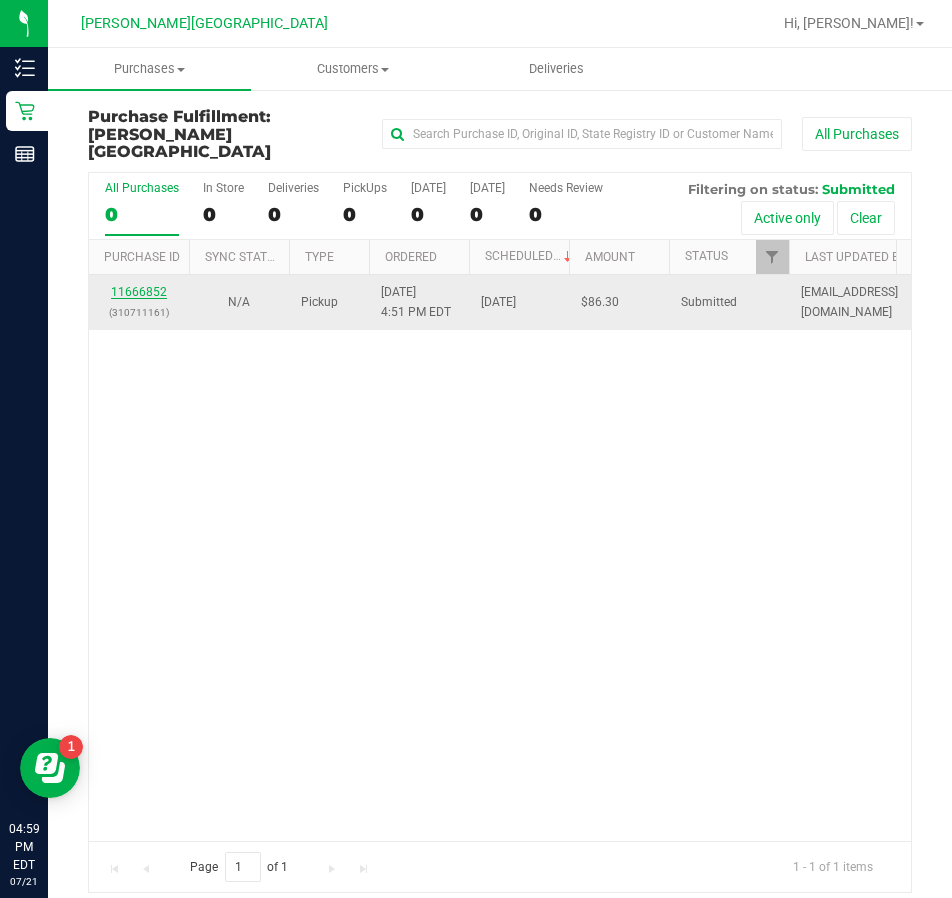 click on "11666852" at bounding box center (139, 292) 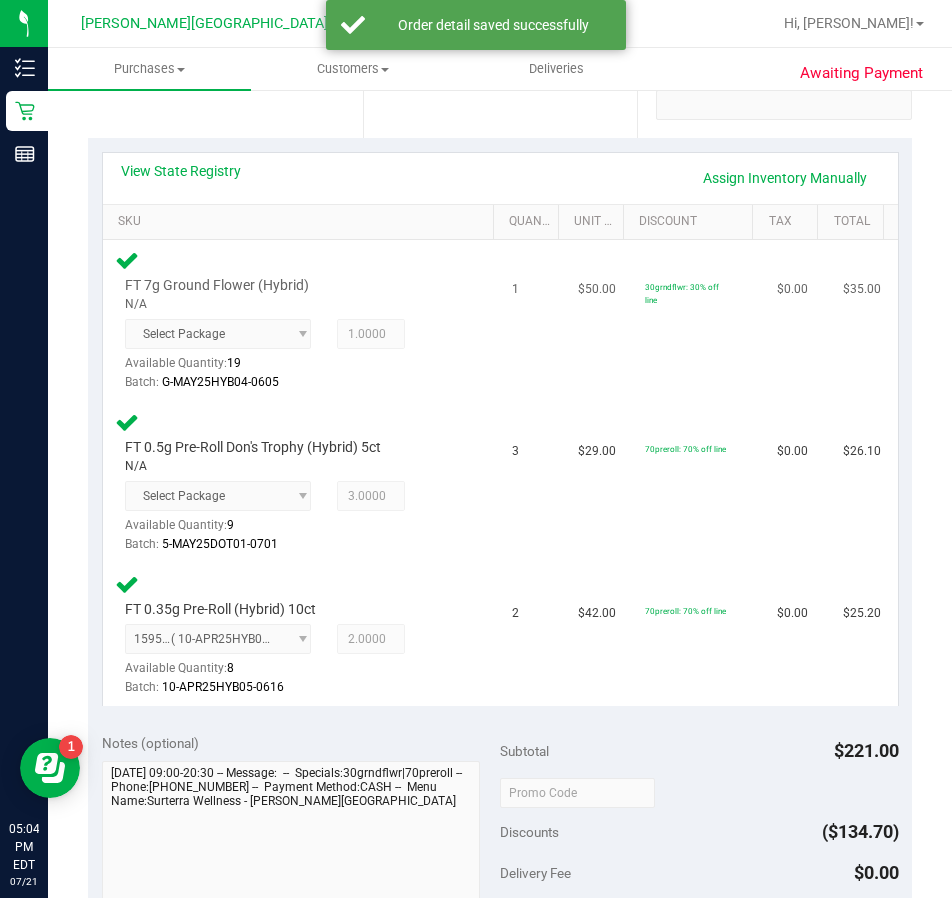 scroll, scrollTop: 800, scrollLeft: 0, axis: vertical 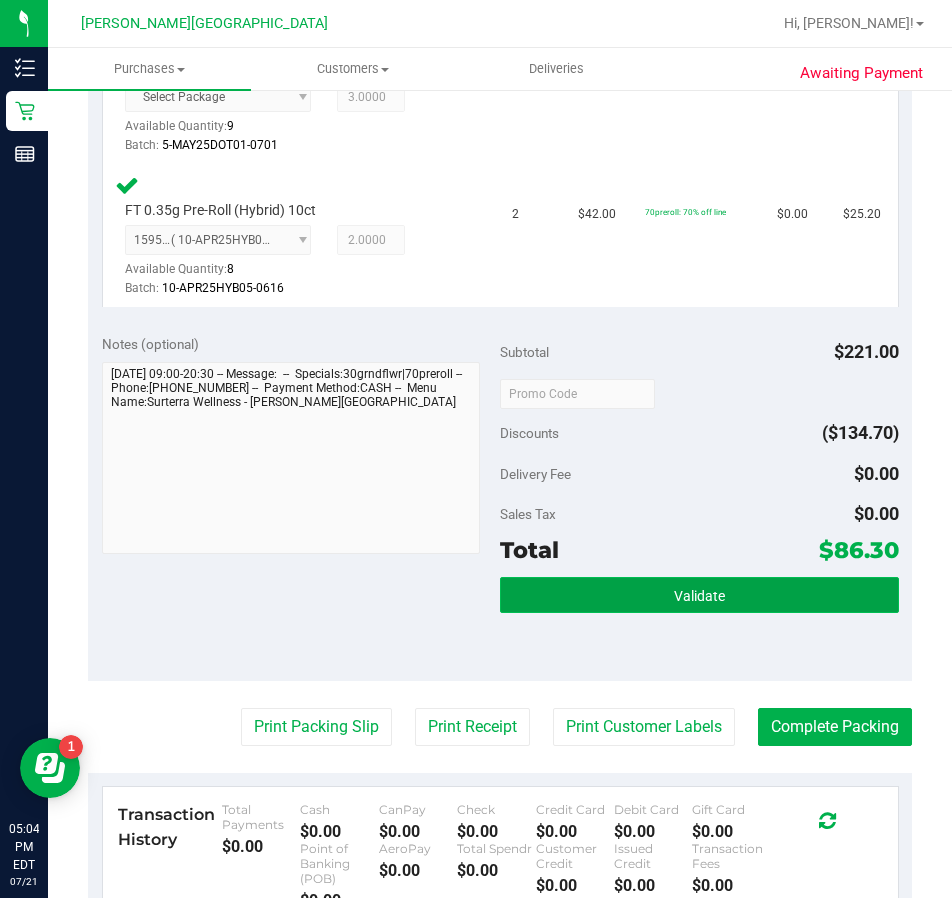 click on "Validate" at bounding box center (699, 595) 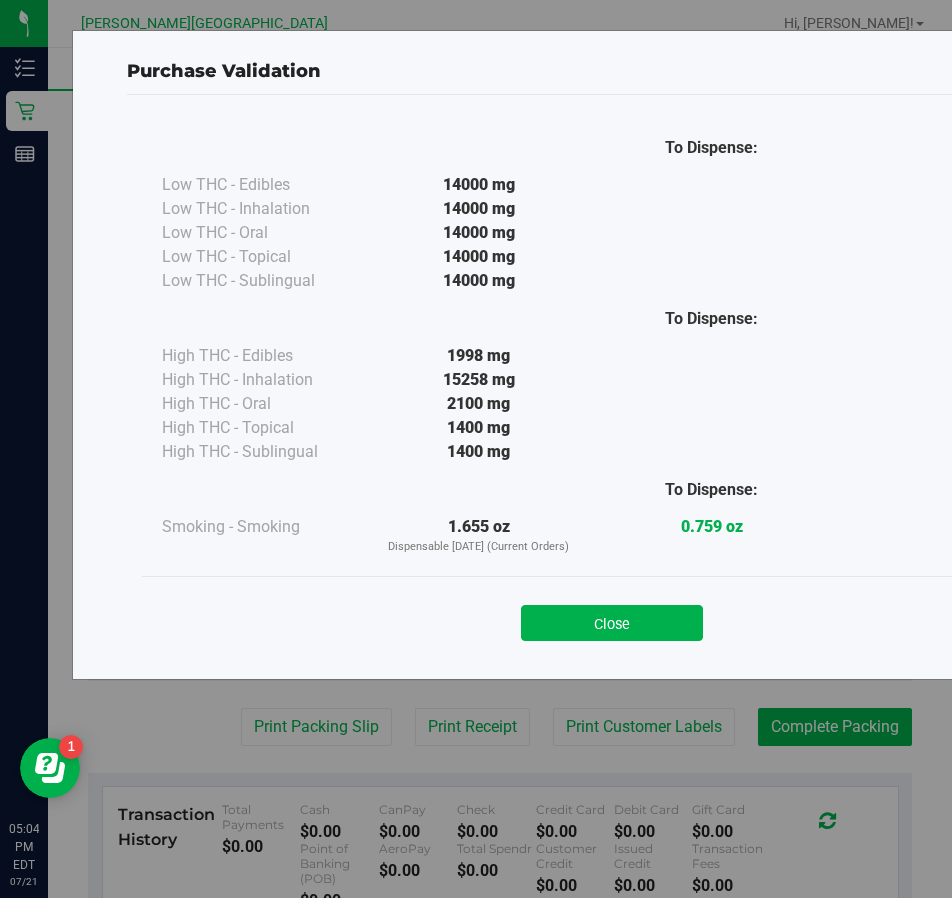 click on "Close" at bounding box center [612, 617] 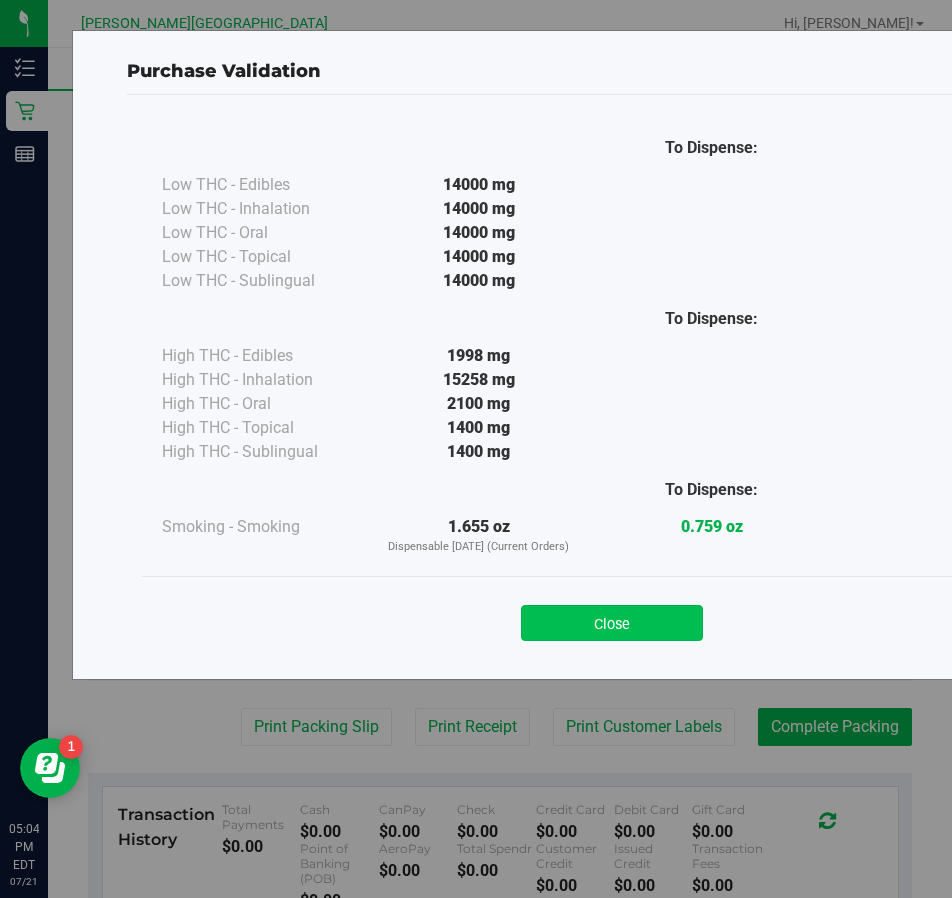 click on "Close" at bounding box center [612, 623] 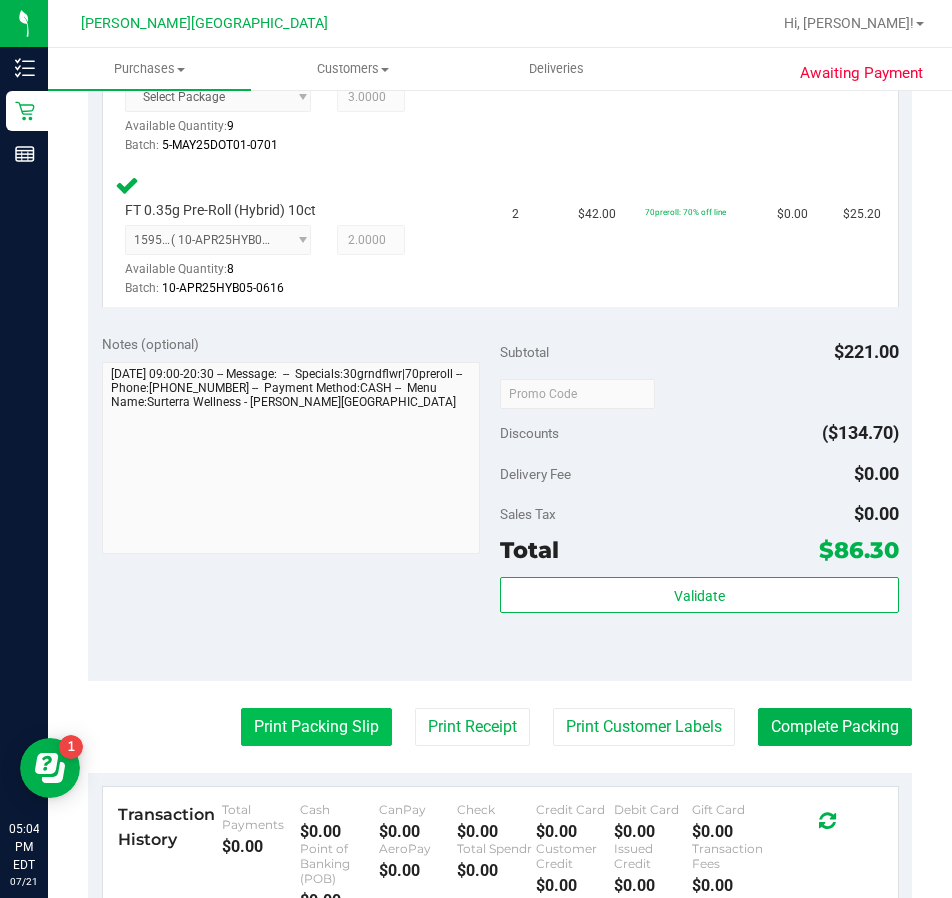 click on "Print Packing Slip" at bounding box center (316, 727) 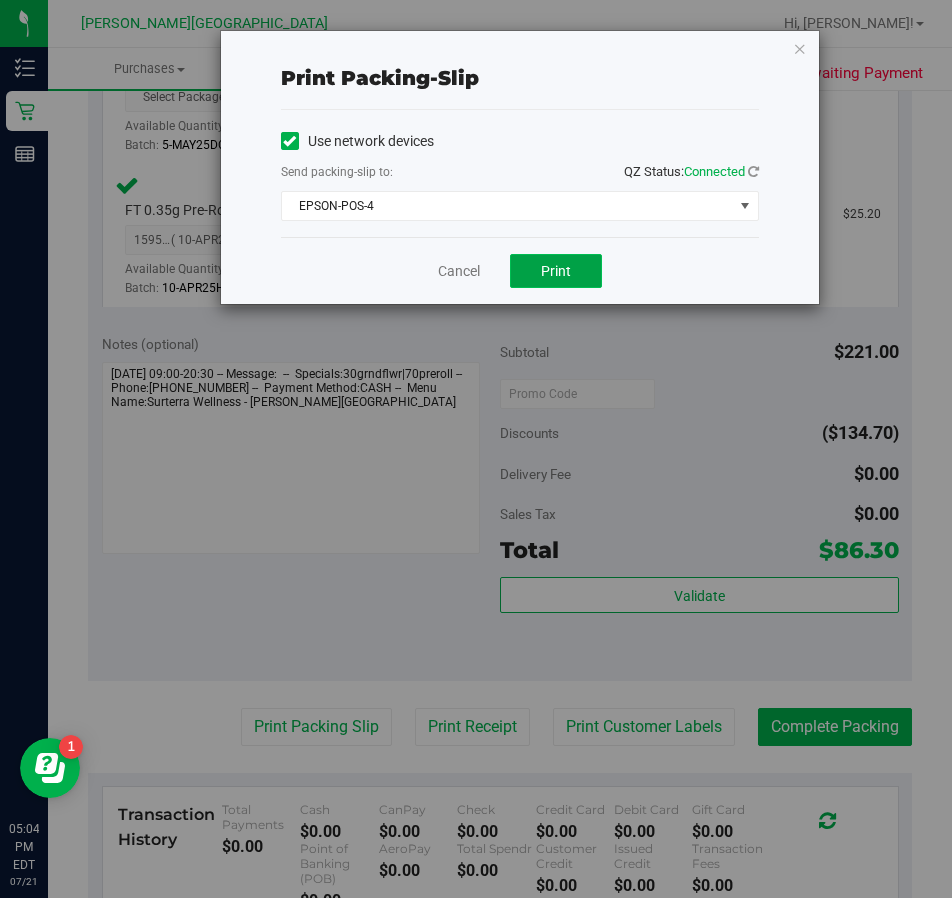 click on "Print" at bounding box center [556, 271] 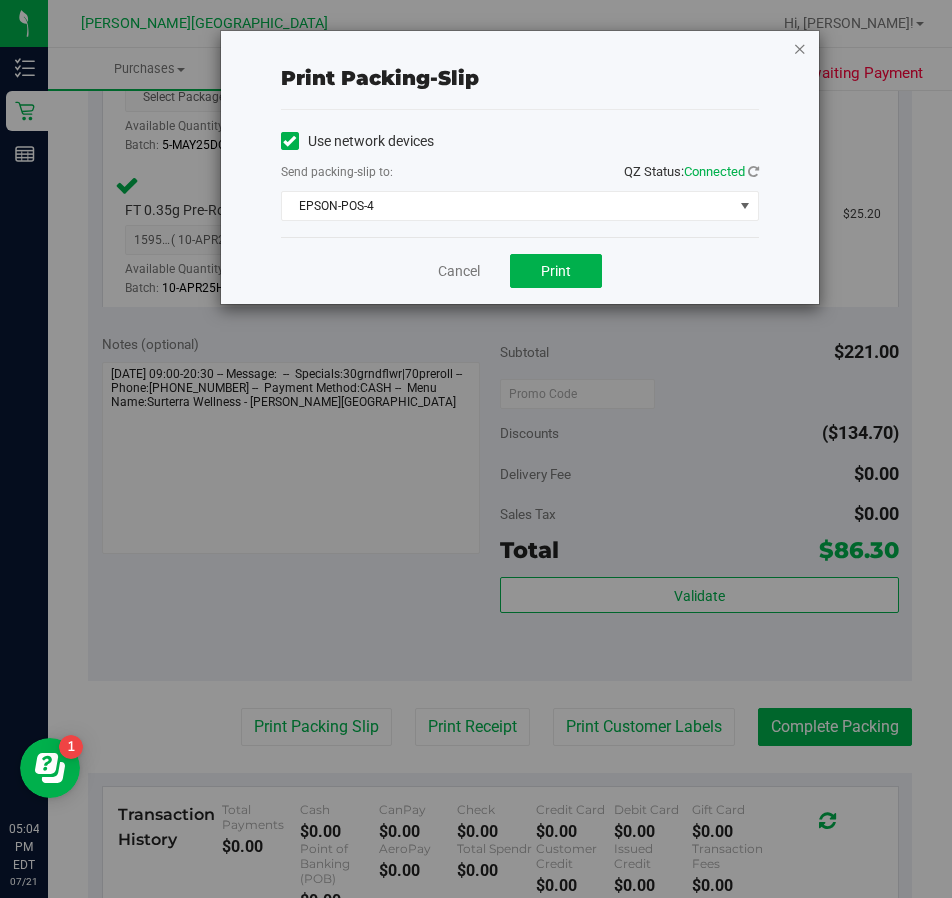click at bounding box center (800, 48) 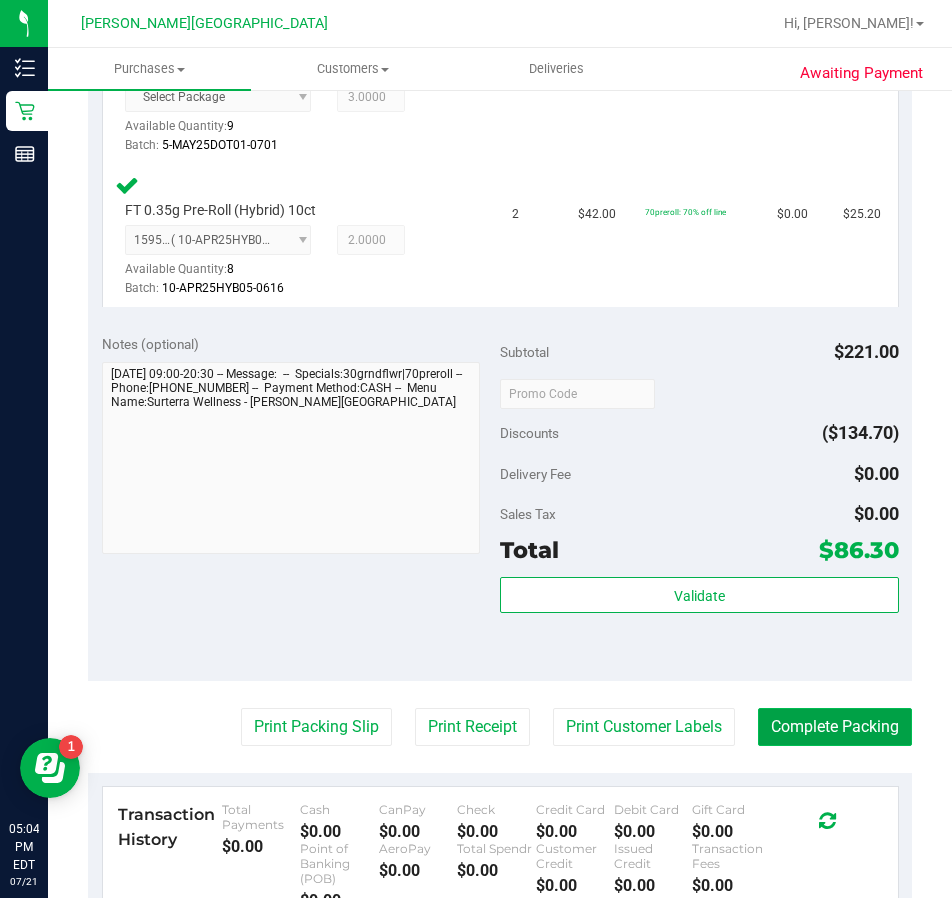 click on "Complete Packing" at bounding box center [835, 727] 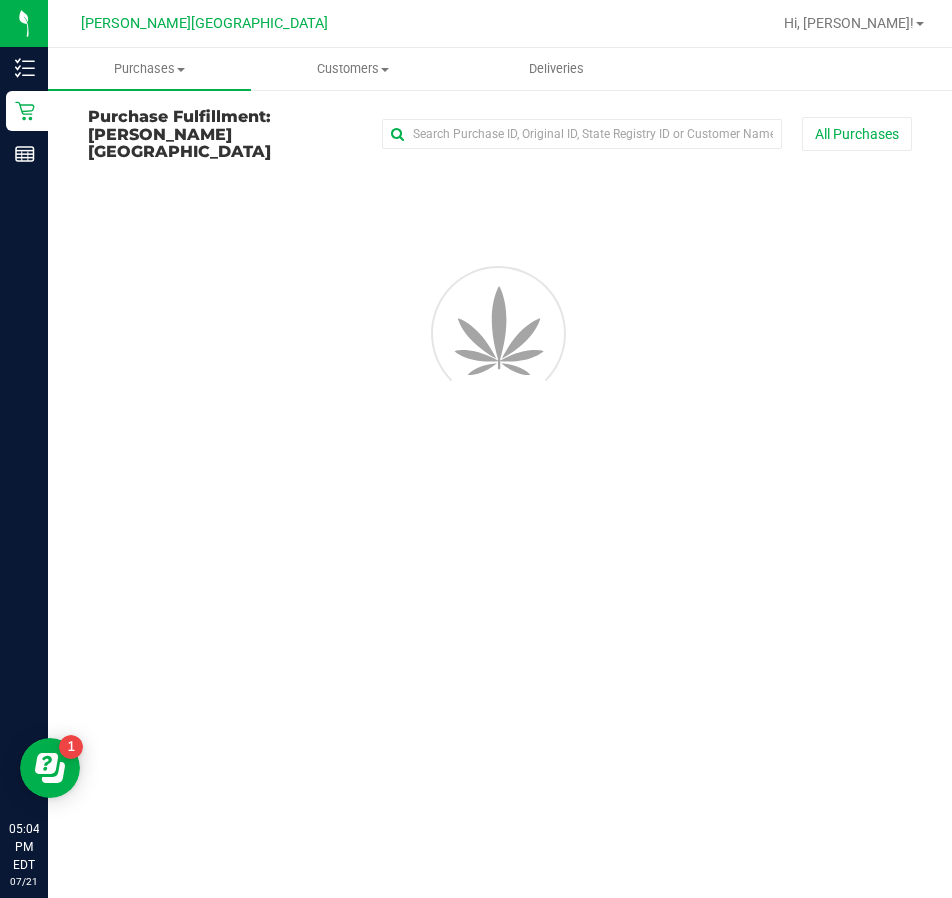 scroll, scrollTop: 0, scrollLeft: 0, axis: both 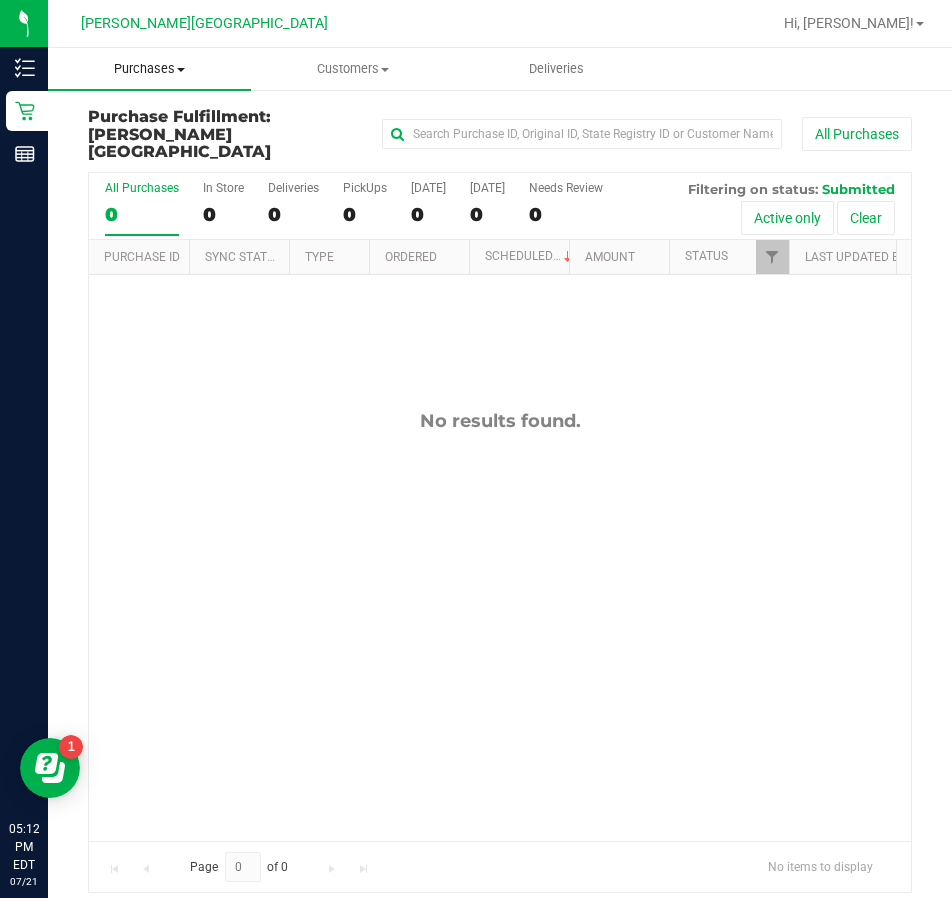 click on "Purchases" at bounding box center [149, 69] 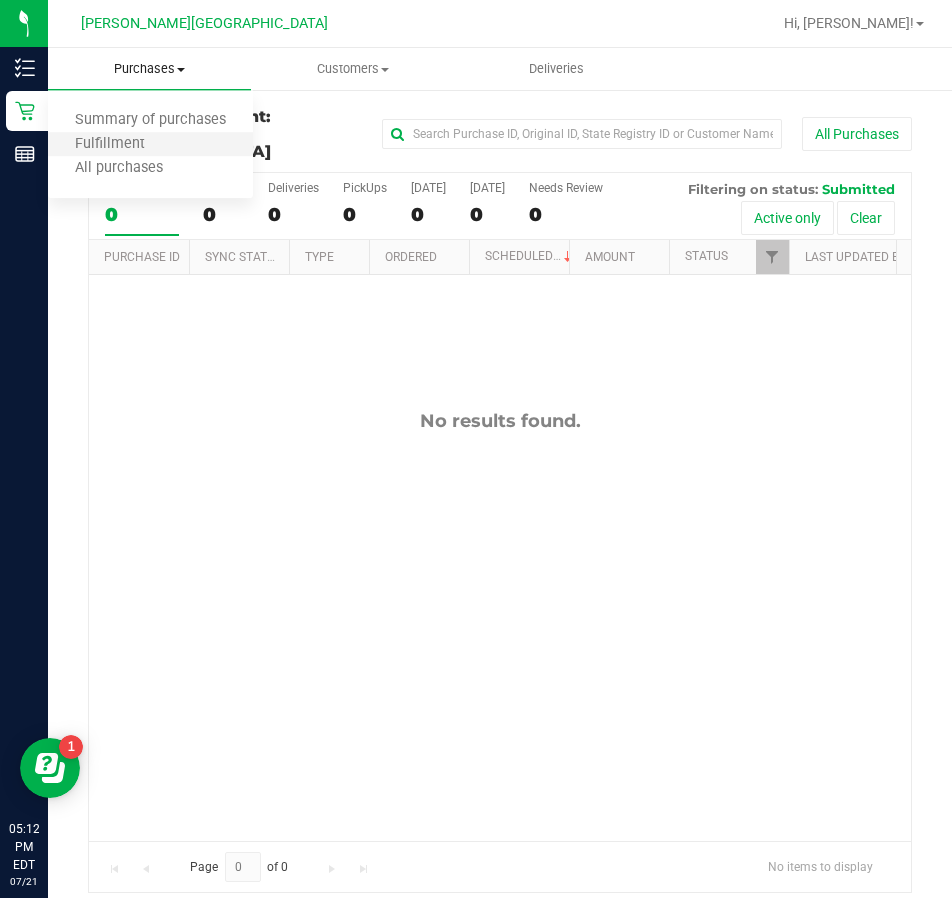 click on "Fulfillment" at bounding box center (150, 145) 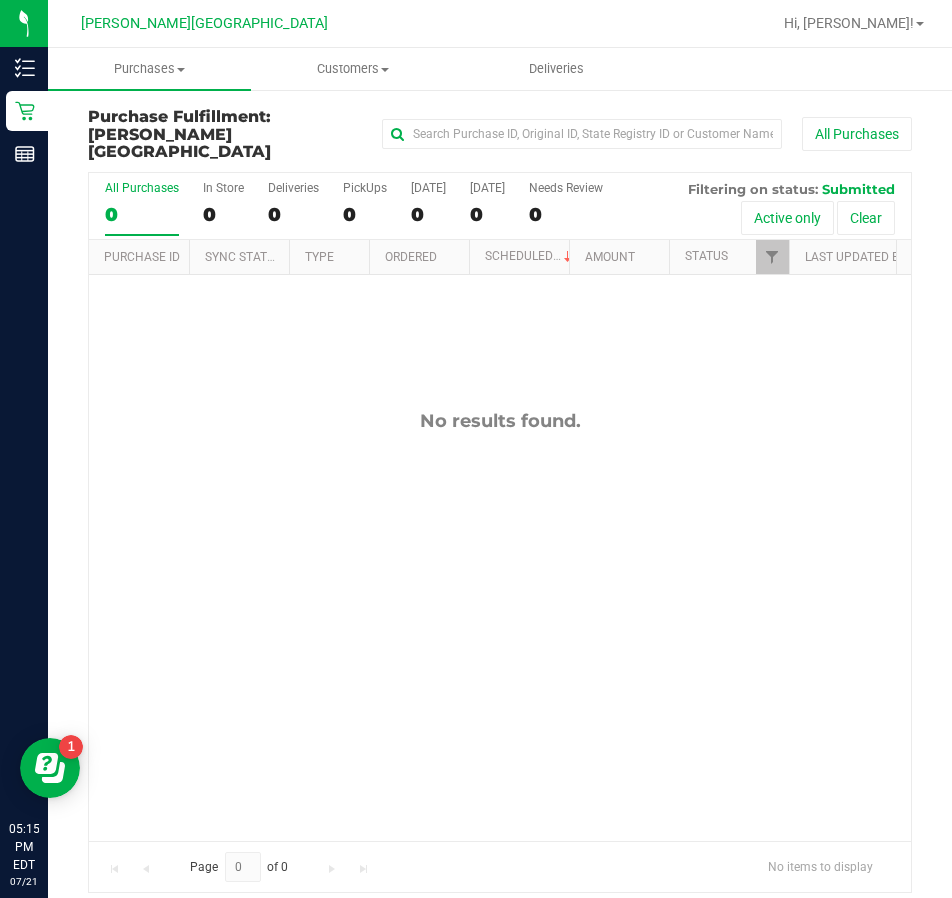 type 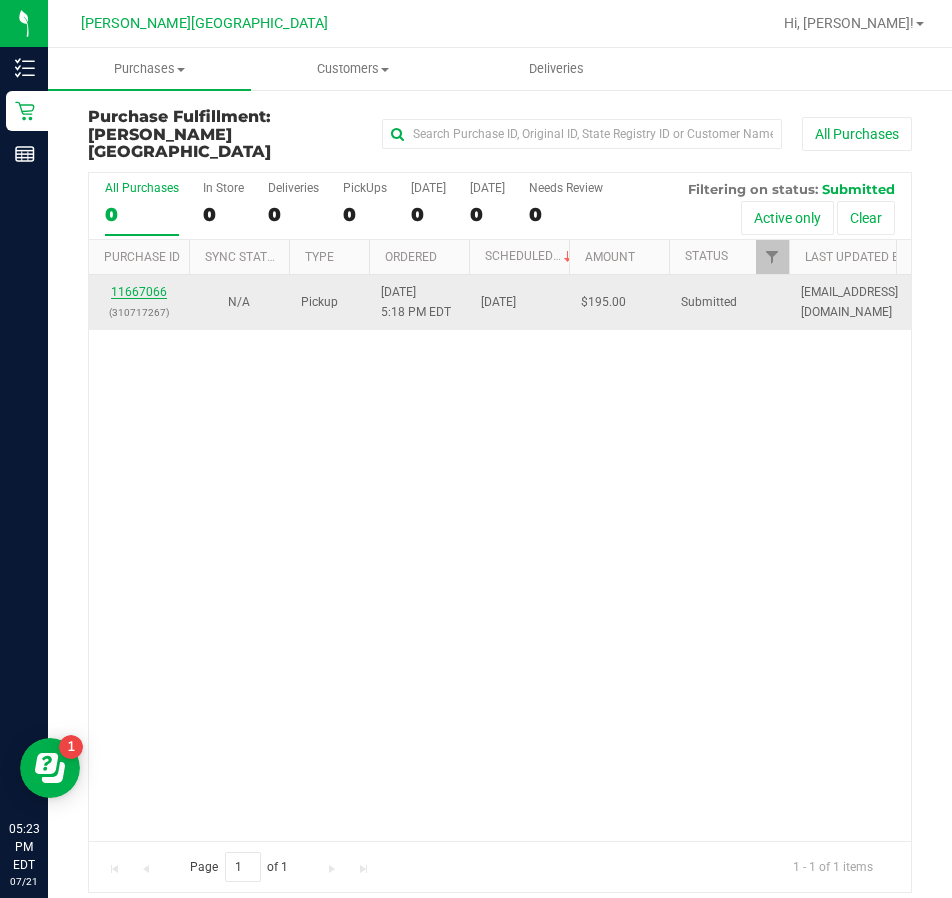 click on "11667066" at bounding box center [139, 292] 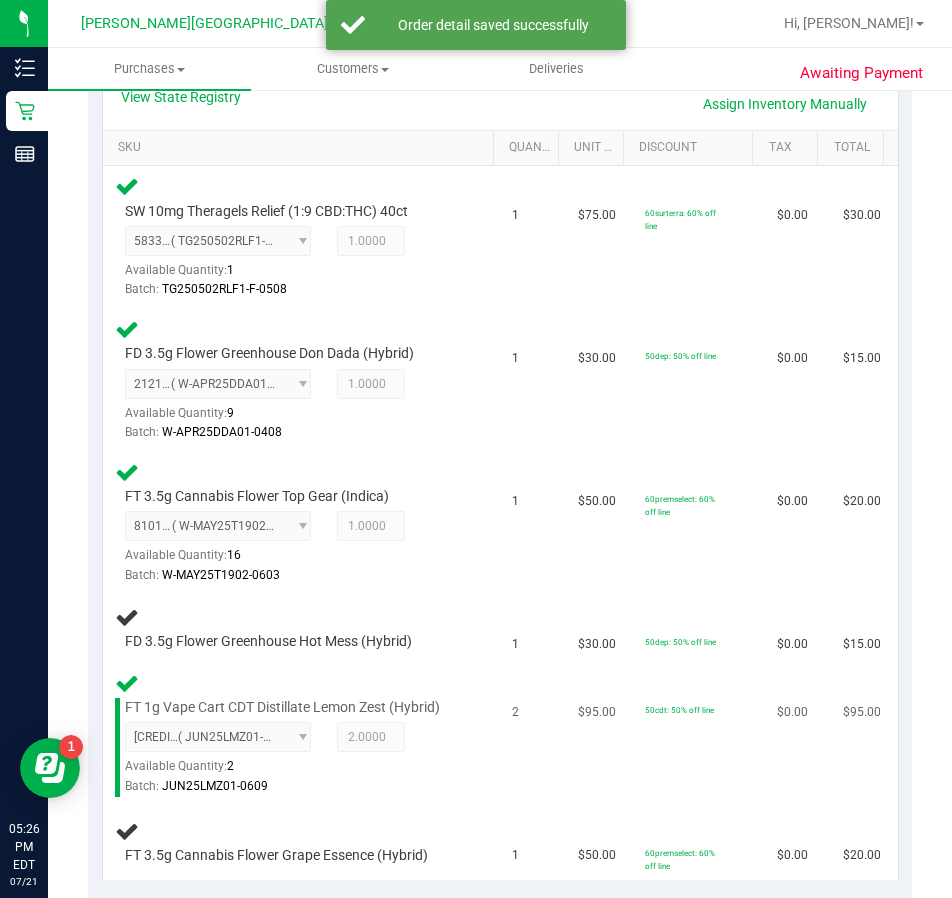 scroll, scrollTop: 600, scrollLeft: 0, axis: vertical 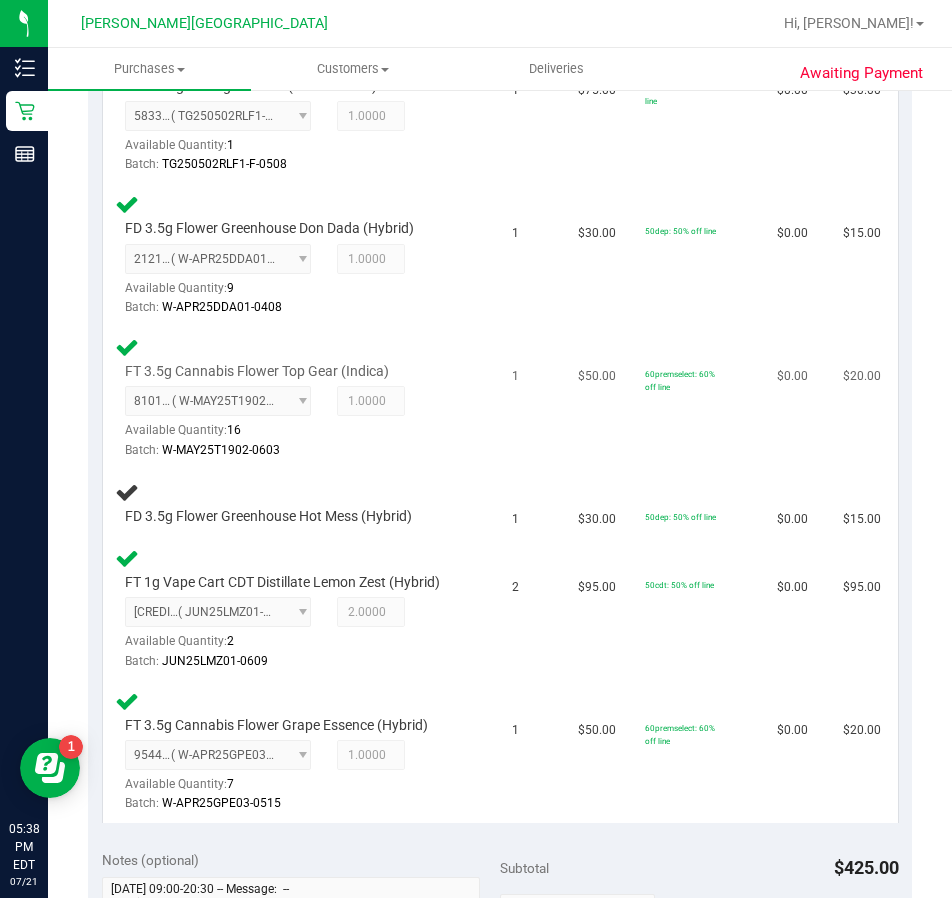 click on "$0.00" at bounding box center [798, 398] 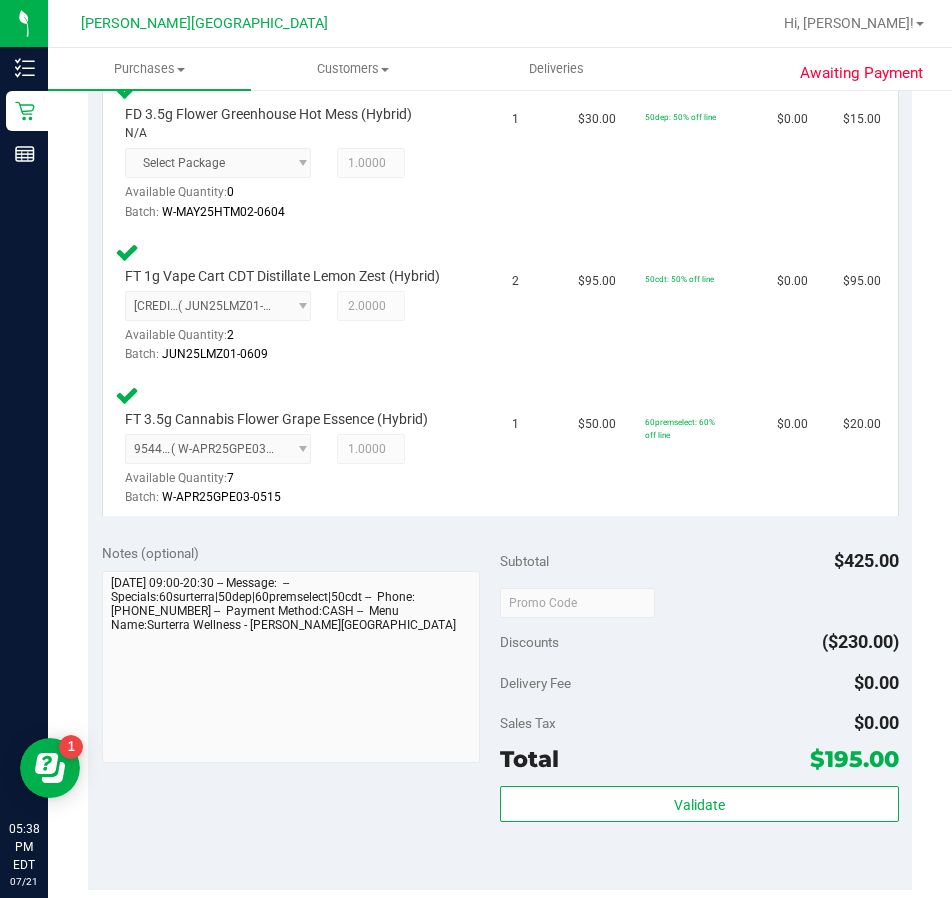 scroll, scrollTop: 1400, scrollLeft: 0, axis: vertical 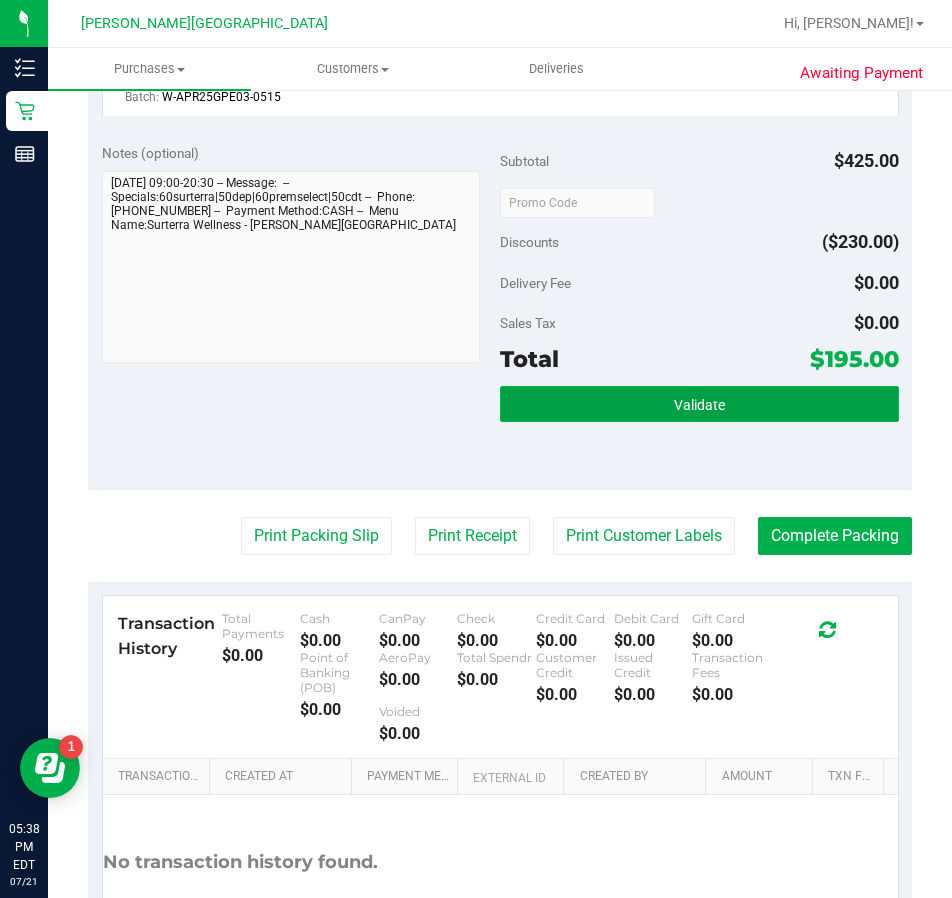 click on "Validate" at bounding box center (699, 404) 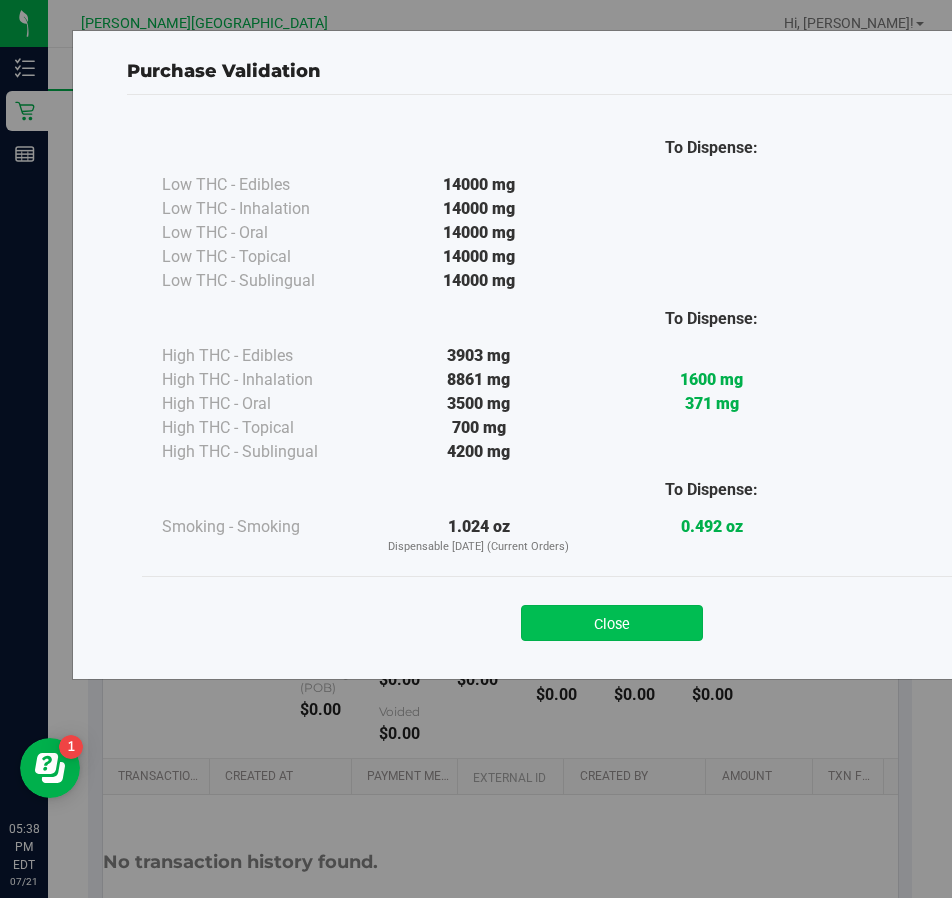 click on "Close" at bounding box center (612, 623) 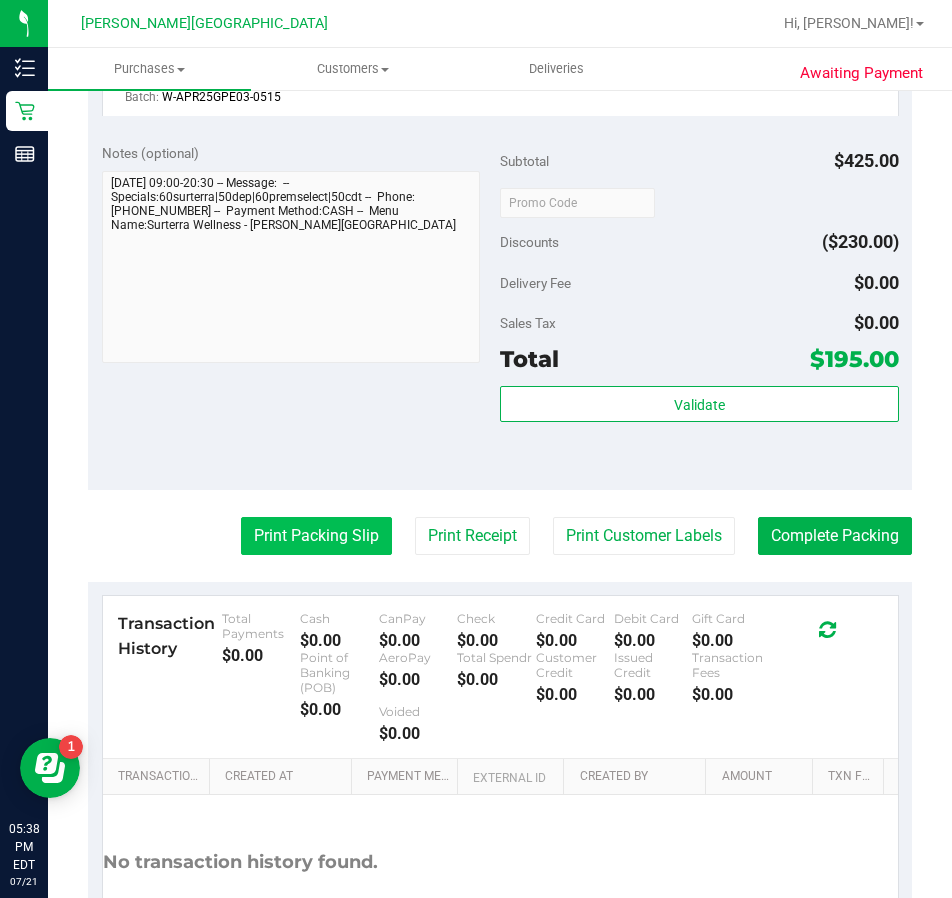 click on "Print Packing Slip" at bounding box center (316, 536) 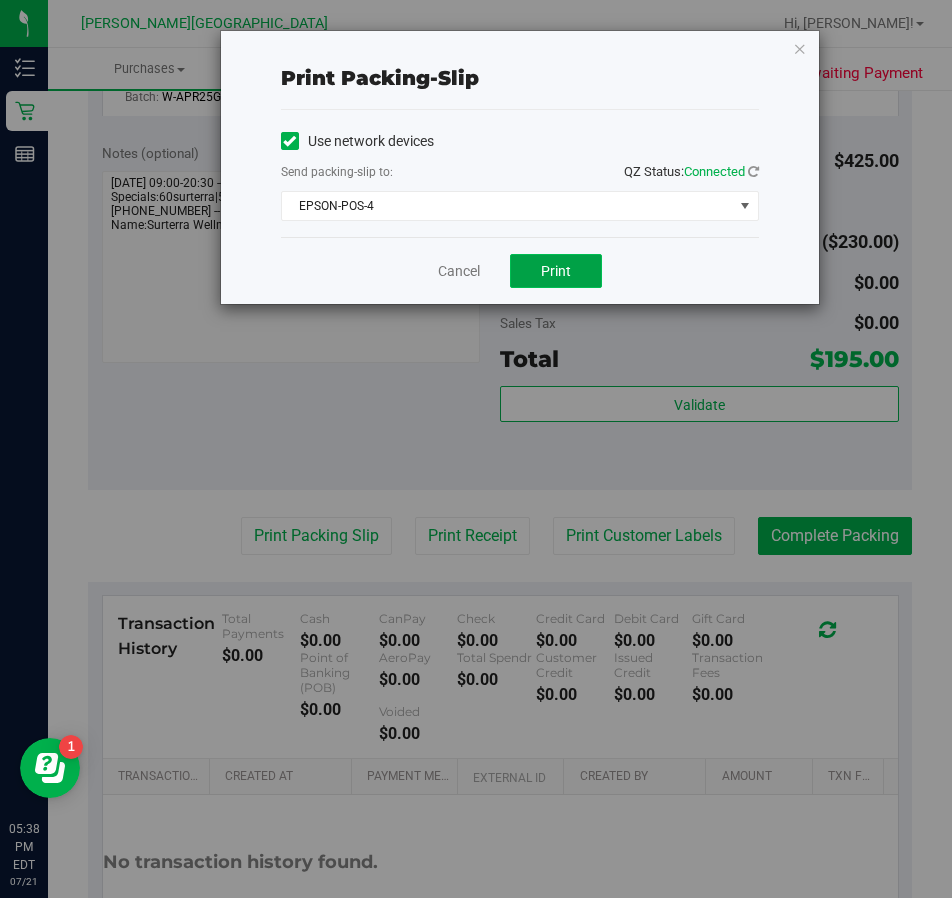 click on "Print" at bounding box center (556, 271) 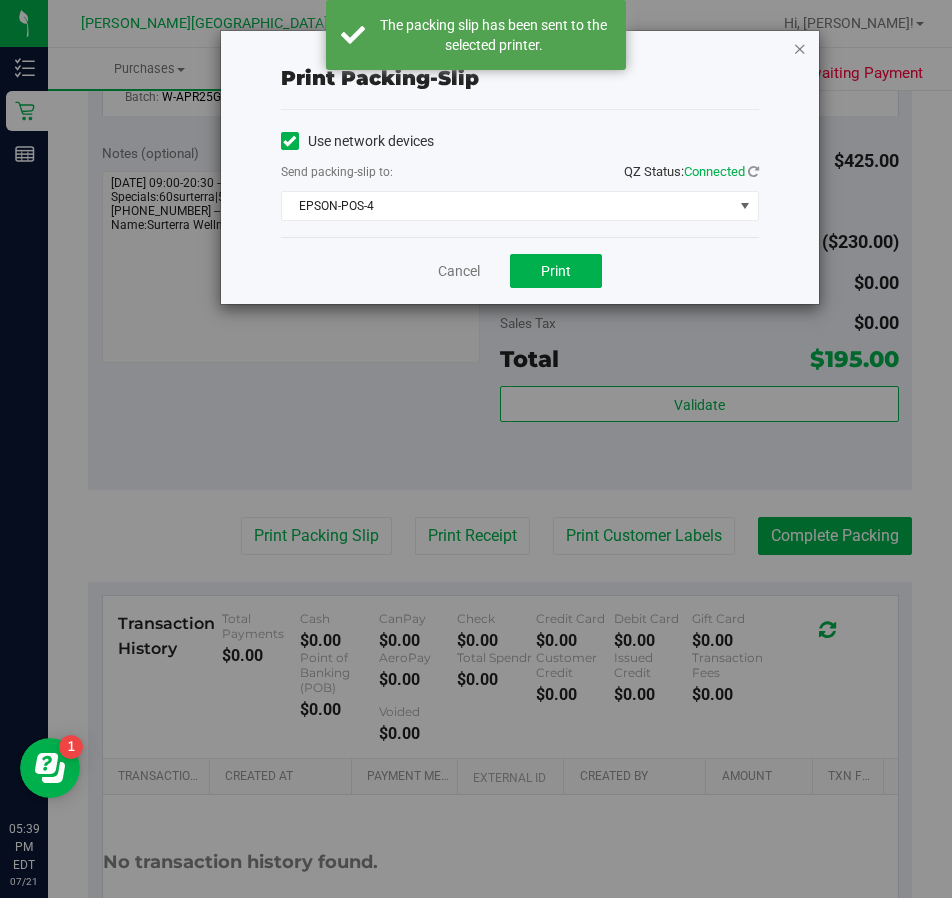 click at bounding box center [800, 48] 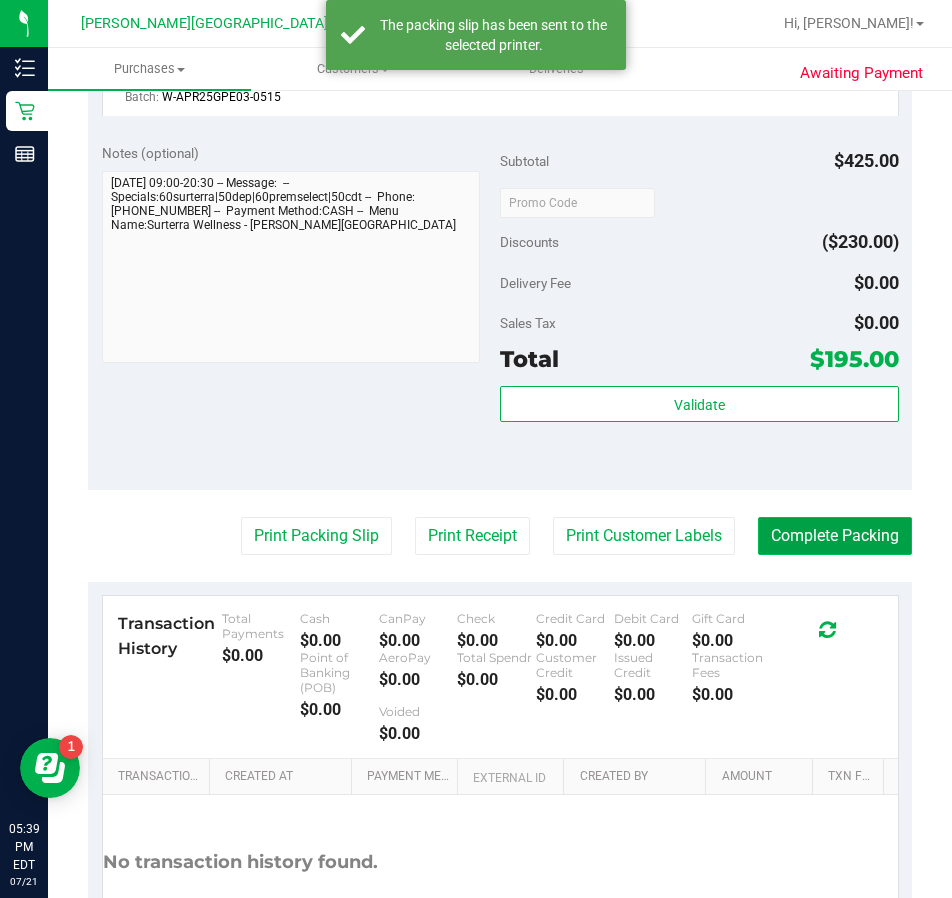 click on "Complete Packing" at bounding box center [835, 536] 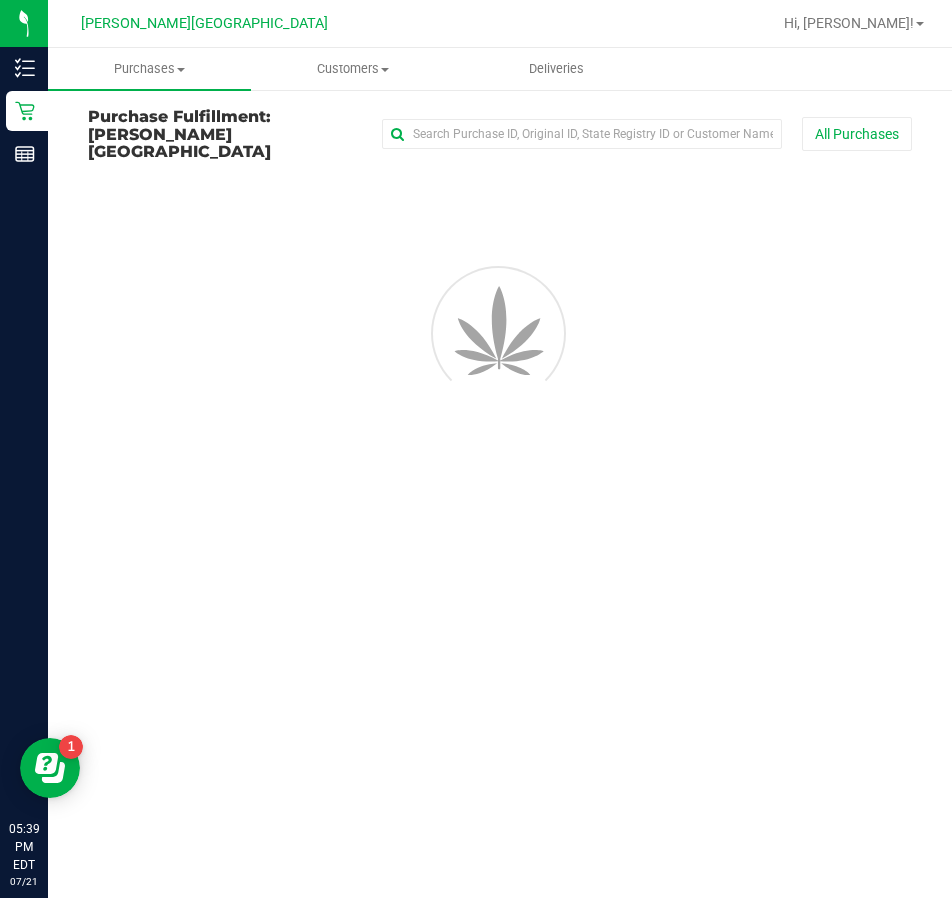 scroll, scrollTop: 0, scrollLeft: 0, axis: both 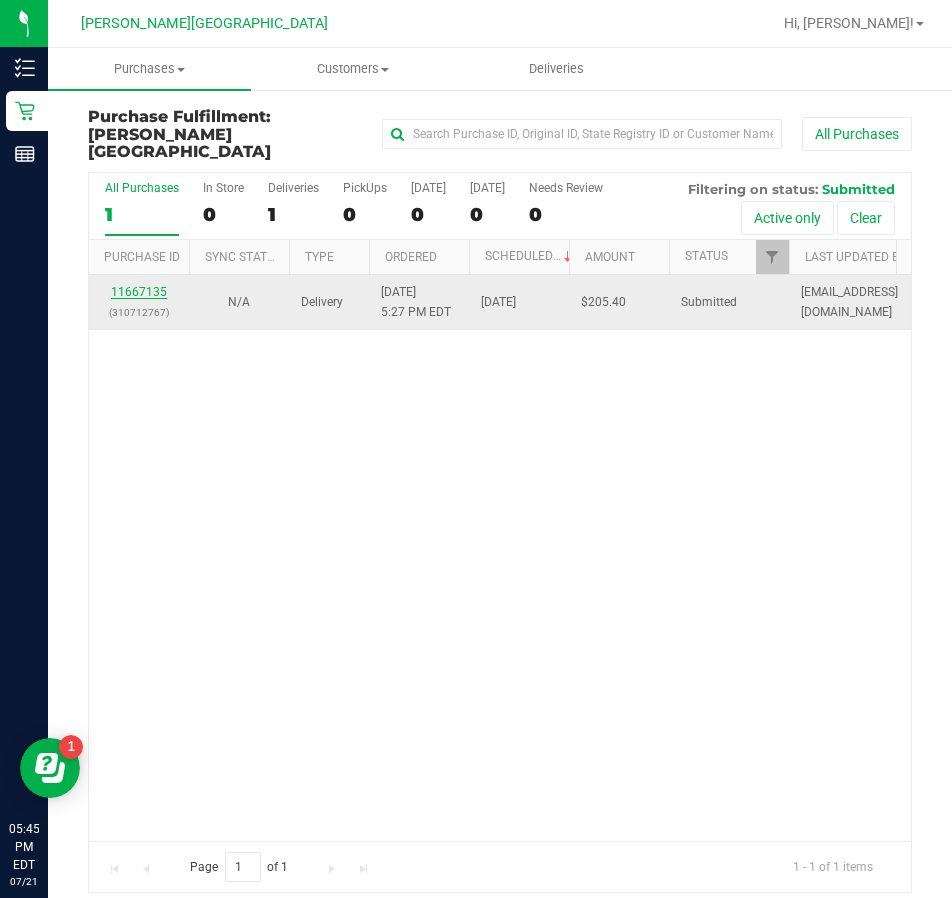 click on "11667135" at bounding box center [139, 292] 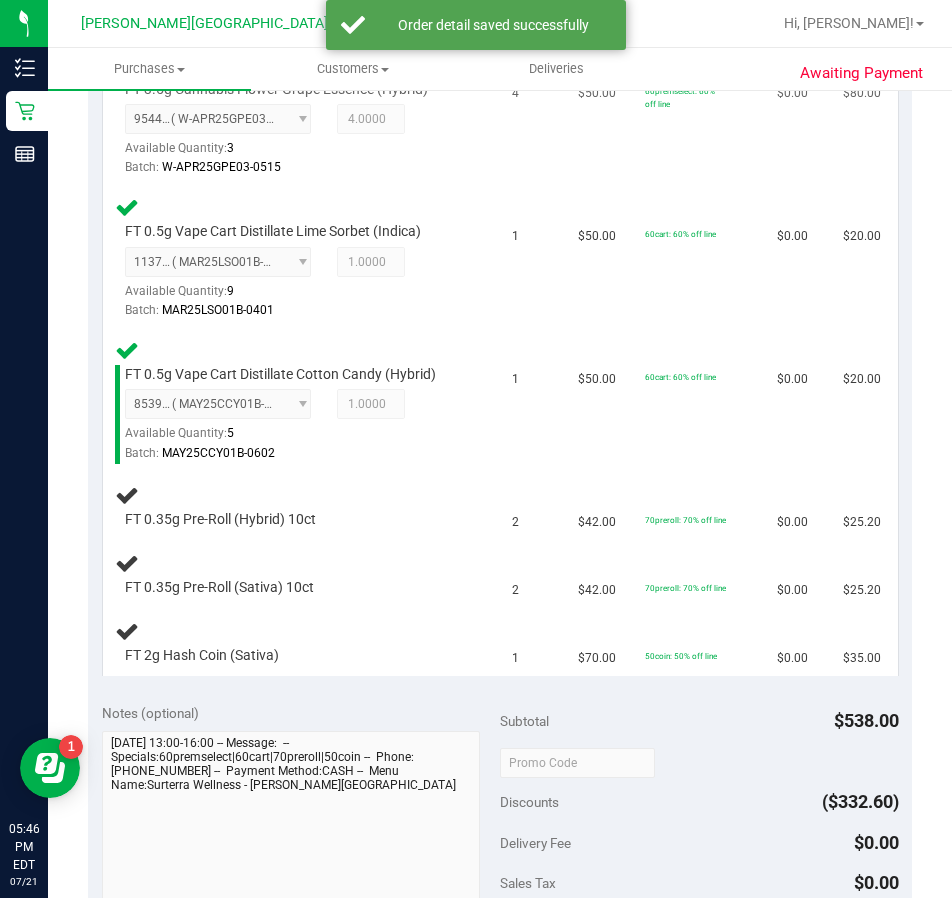 scroll, scrollTop: 600, scrollLeft: 0, axis: vertical 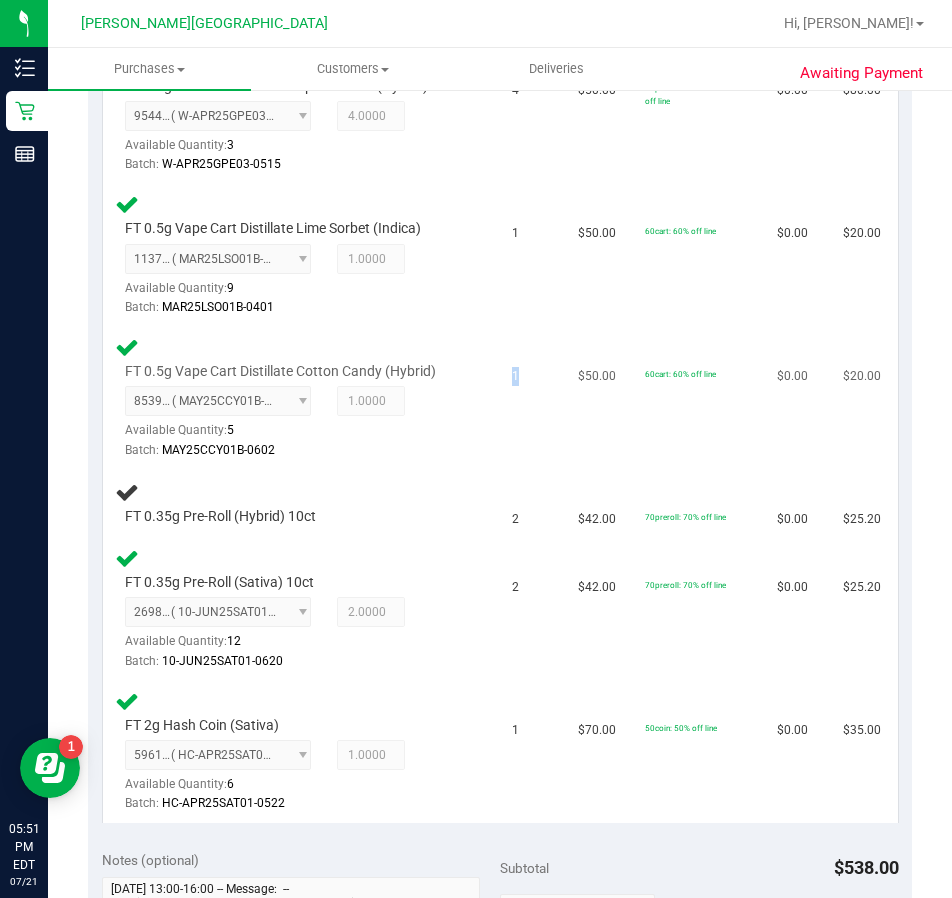 click on "1" at bounding box center [533, 398] 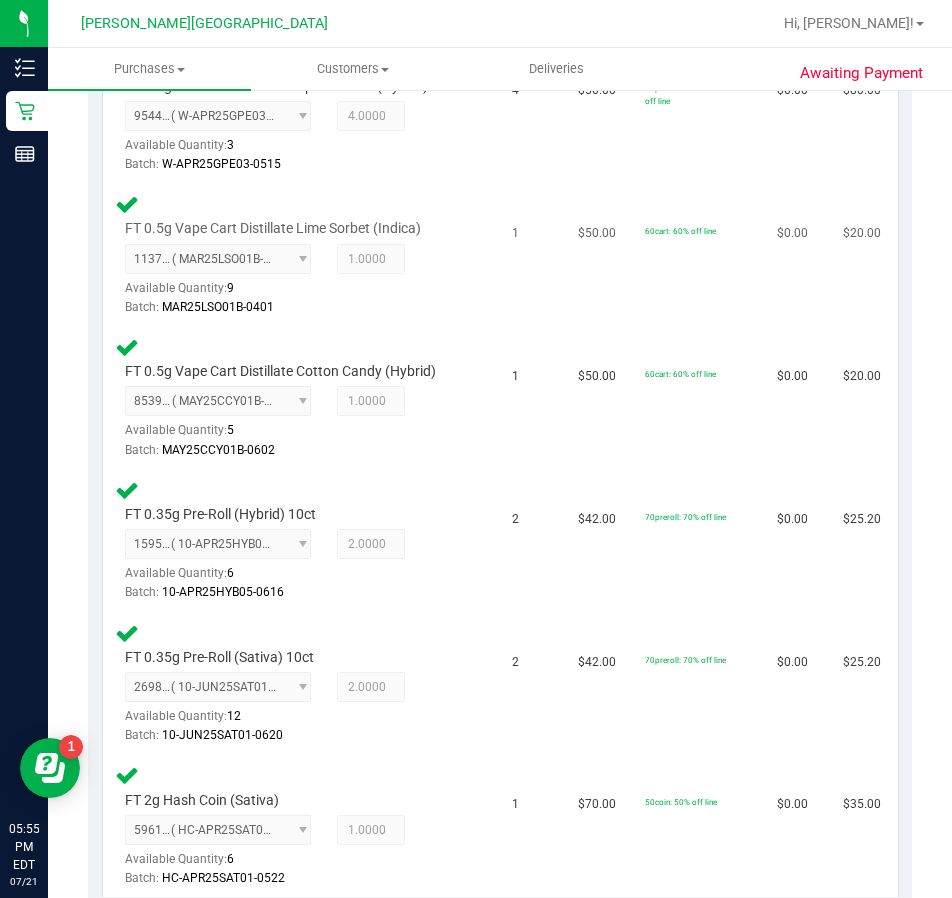 drag, startPoint x: 517, startPoint y: 327, endPoint x: 474, endPoint y: 306, distance: 47.853943 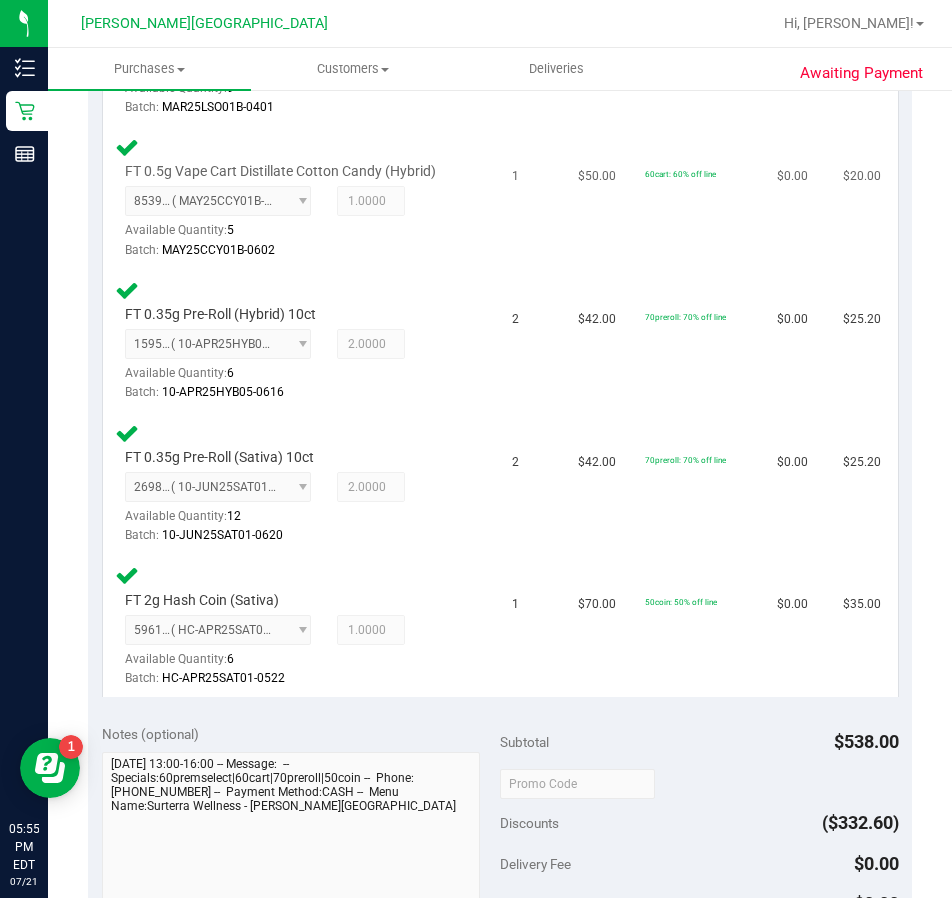 scroll, scrollTop: 1300, scrollLeft: 0, axis: vertical 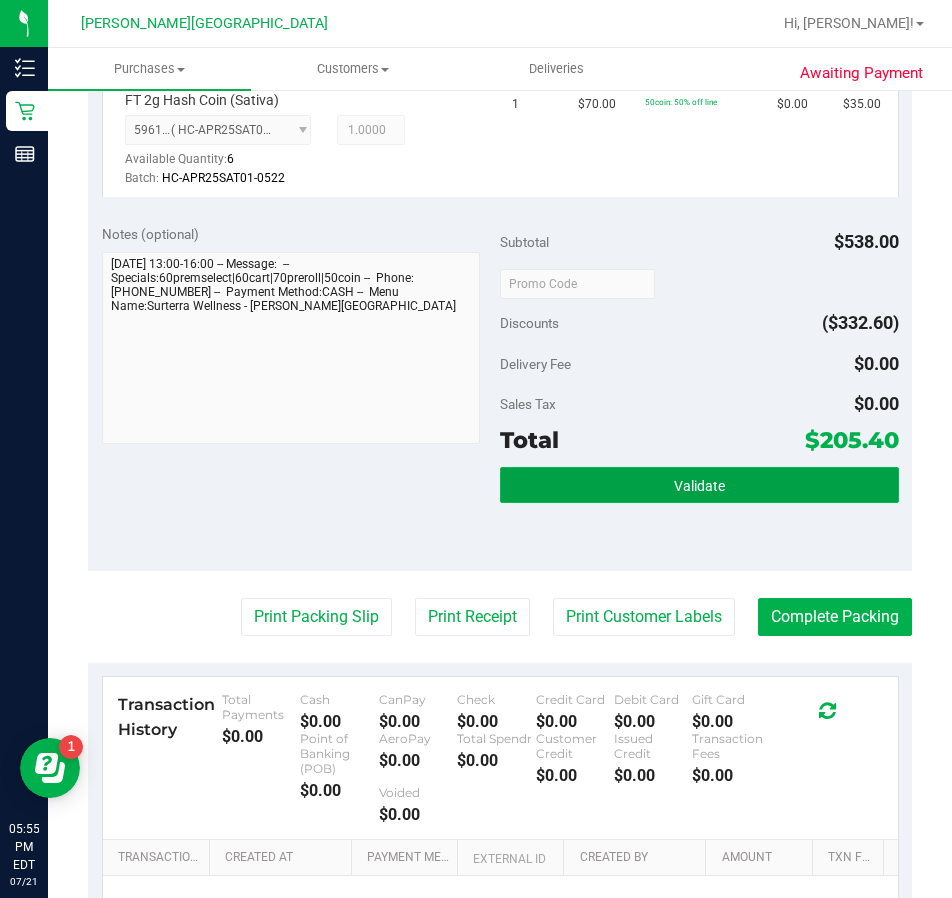 click on "Validate" at bounding box center [699, 485] 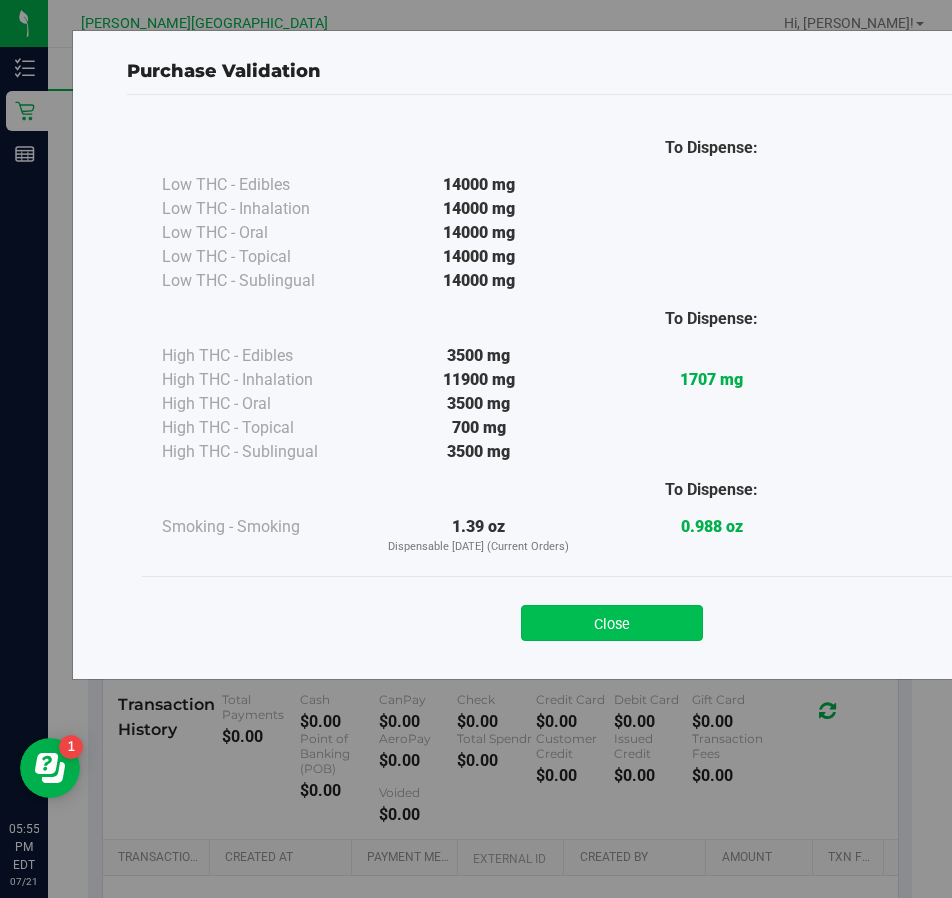 click on "Close" at bounding box center (612, 623) 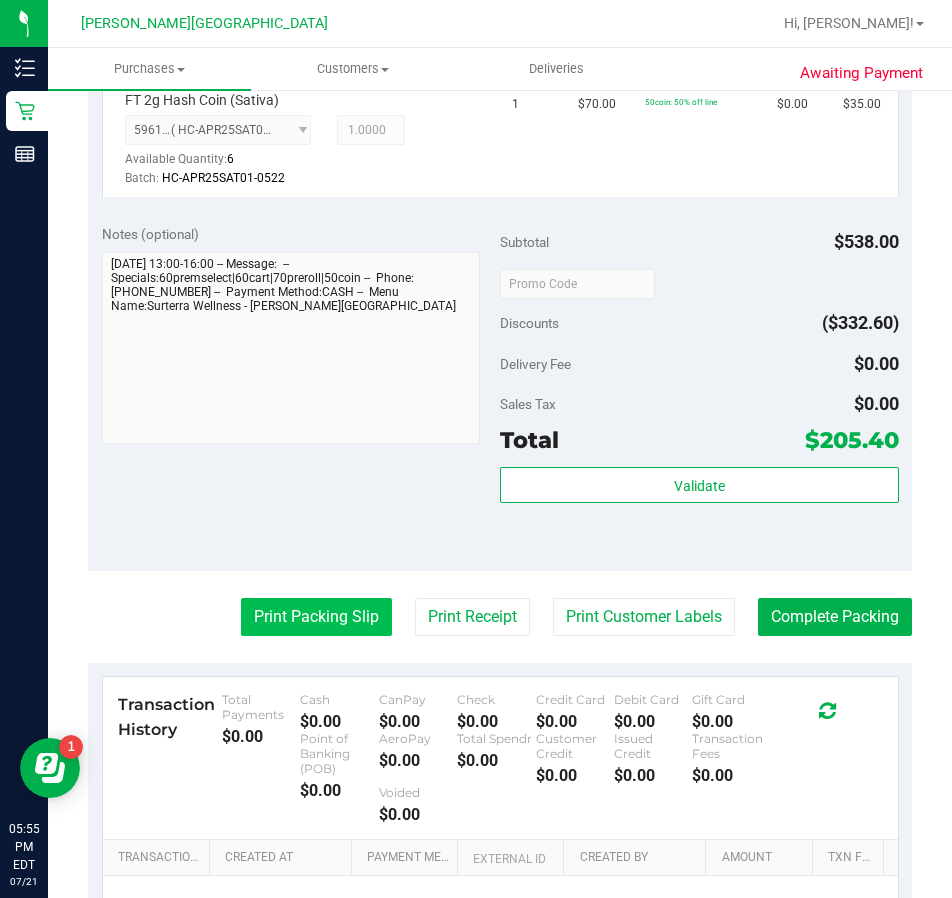 click on "Print Packing Slip" at bounding box center (316, 617) 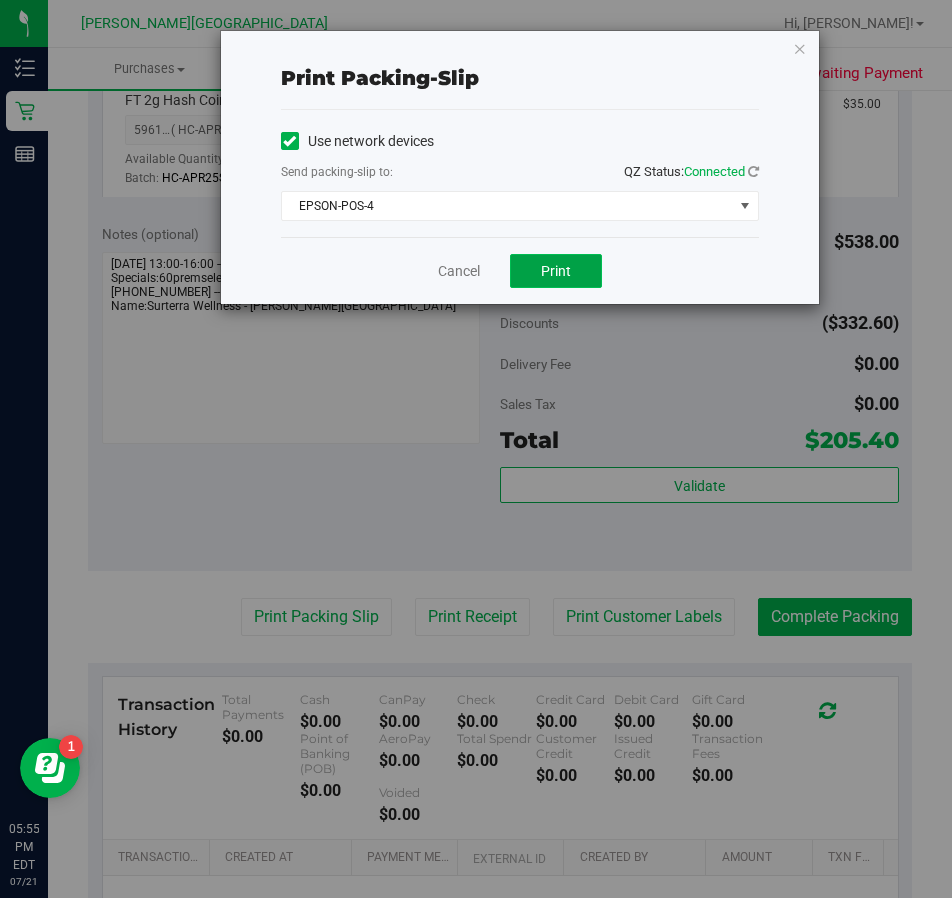 click on "Print" at bounding box center (556, 271) 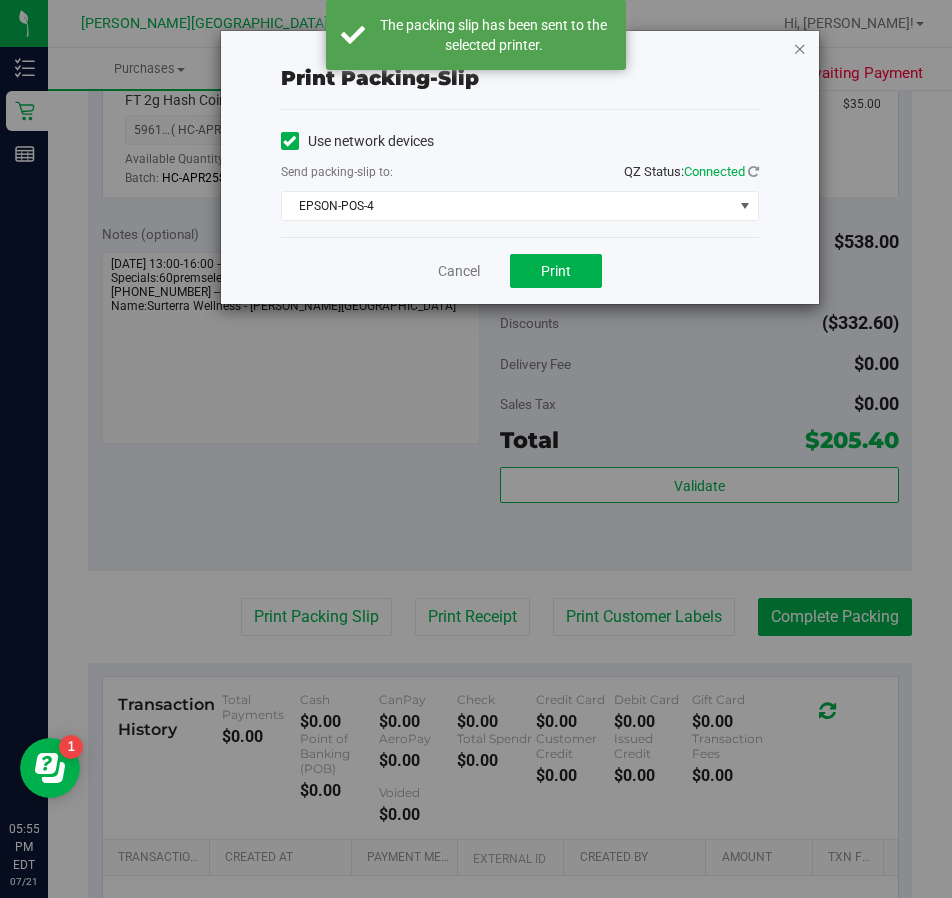 click at bounding box center [800, 48] 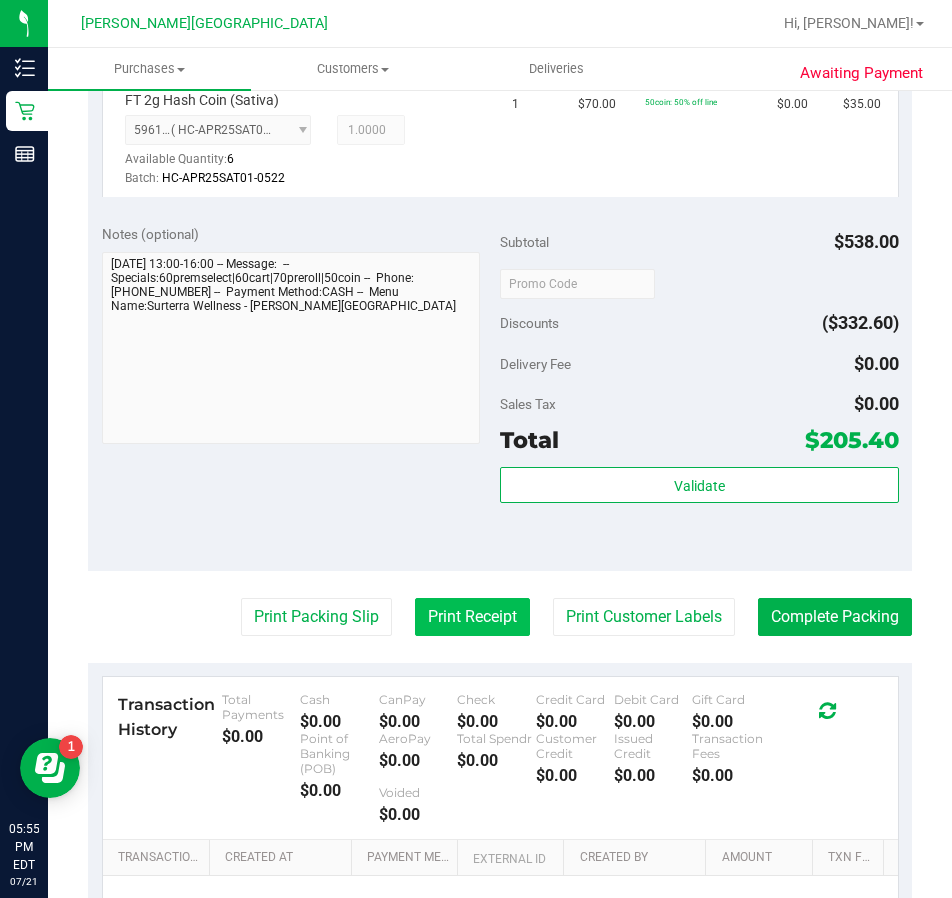 click on "Print Receipt" at bounding box center (472, 617) 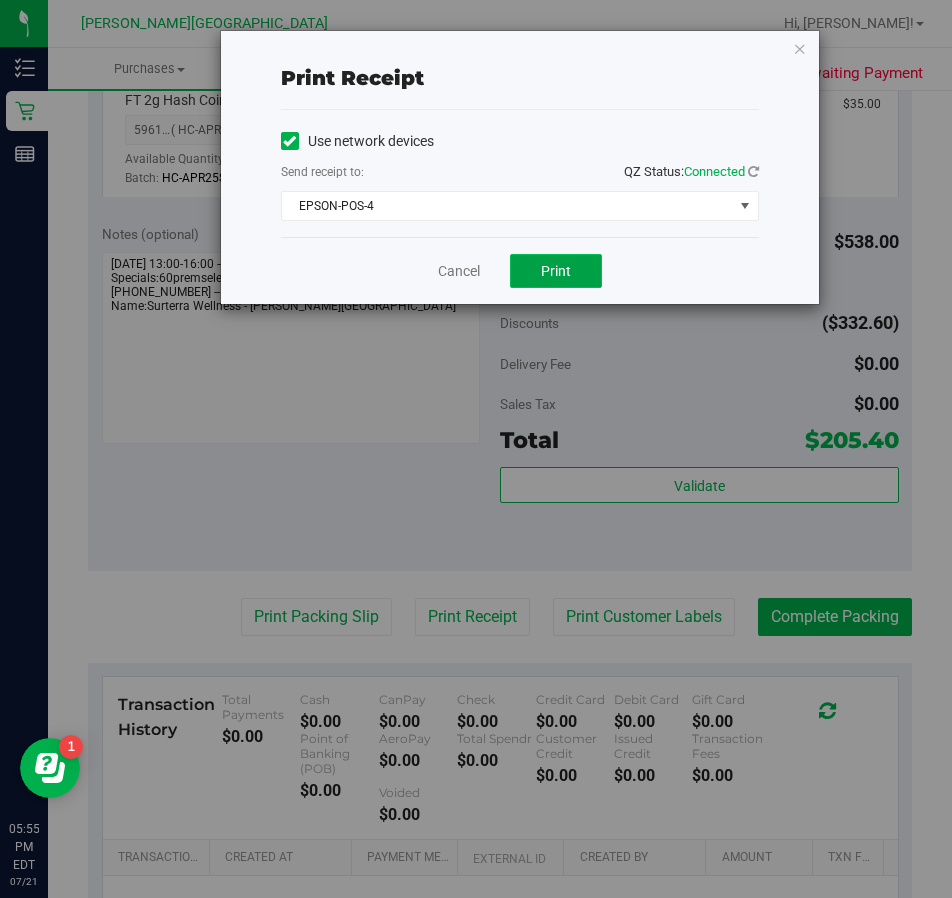 click on "Print" at bounding box center (556, 271) 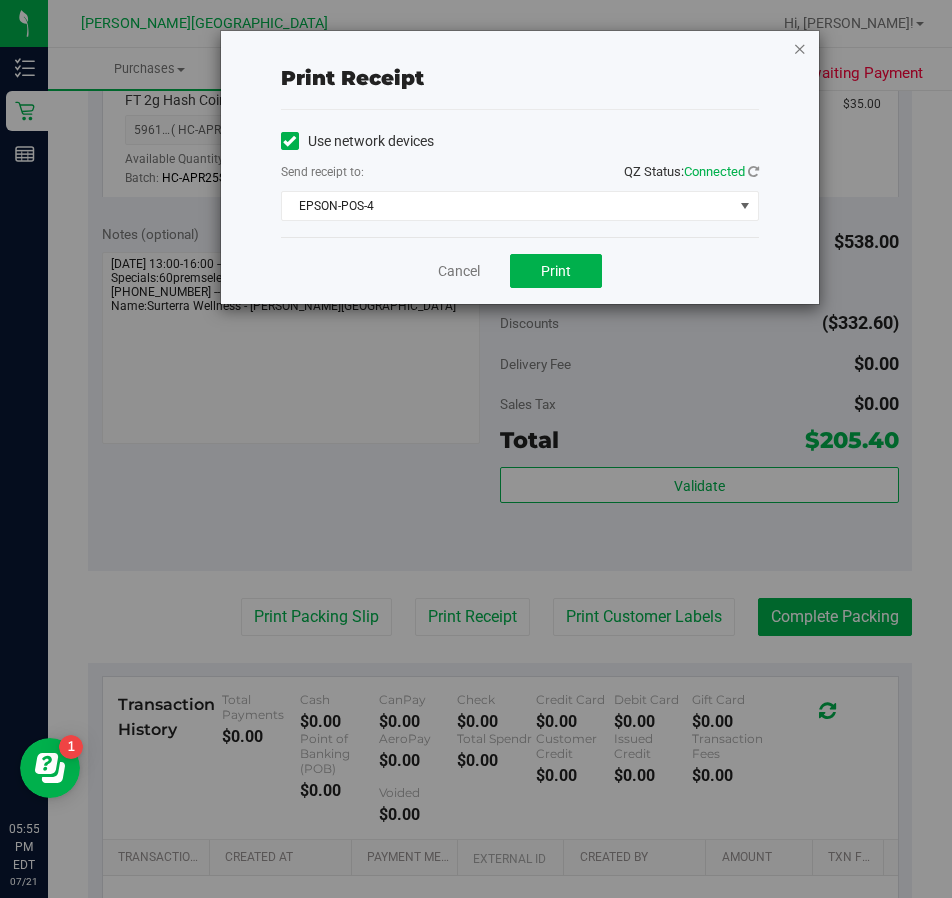 click at bounding box center [800, 48] 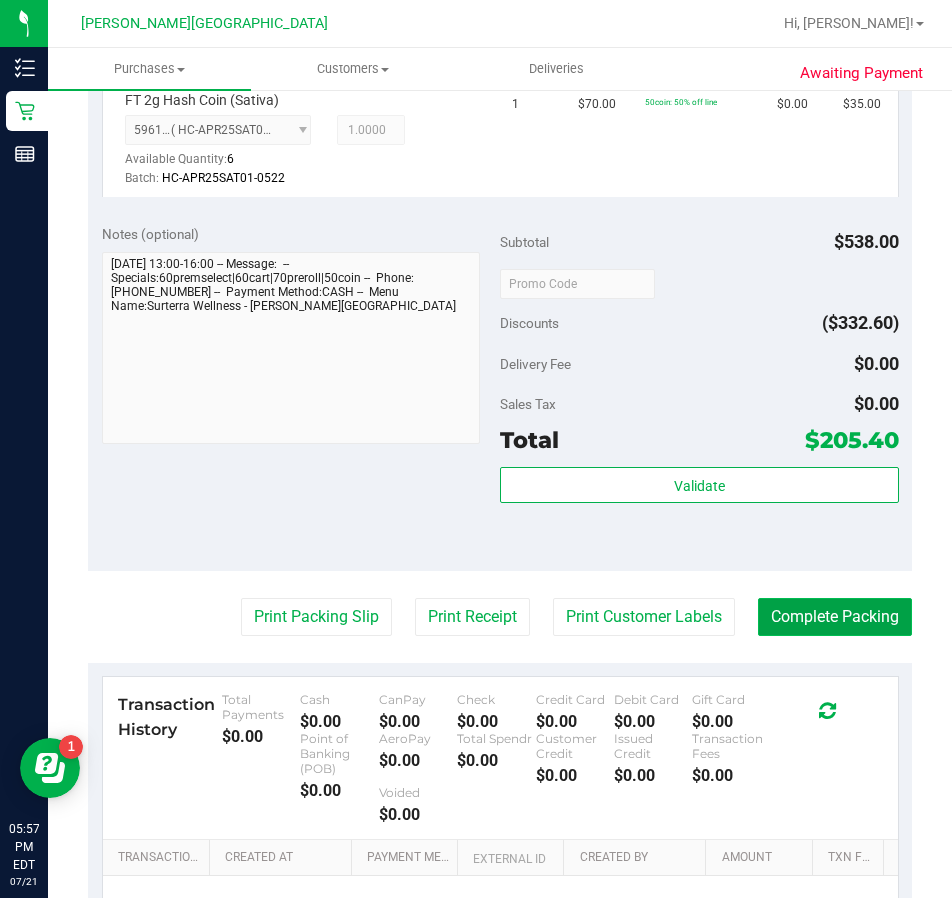 click on "Complete Packing" at bounding box center [835, 617] 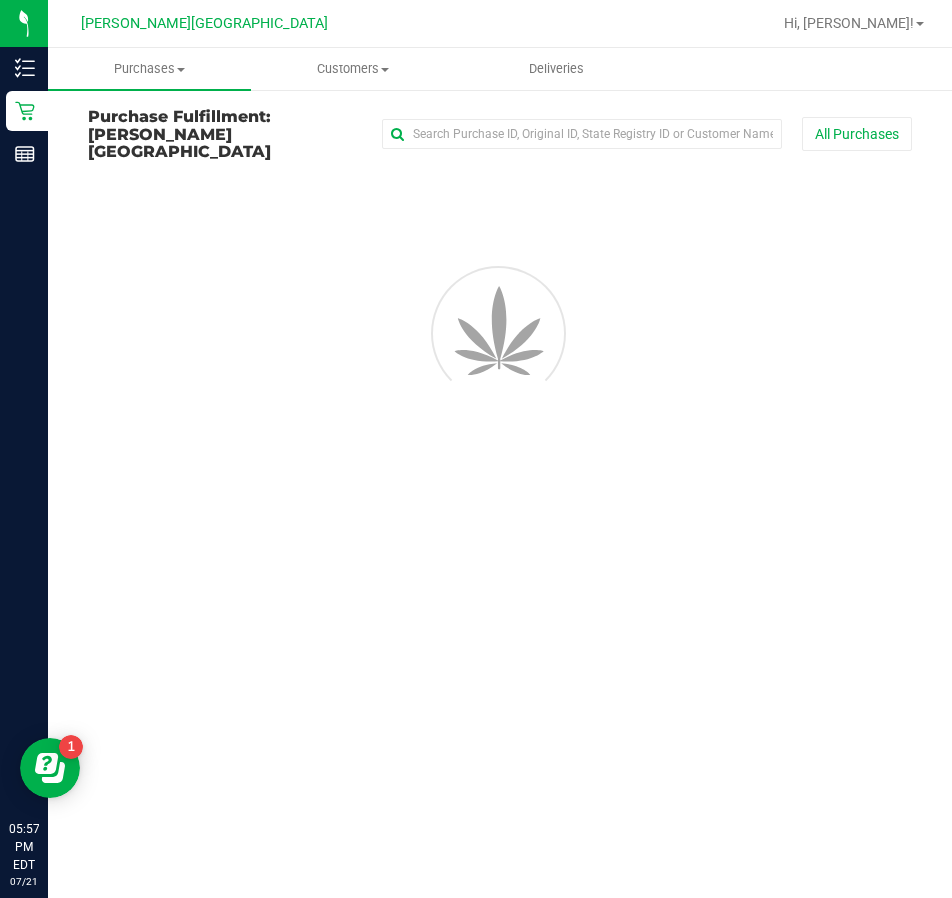 scroll, scrollTop: 0, scrollLeft: 0, axis: both 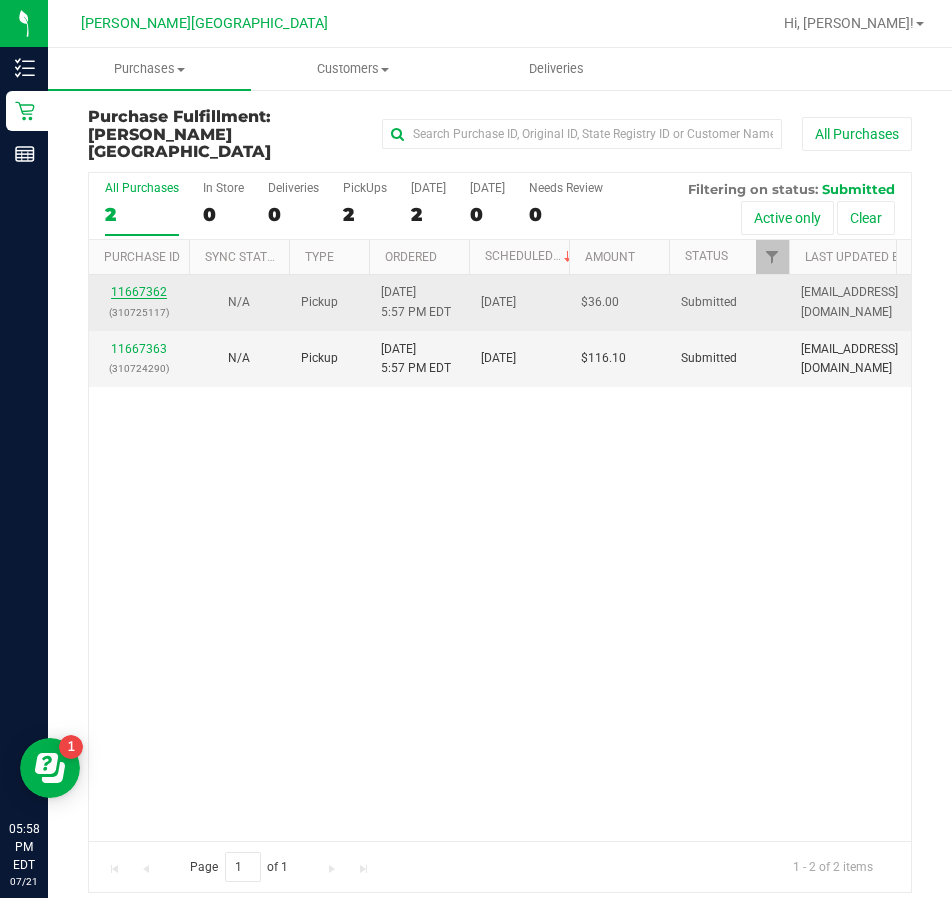 click on "11667362" at bounding box center [139, 292] 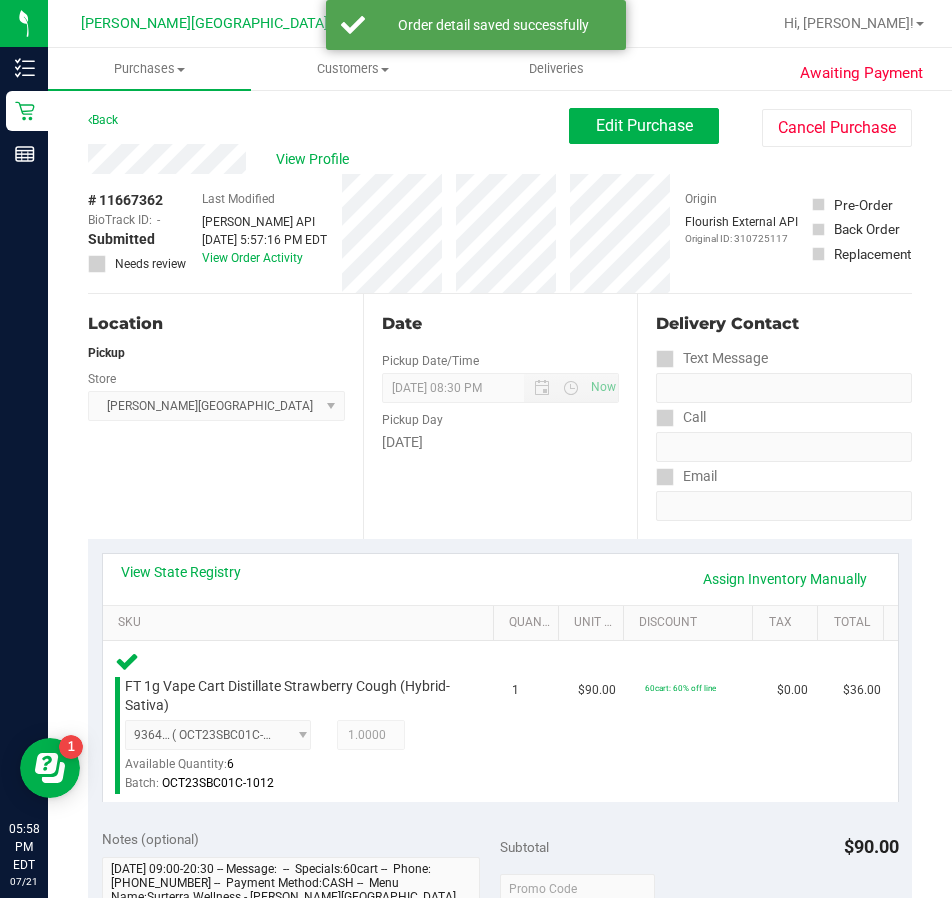scroll, scrollTop: 300, scrollLeft: 0, axis: vertical 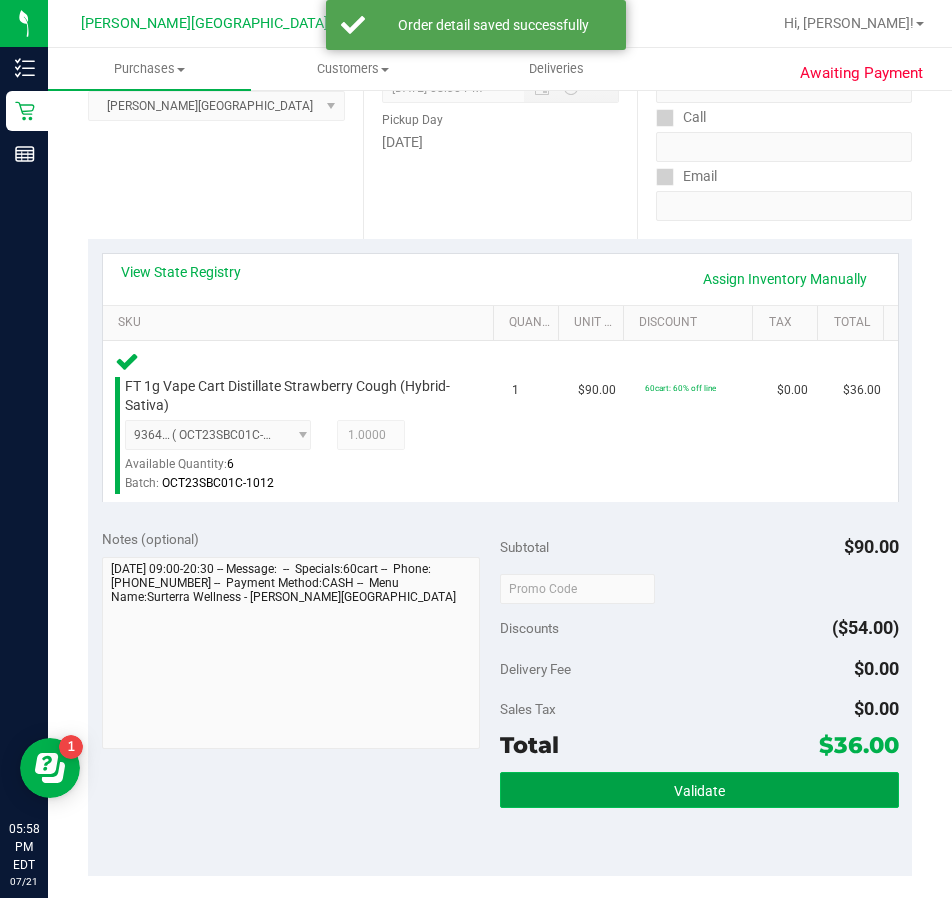 click on "Validate" at bounding box center (699, 791) 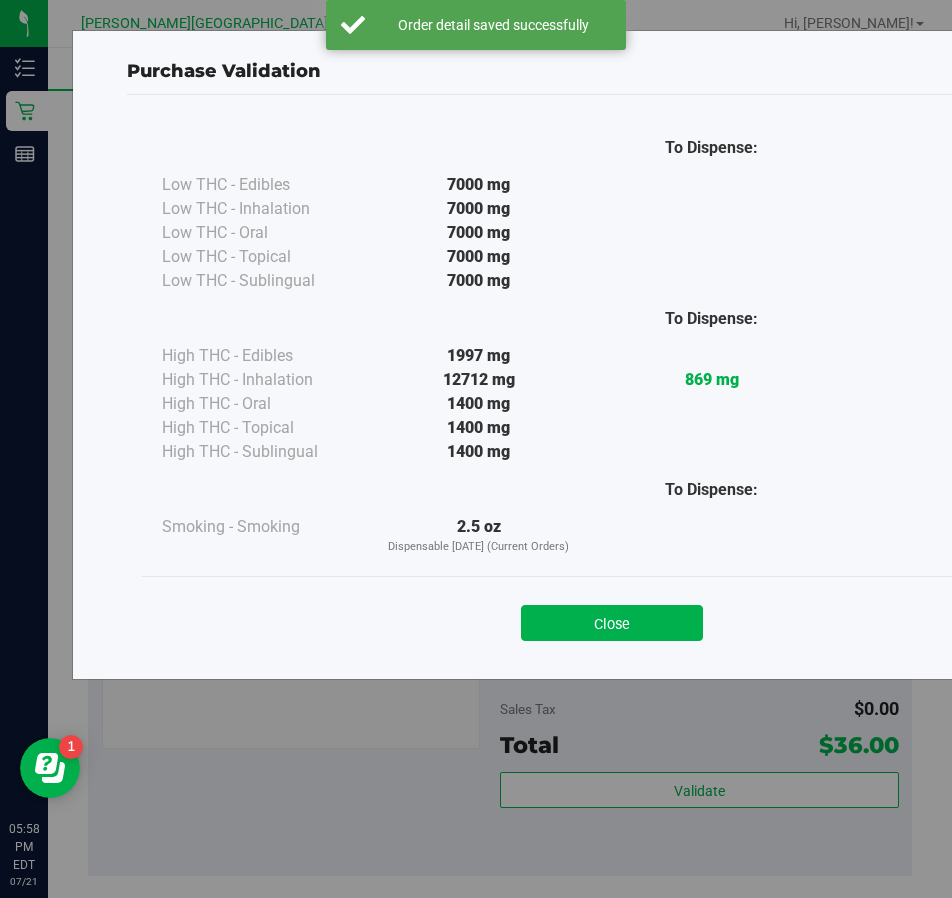 click on "Close" at bounding box center [612, 616] 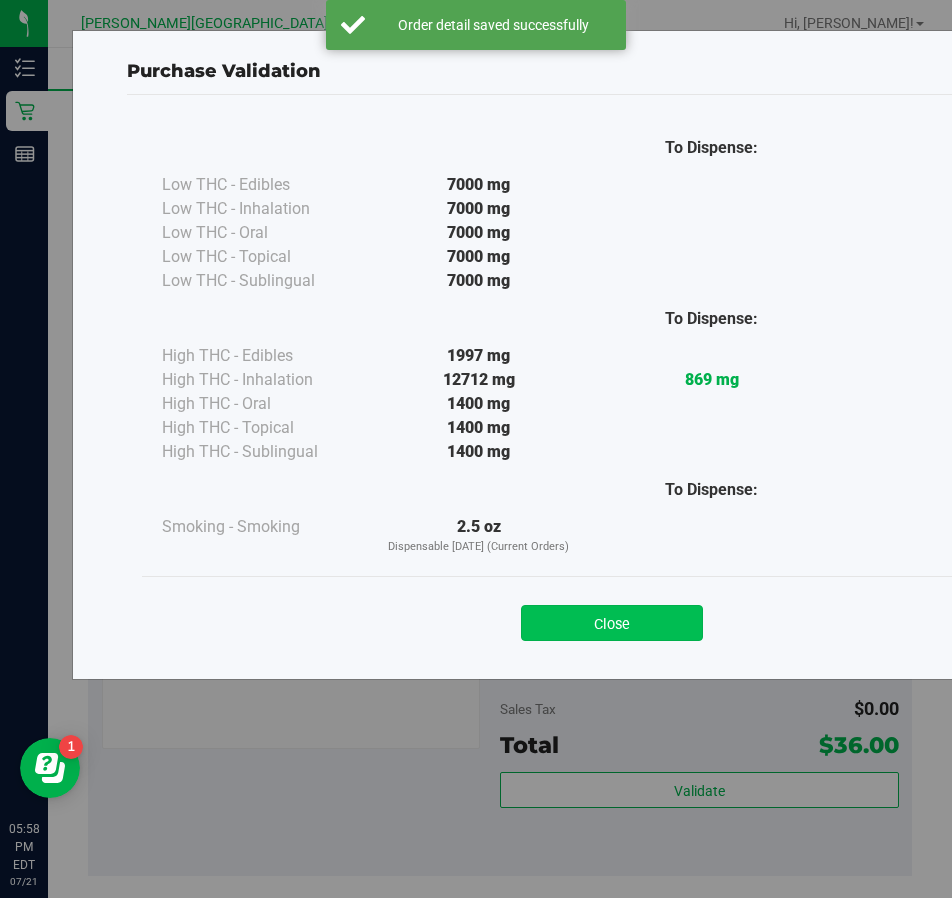click on "Close" at bounding box center [612, 623] 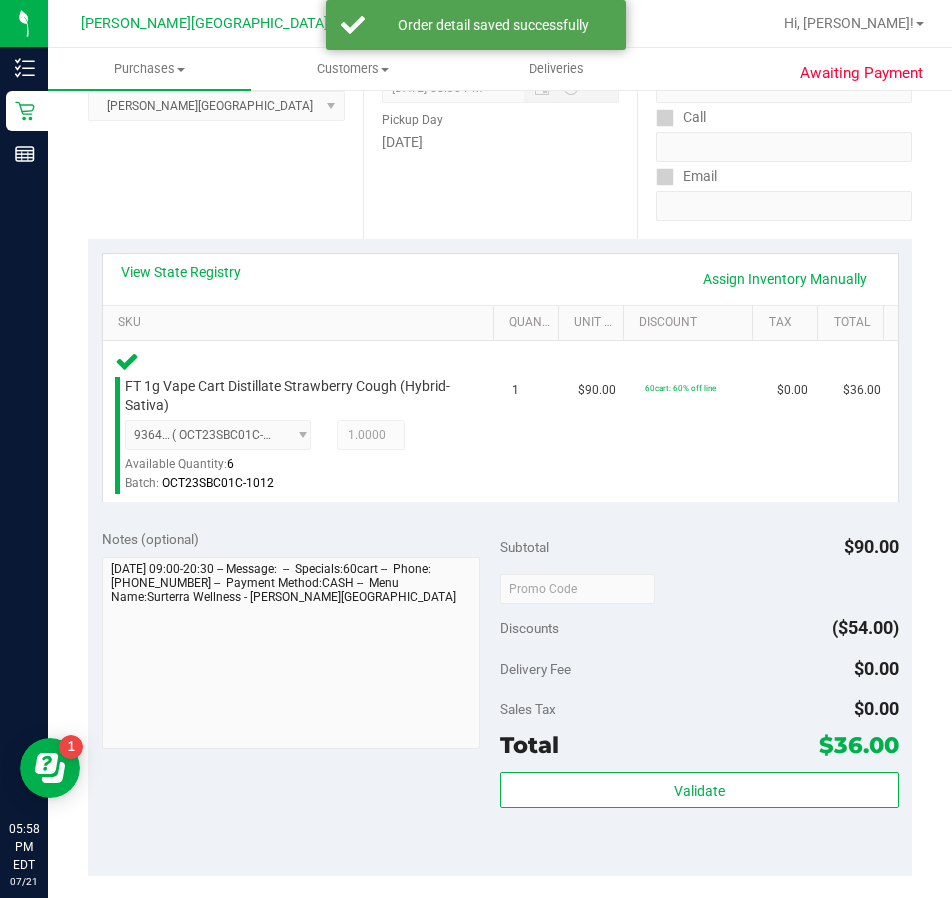 scroll, scrollTop: 700, scrollLeft: 0, axis: vertical 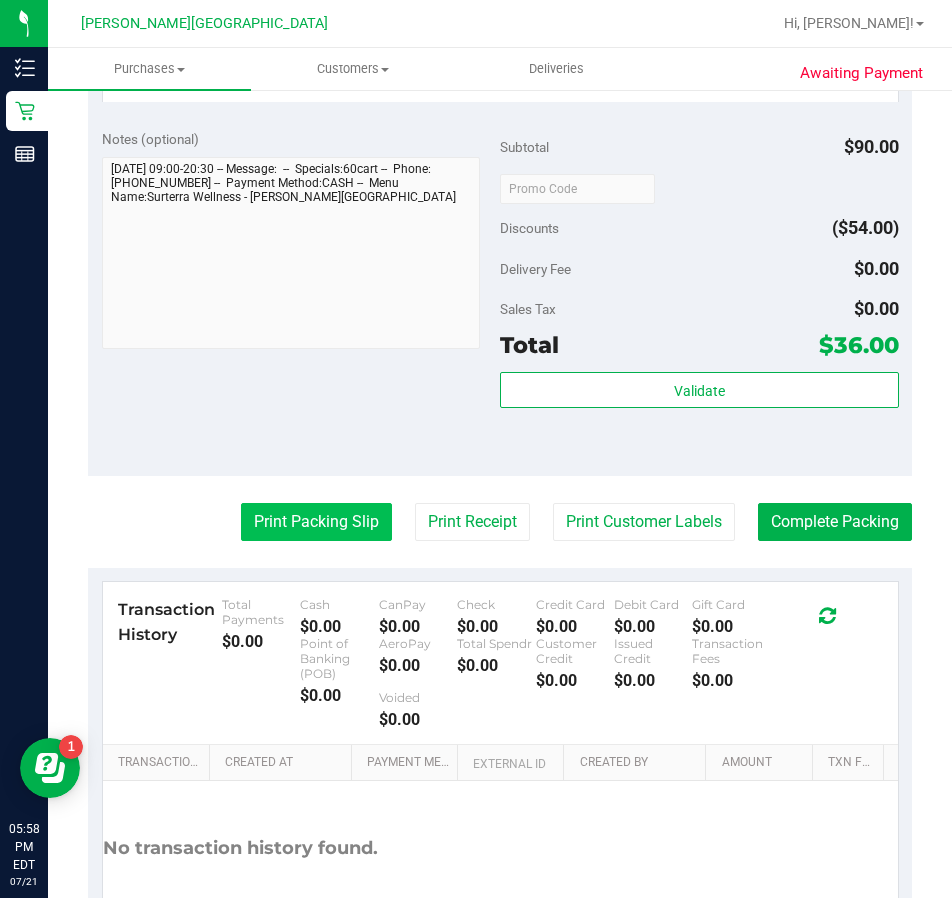 click on "Print Packing Slip" at bounding box center [316, 522] 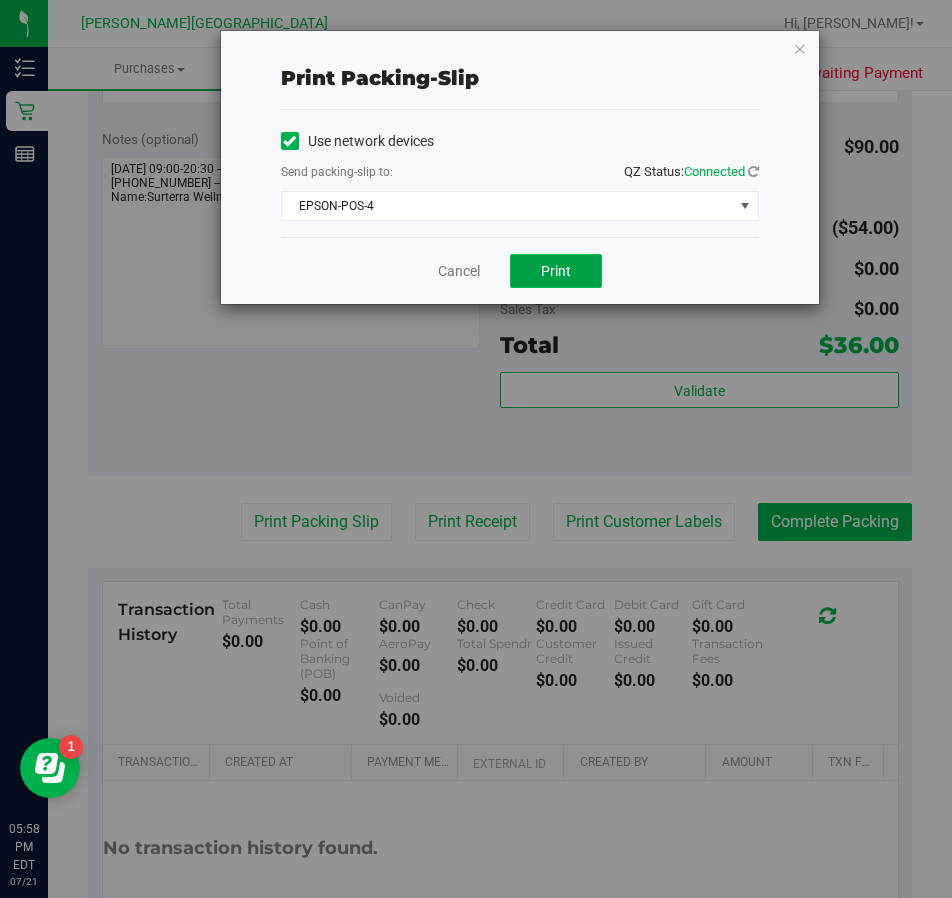 click on "Print" at bounding box center [556, 271] 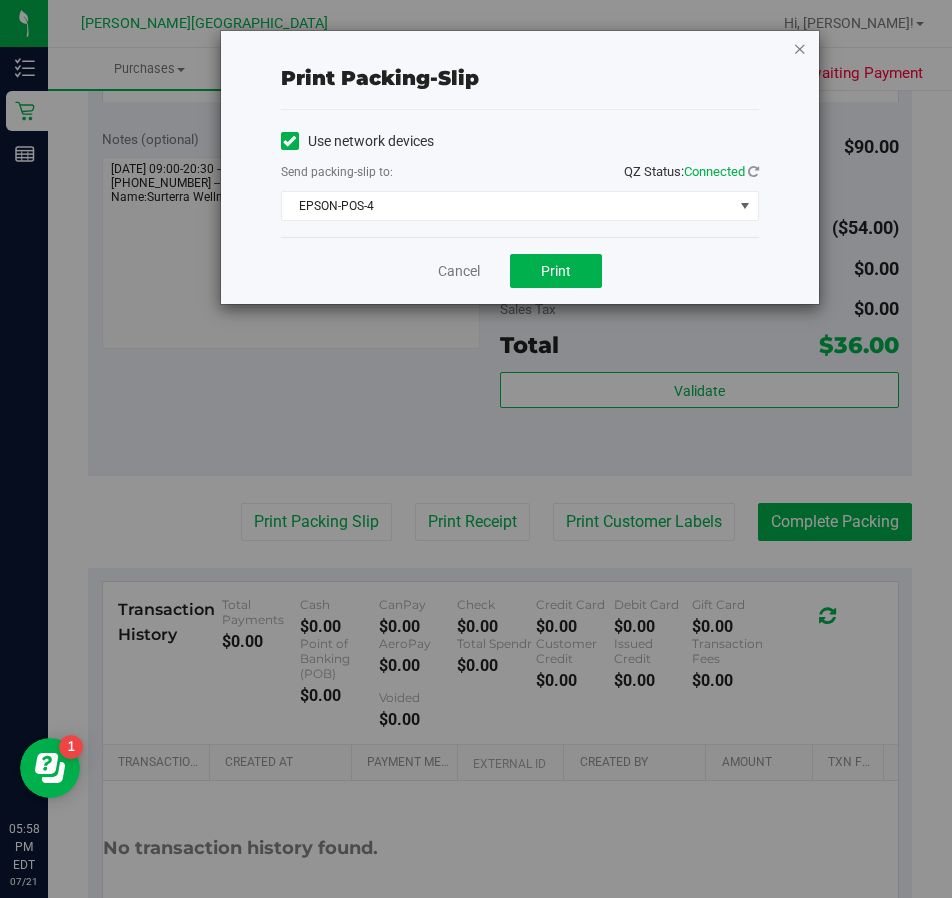click at bounding box center (800, 48) 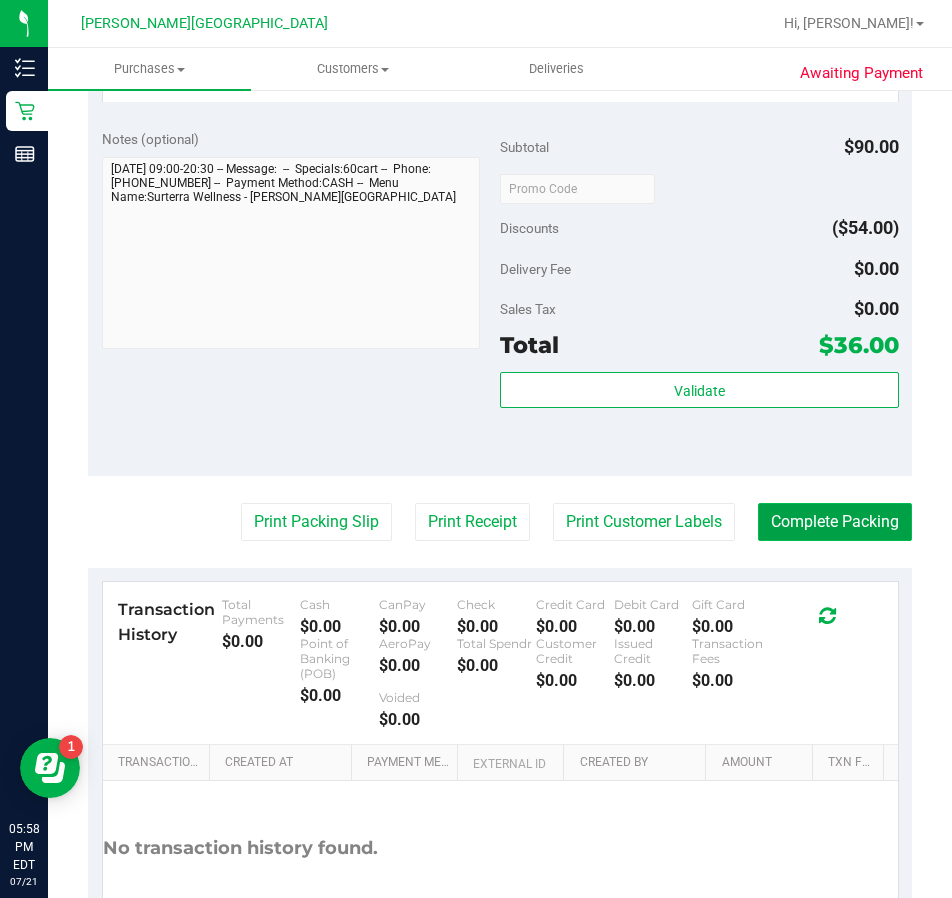 click on "Complete Packing" at bounding box center (835, 522) 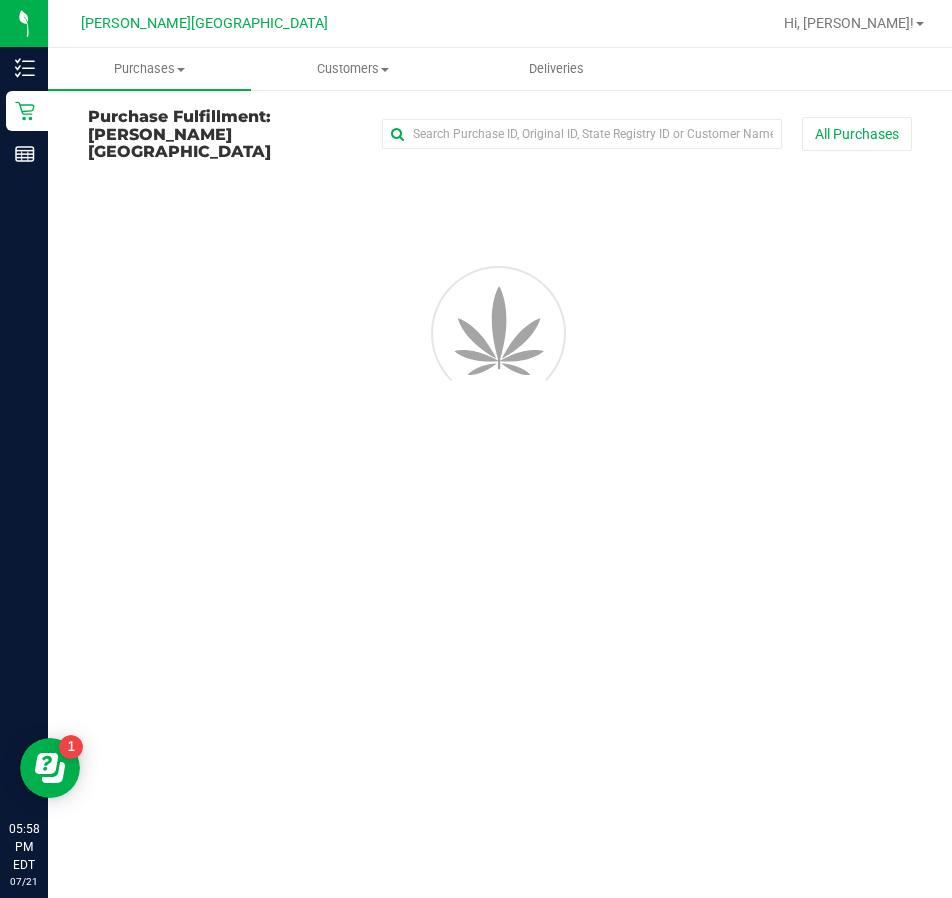 scroll, scrollTop: 0, scrollLeft: 0, axis: both 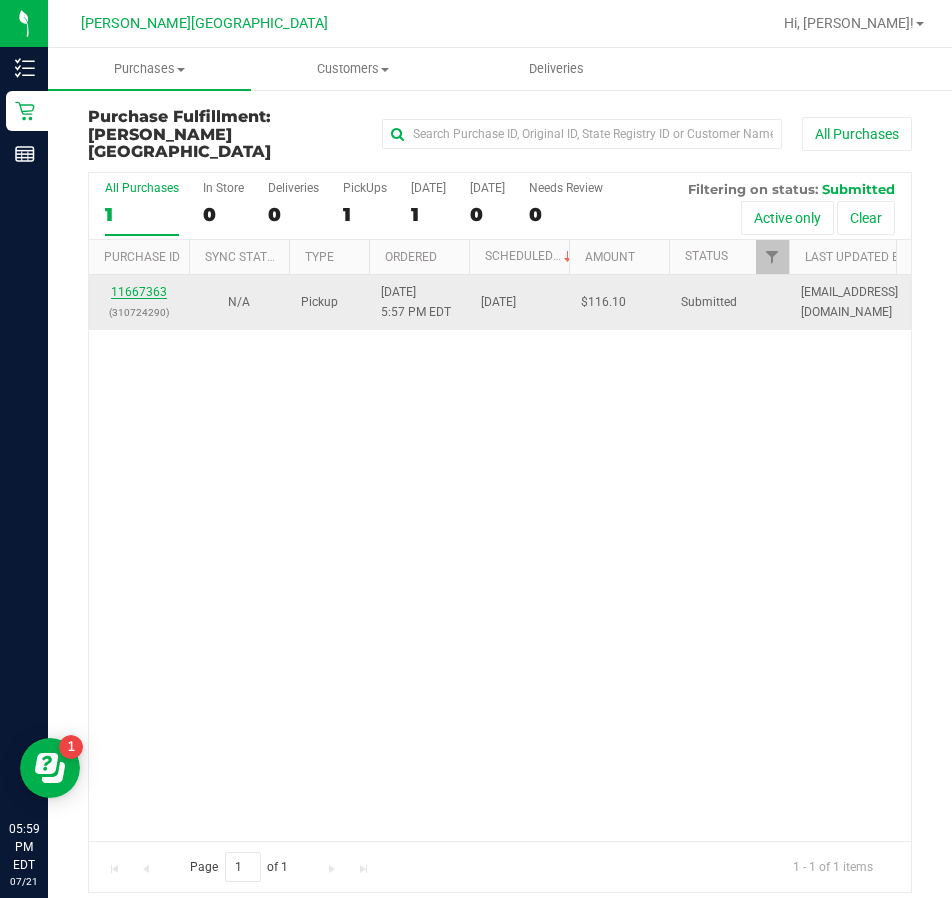 click on "11667363" at bounding box center [139, 292] 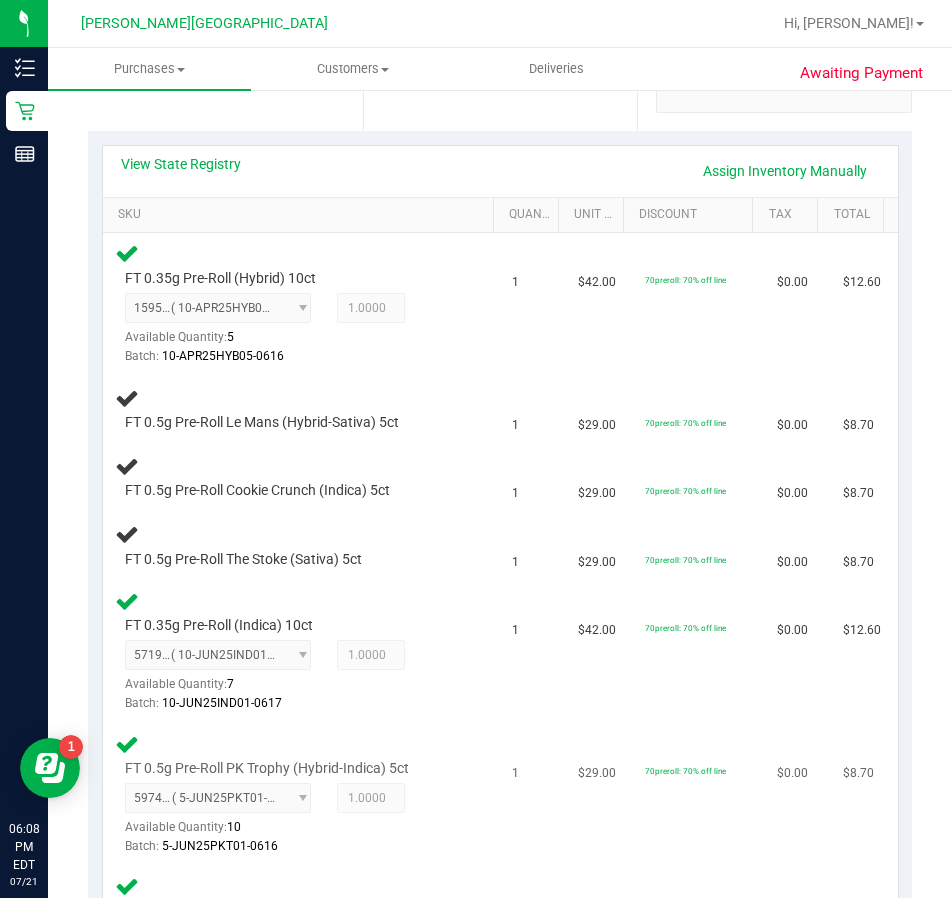 scroll, scrollTop: 400, scrollLeft: 0, axis: vertical 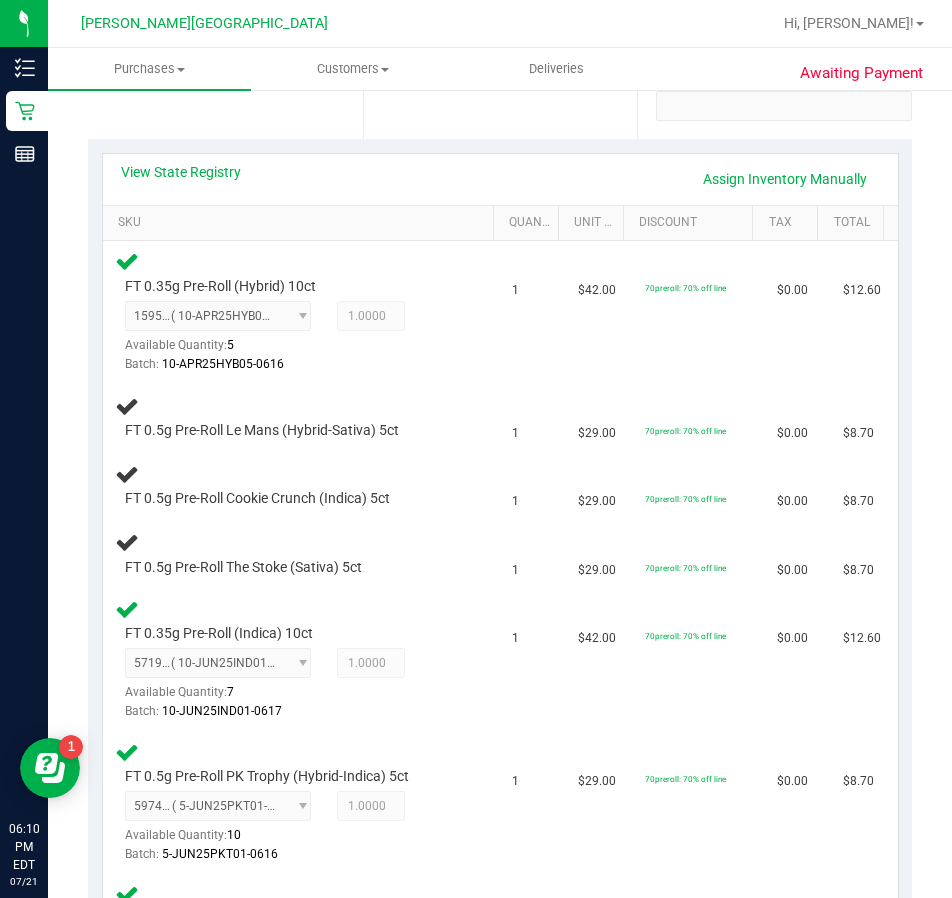 click on "Date
Pickup Date/Time
07/21/2025
Now
07/21/2025 08:30 PM
Now
Pickup Day
Monday" at bounding box center (500, 16) 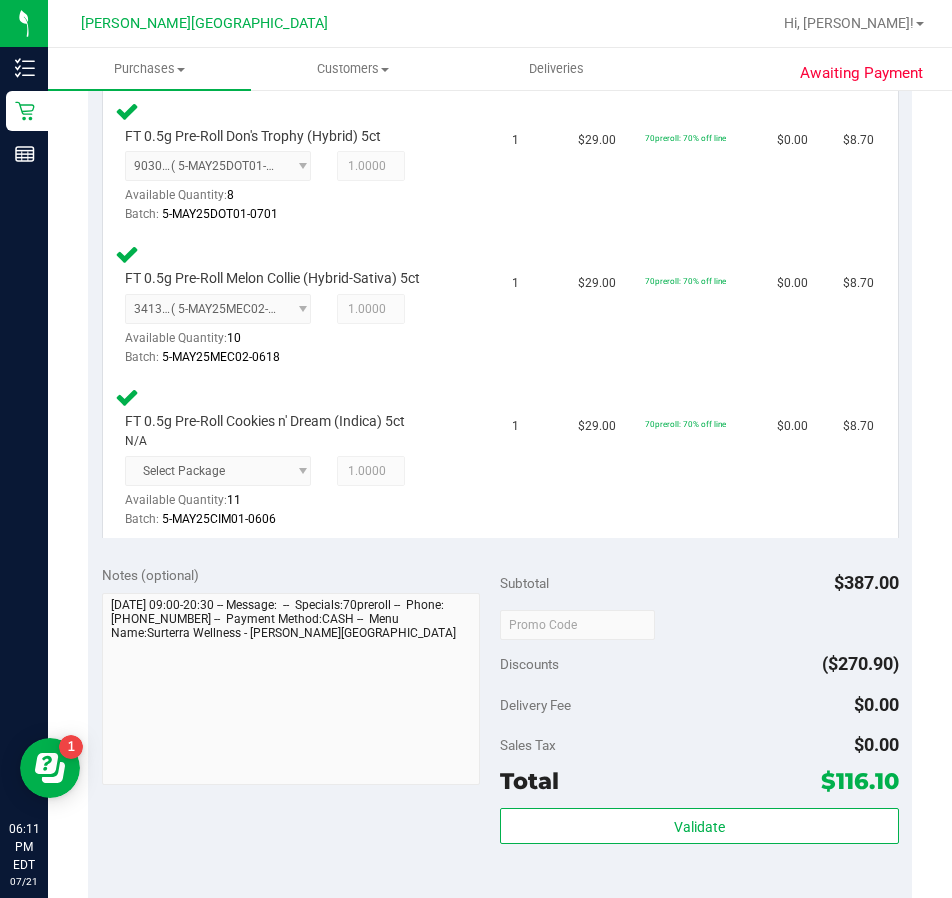 scroll, scrollTop: 2200, scrollLeft: 0, axis: vertical 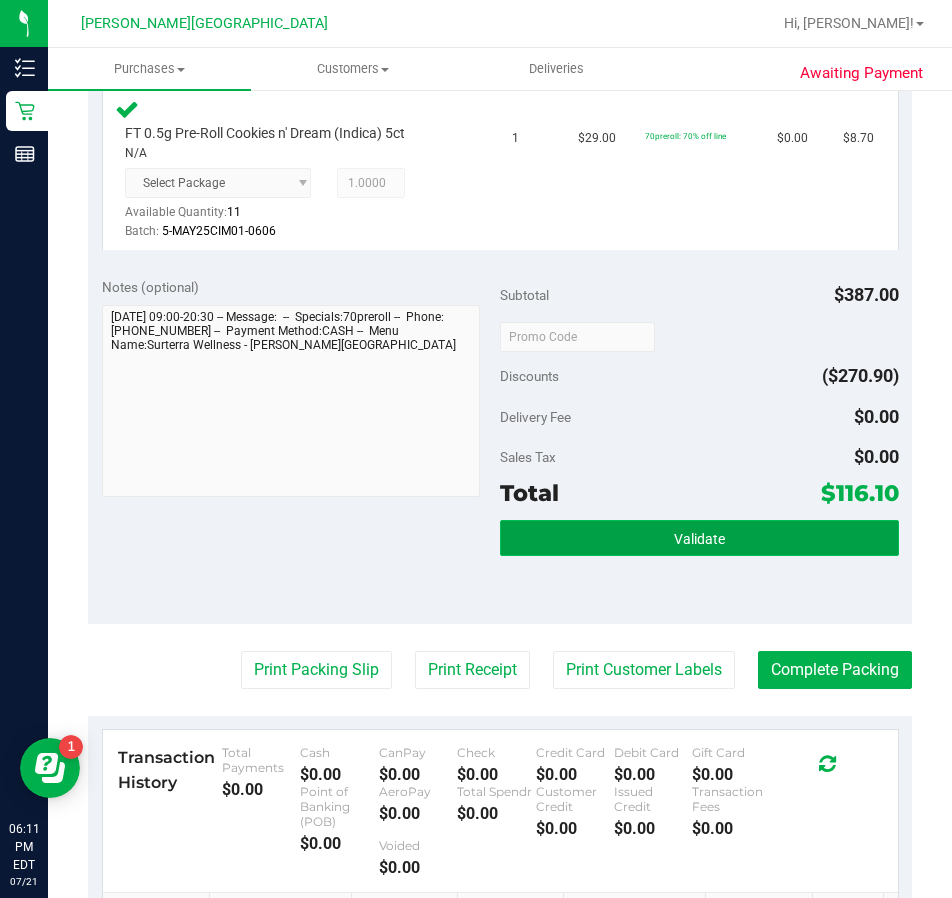 click on "Validate" at bounding box center (699, 538) 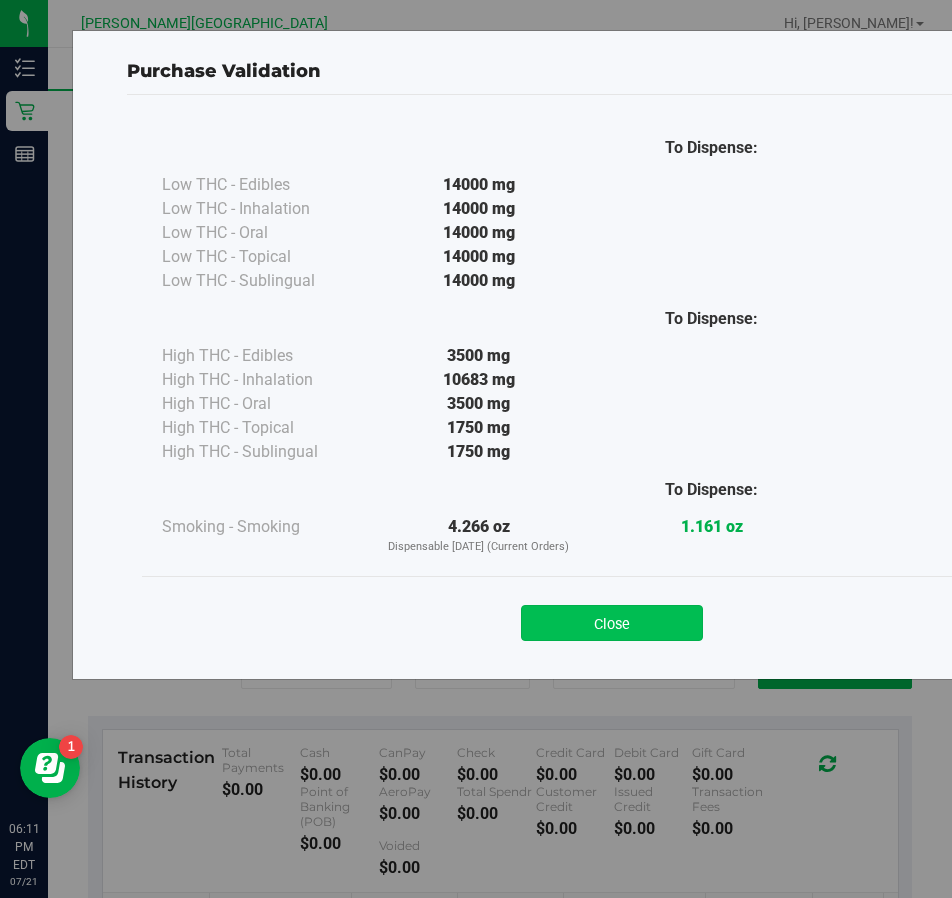 click on "Close" at bounding box center (612, 623) 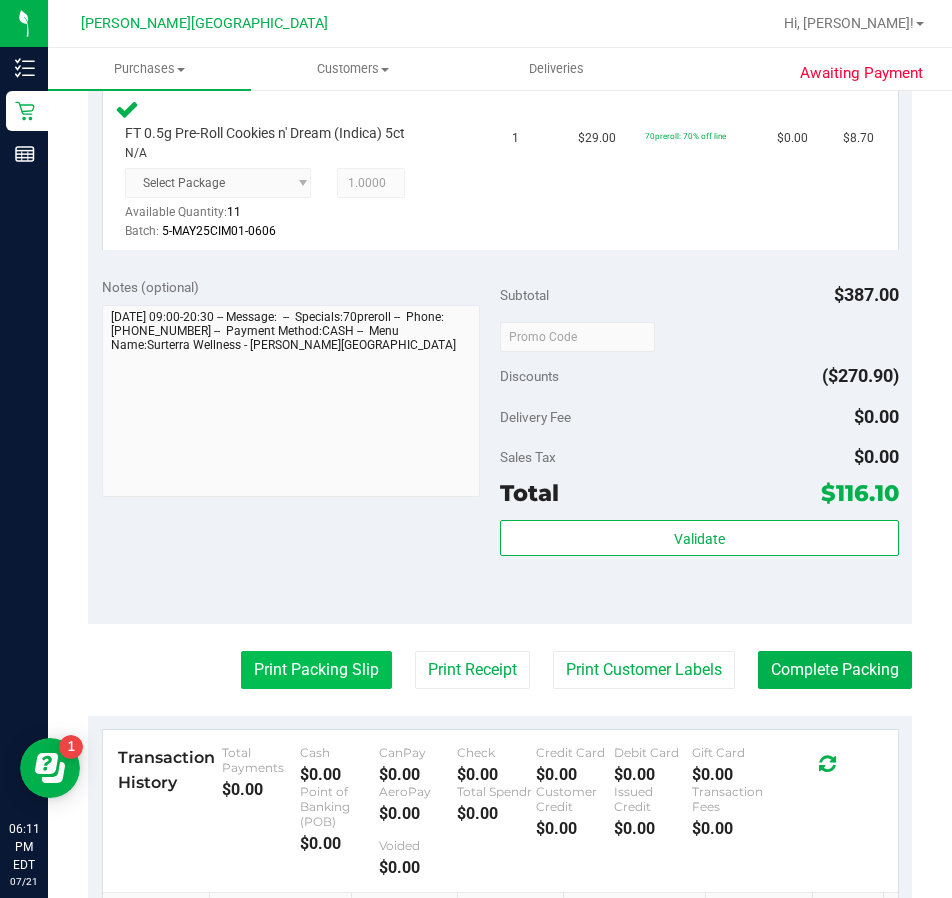 click on "Print Packing Slip" at bounding box center [316, 670] 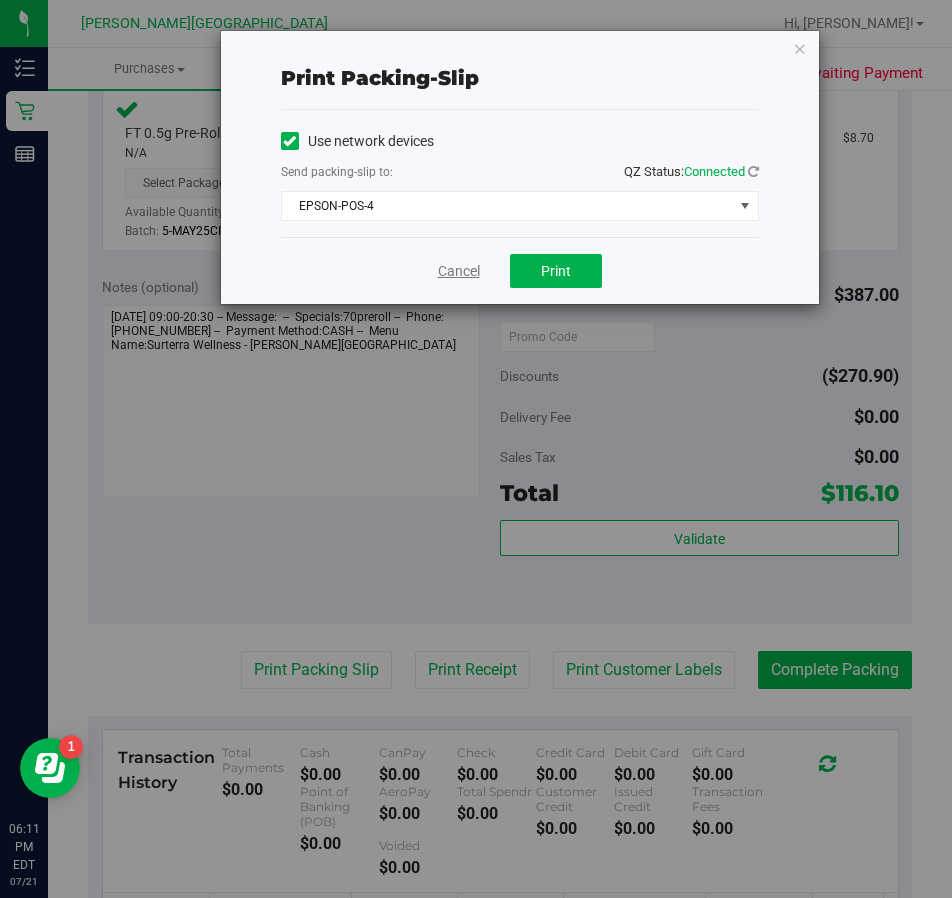 click on "Cancel" at bounding box center (459, 271) 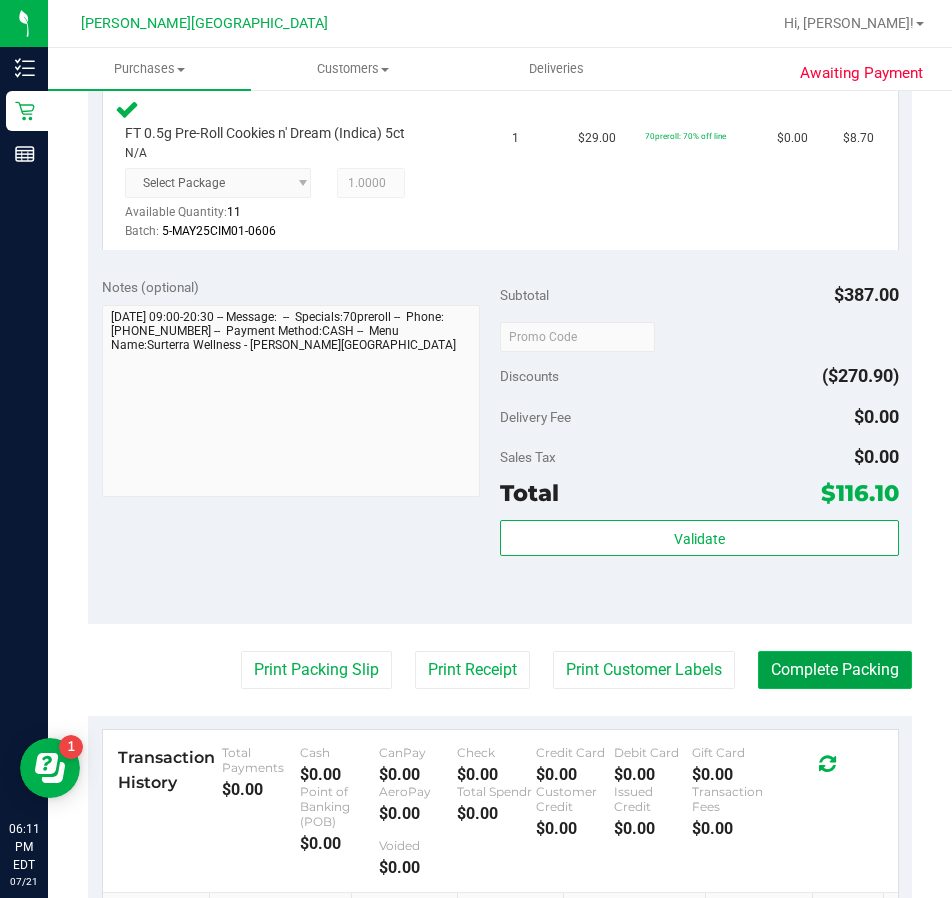 click on "Complete Packing" at bounding box center [835, 670] 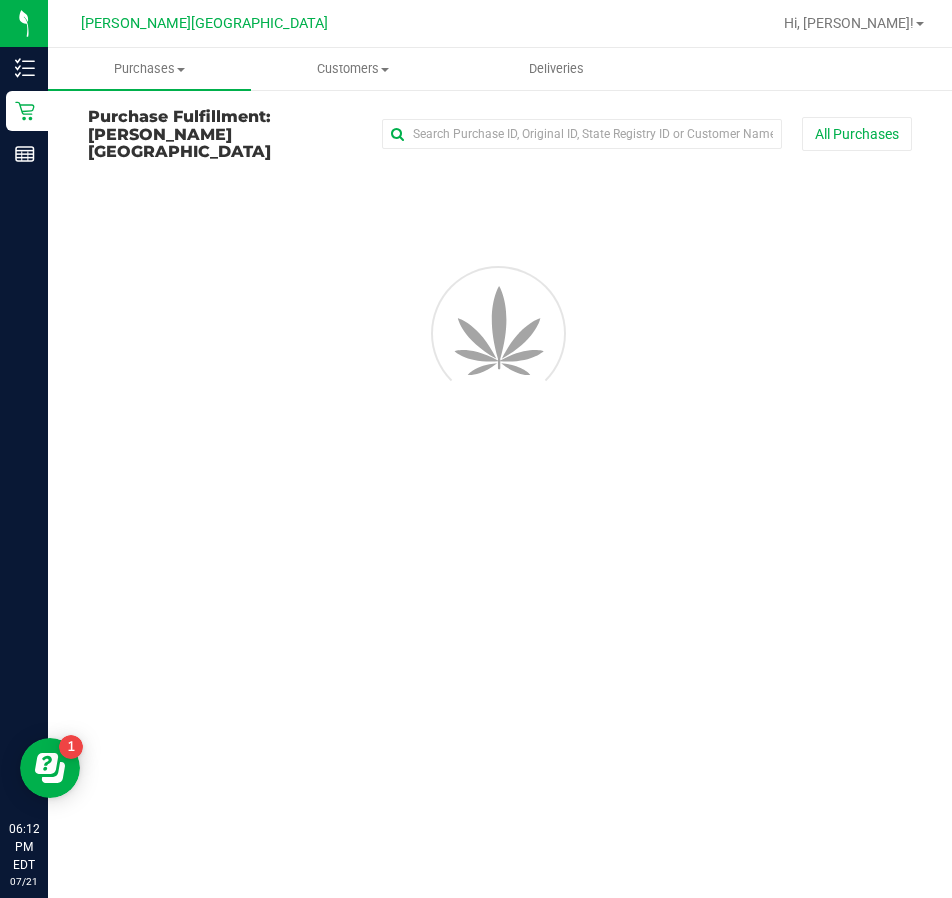 scroll, scrollTop: 0, scrollLeft: 0, axis: both 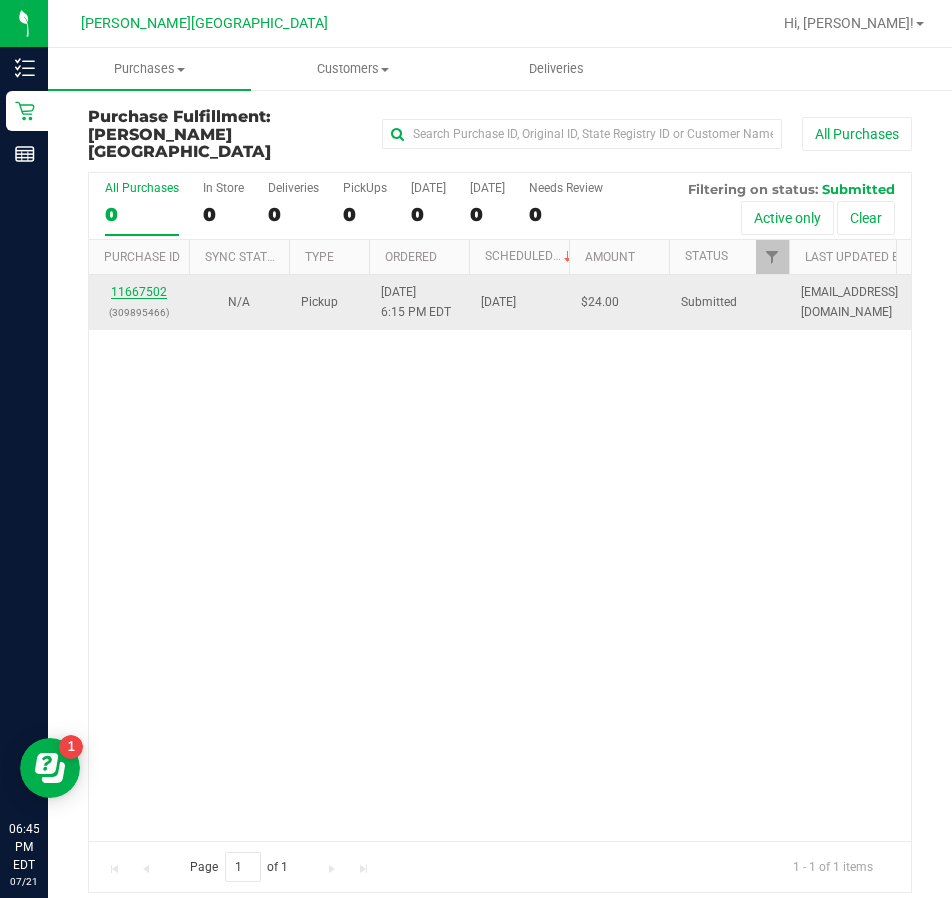 click on "11667502" at bounding box center (139, 292) 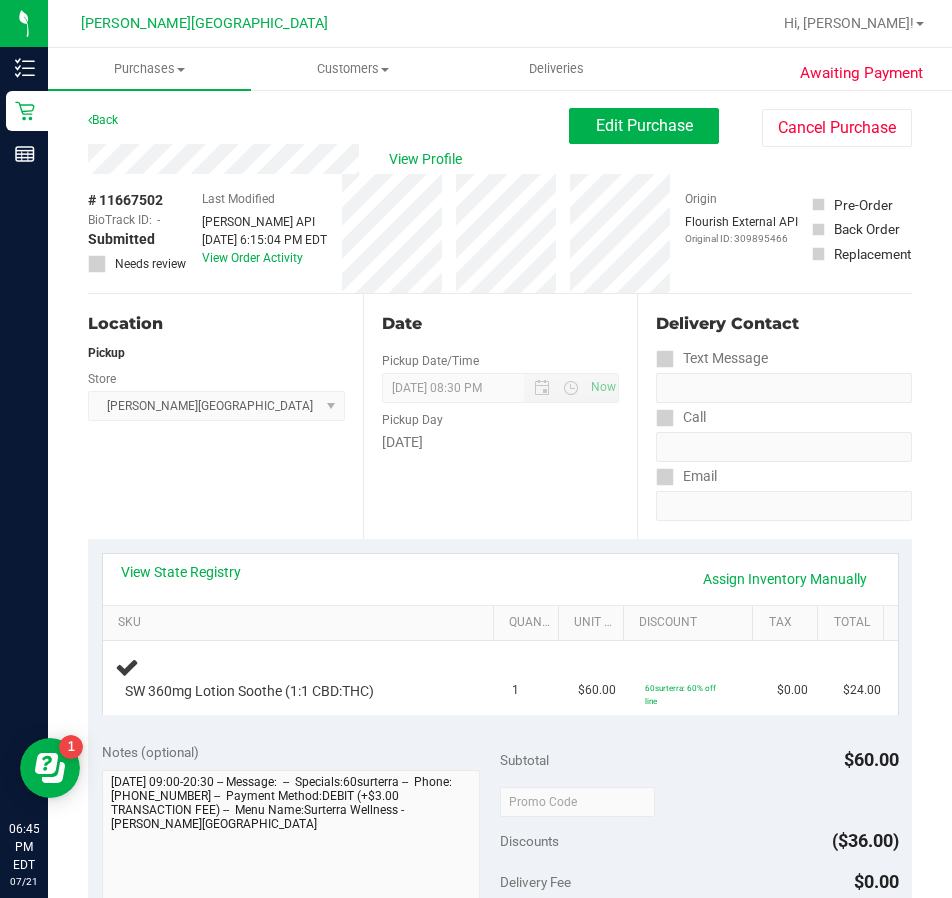 scroll, scrollTop: 100, scrollLeft: 0, axis: vertical 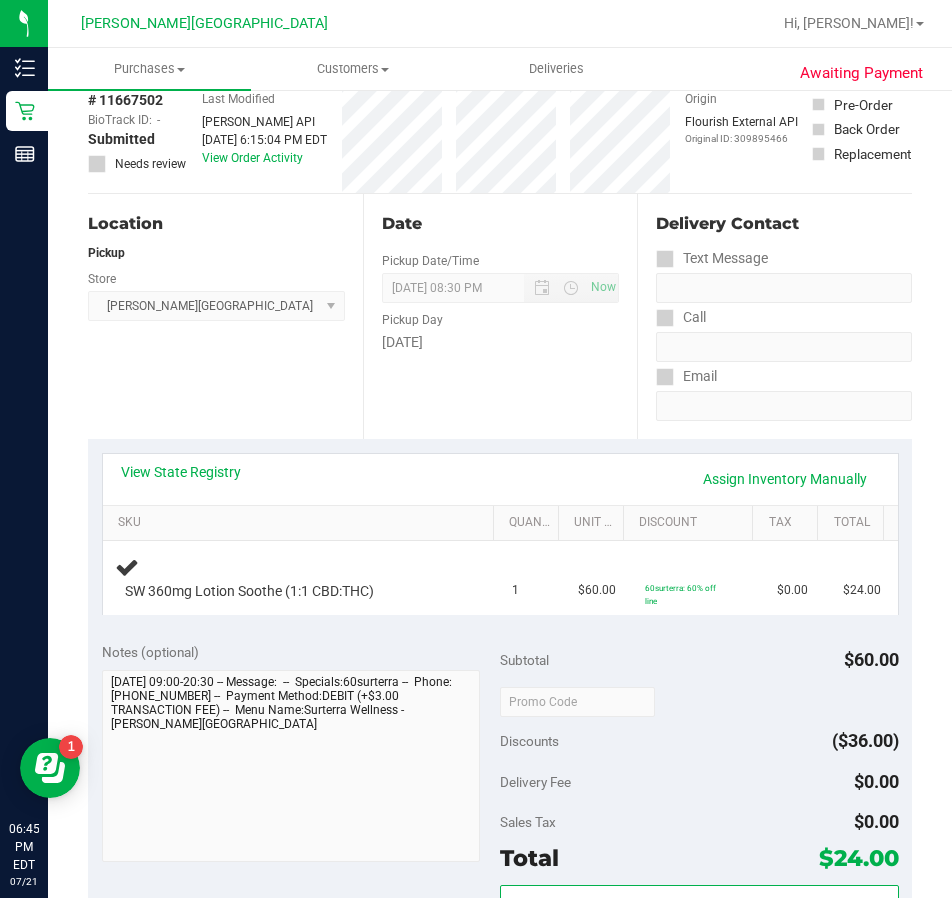 click on "Location
Pickup
Store
Bonita Springs WC Select Store Bonita Springs WC Boynton Beach WC Bradenton WC Brandon WC Brooksville WC Call Center Clermont WC Crestview WC Deerfield Beach WC Delray Beach WC Deltona WC Ft Walton Beach WC Ft. Lauderdale WC Ft. Myers WC Gainesville WC Jax Atlantic WC JAX DC REP Jax WC Key West WC Lakeland WC Largo WC Lehigh Acres DC REP Merritt Island WC Miami 72nd WC Miami Beach WC Miami Dadeland WC Miramar DC REP New Port Richey WC North Palm Beach WC North Port WC Ocala WC Orange Park WC Orlando Colonial WC Orlando DC REP Orlando WC Oviedo WC Palm Bay WC Palm Coast WC Panama City WC Pensacola WC Port Orange WC Port St. Lucie WC Sebring WC South Tampa WC St. Pete WC Summerfield WC Tallahassee DC REP Tallahassee WC Tampa DC Testing Tampa Warehouse Tampa WC TX Austin DC TX Plano Retail WPB DC" at bounding box center [225, 316] 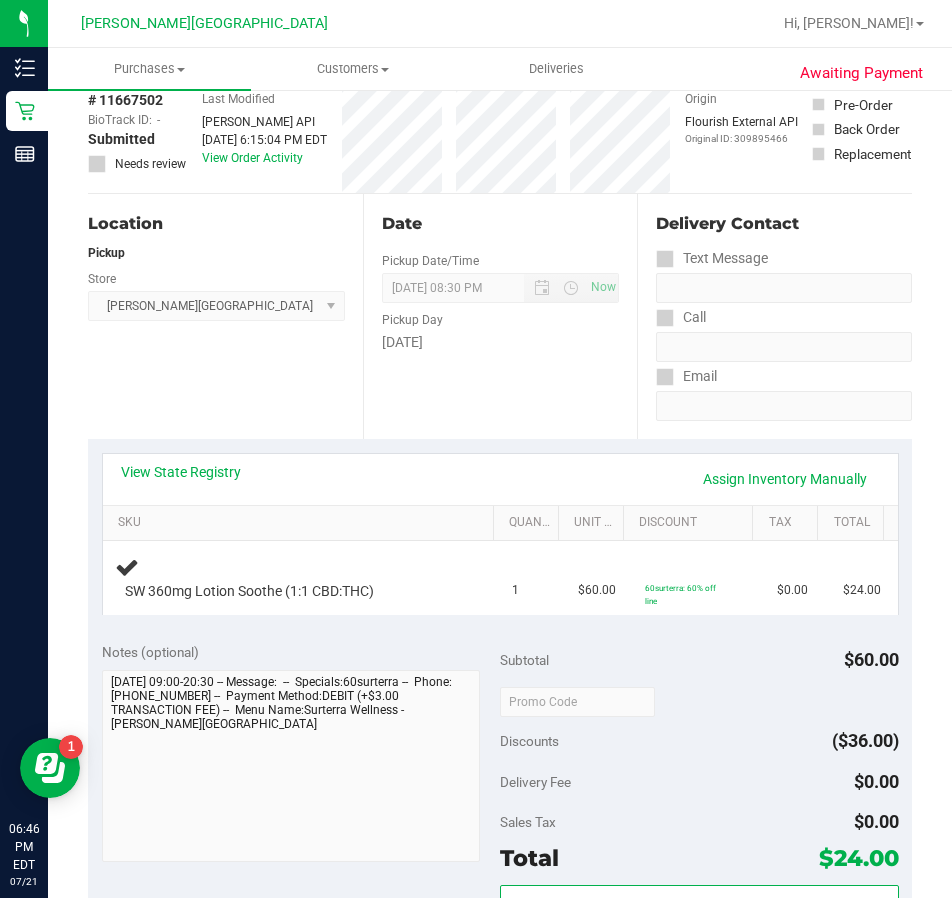 click on "View State Registry
Assign Inventory Manually
SKU Quantity Unit Price Discount Tax Total
SW 360mg Lotion Soothe (1:1 CBD:THC)
1
$60.00
60surterra:
60%
off
line
$0.00
$24.00" at bounding box center (500, 534) 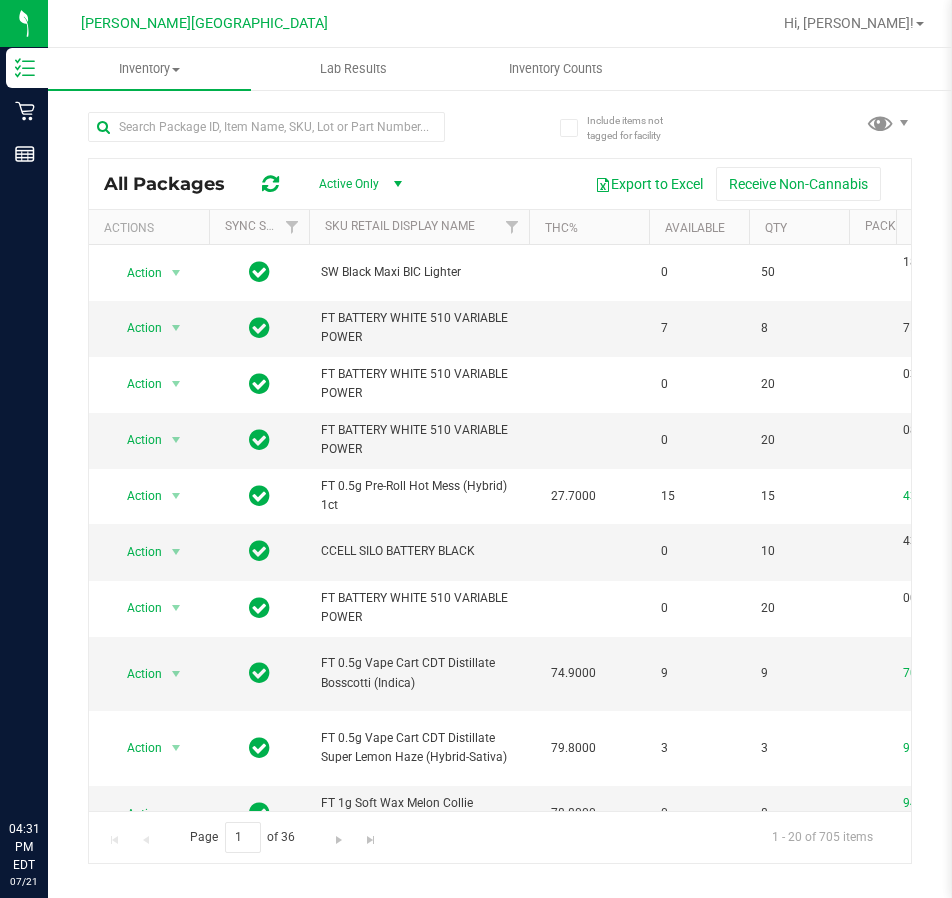 scroll, scrollTop: 0, scrollLeft: 0, axis: both 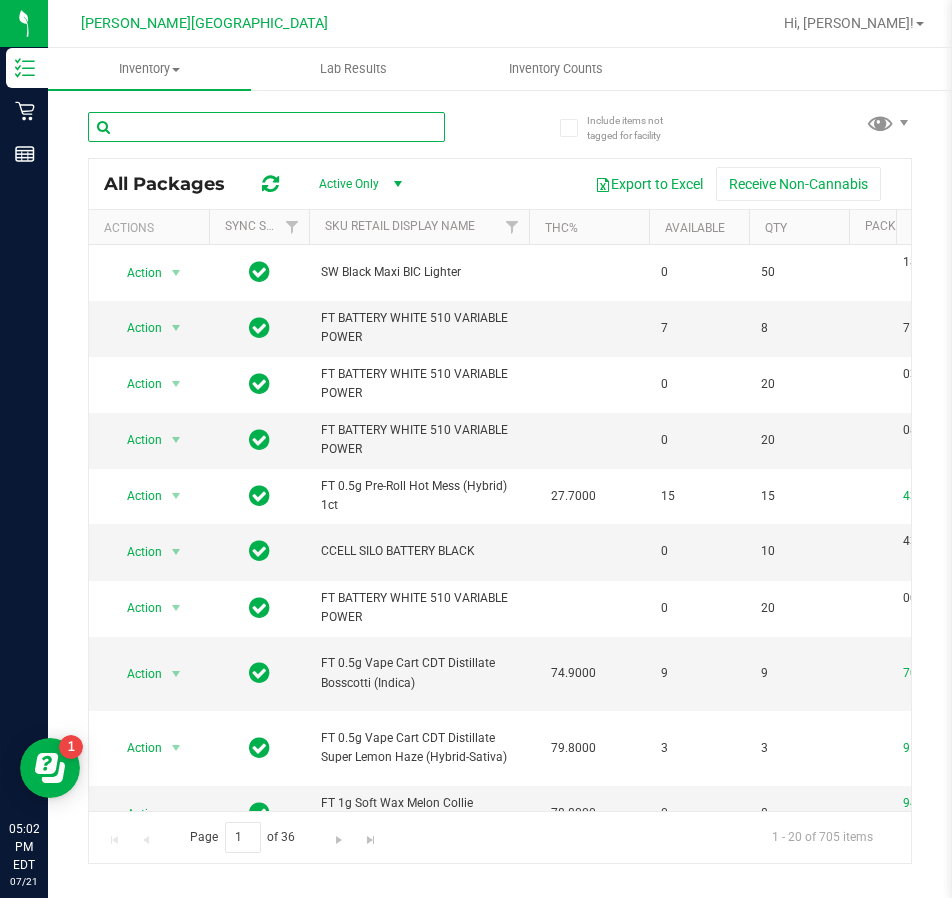click at bounding box center [266, 127] 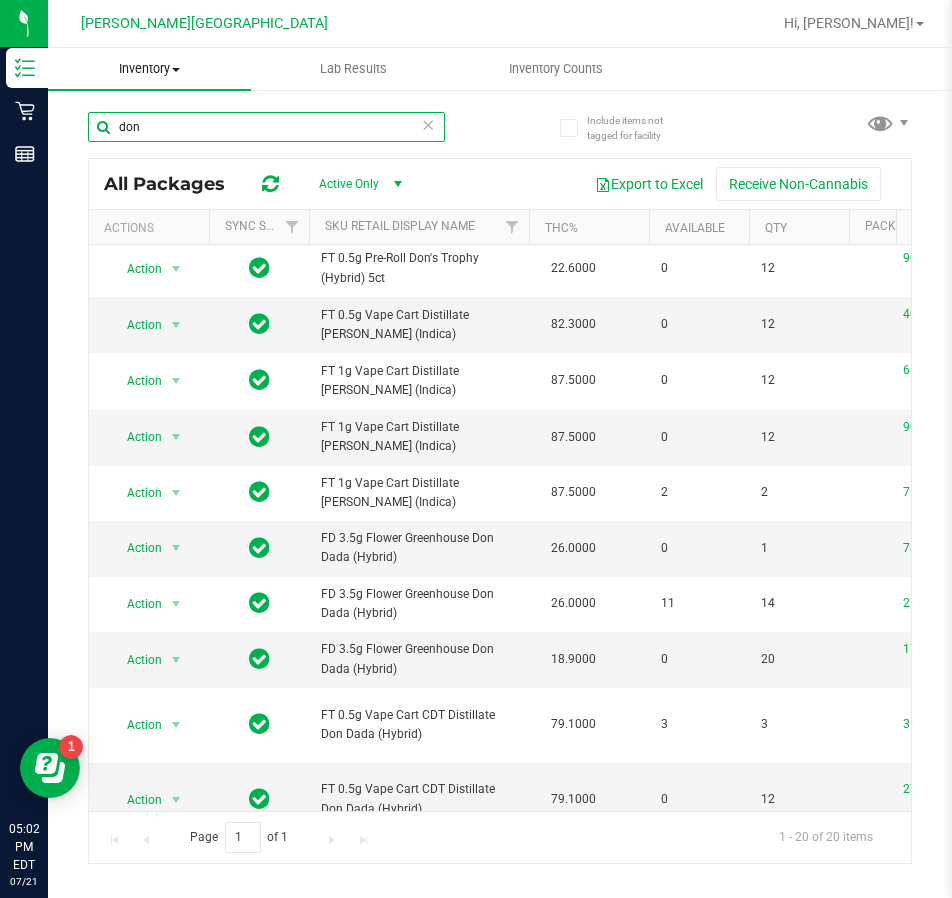 scroll, scrollTop: 0, scrollLeft: 0, axis: both 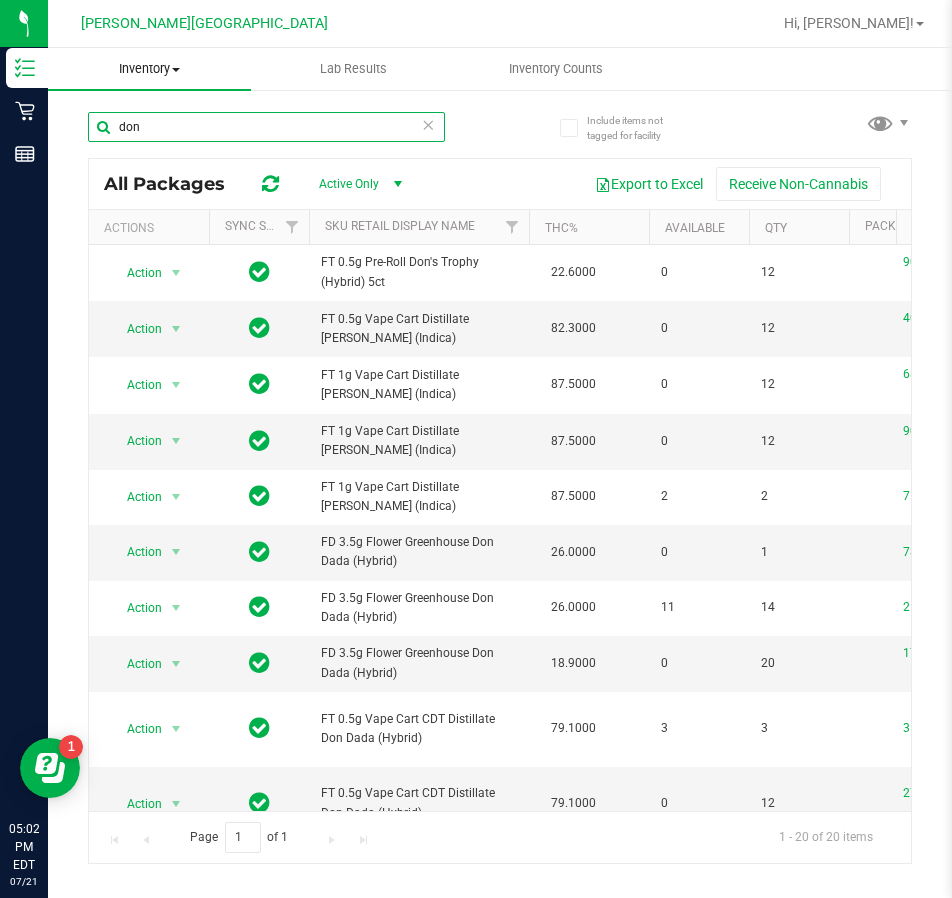 type on "don" 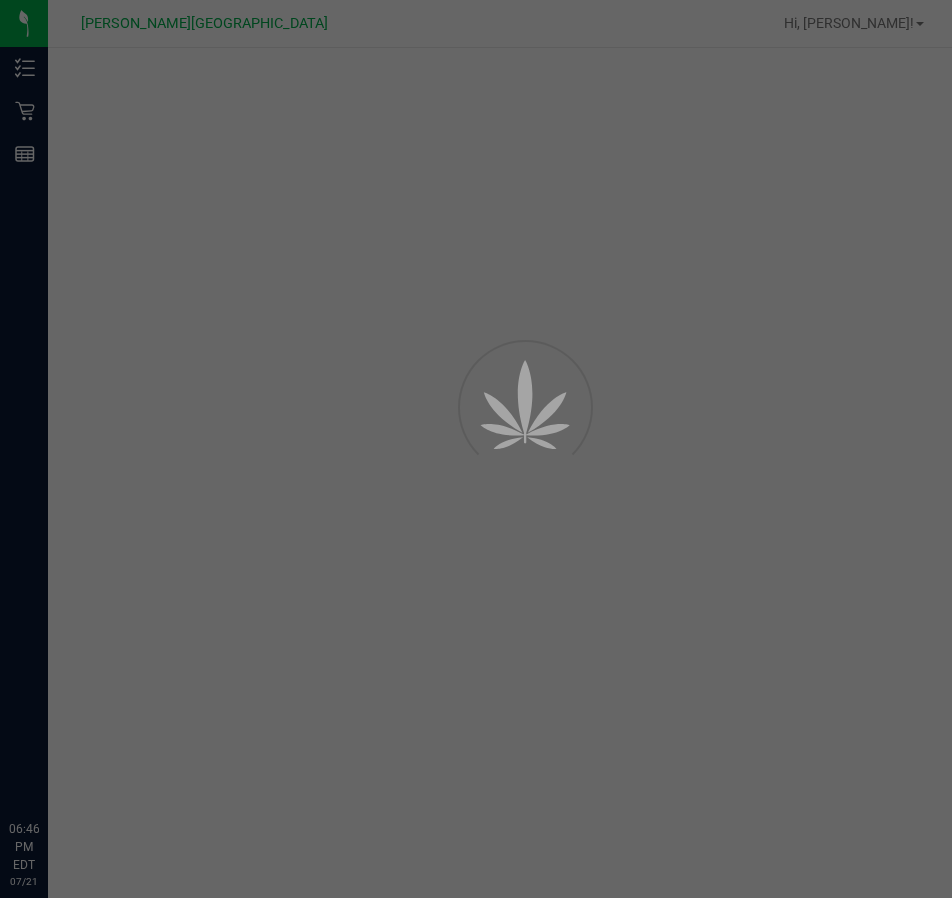 scroll, scrollTop: 0, scrollLeft: 0, axis: both 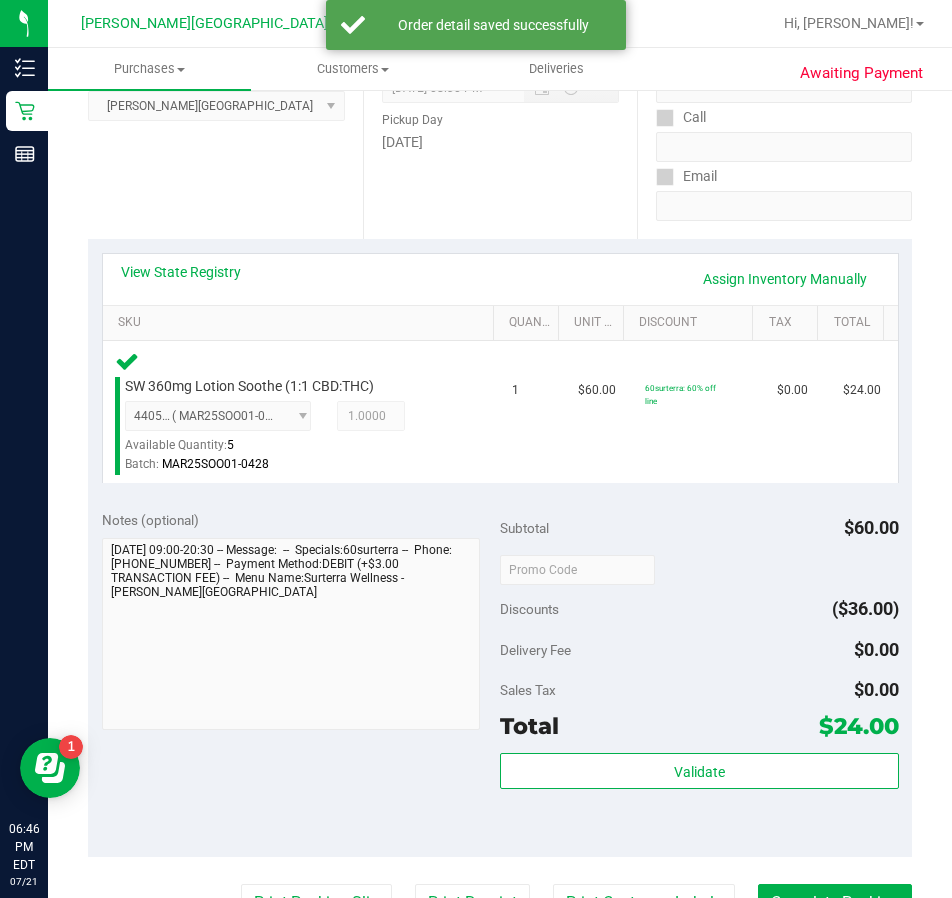 click on "Validate" at bounding box center [699, 798] 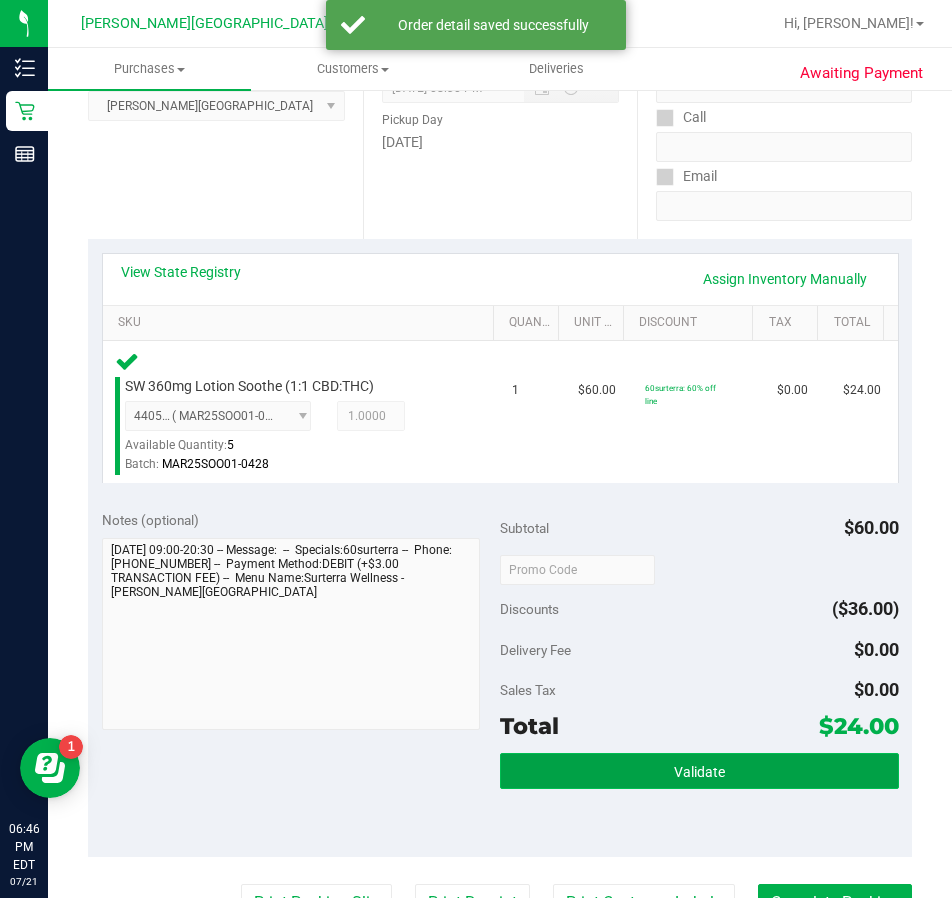click on "Validate" at bounding box center (699, 772) 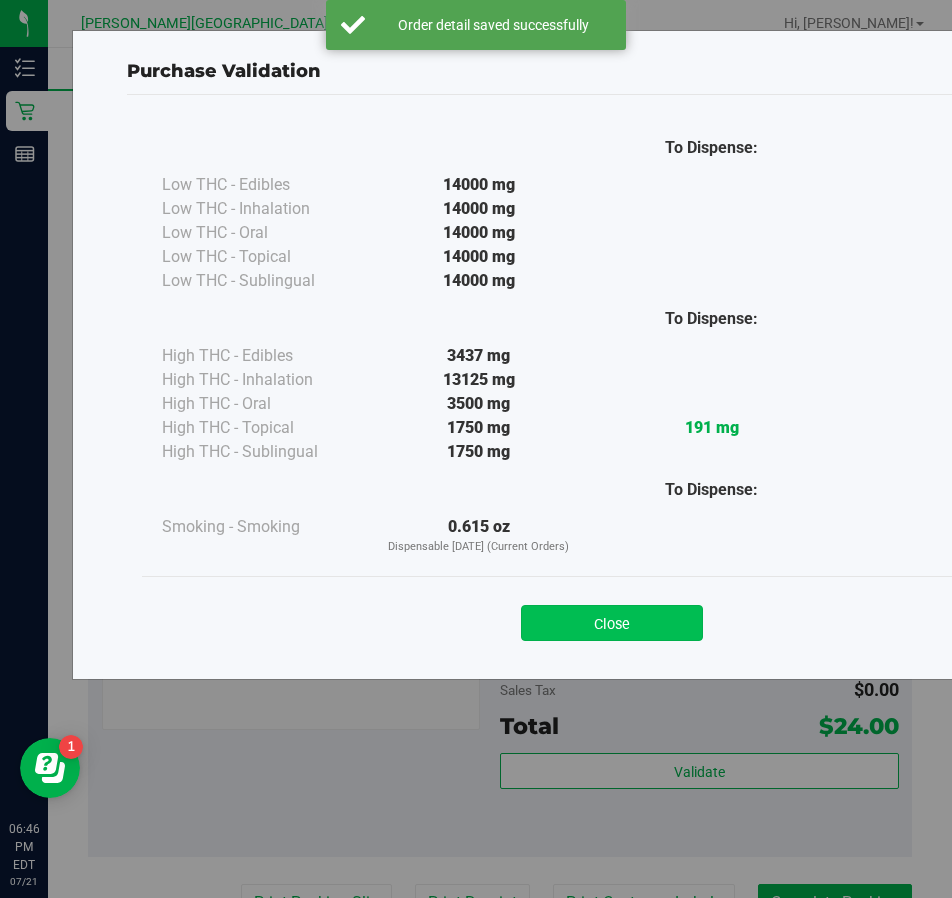 click on "Close" at bounding box center (612, 623) 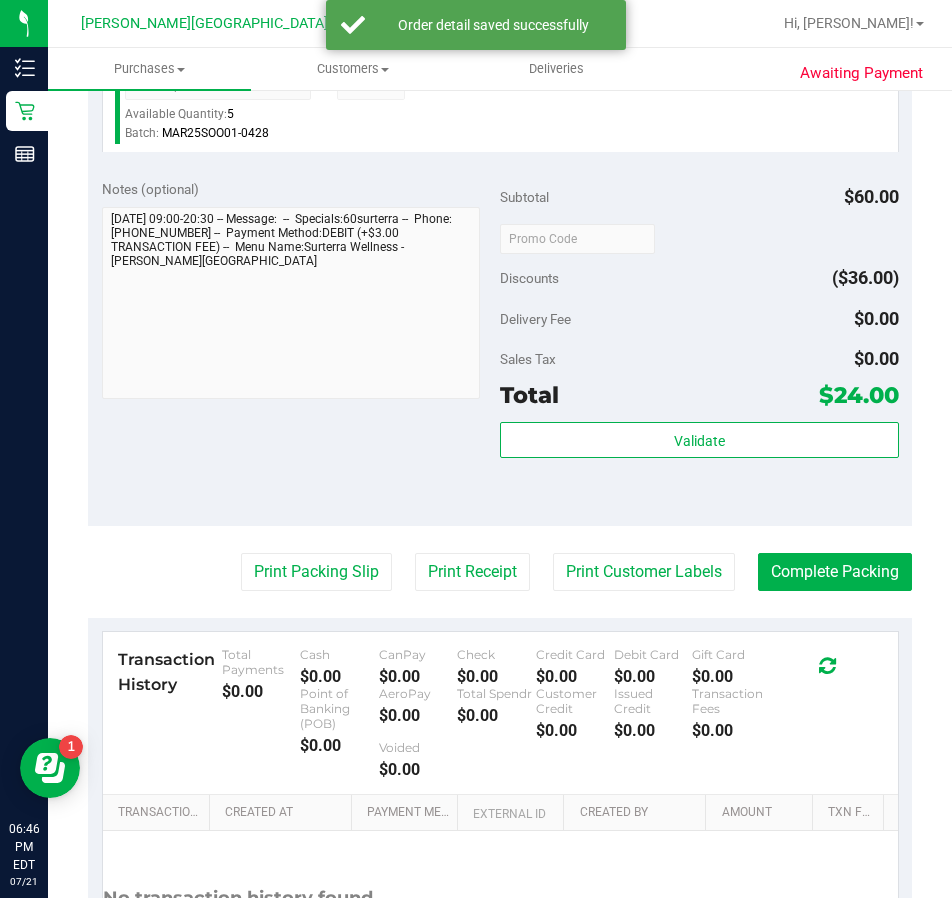 scroll, scrollTop: 700, scrollLeft: 0, axis: vertical 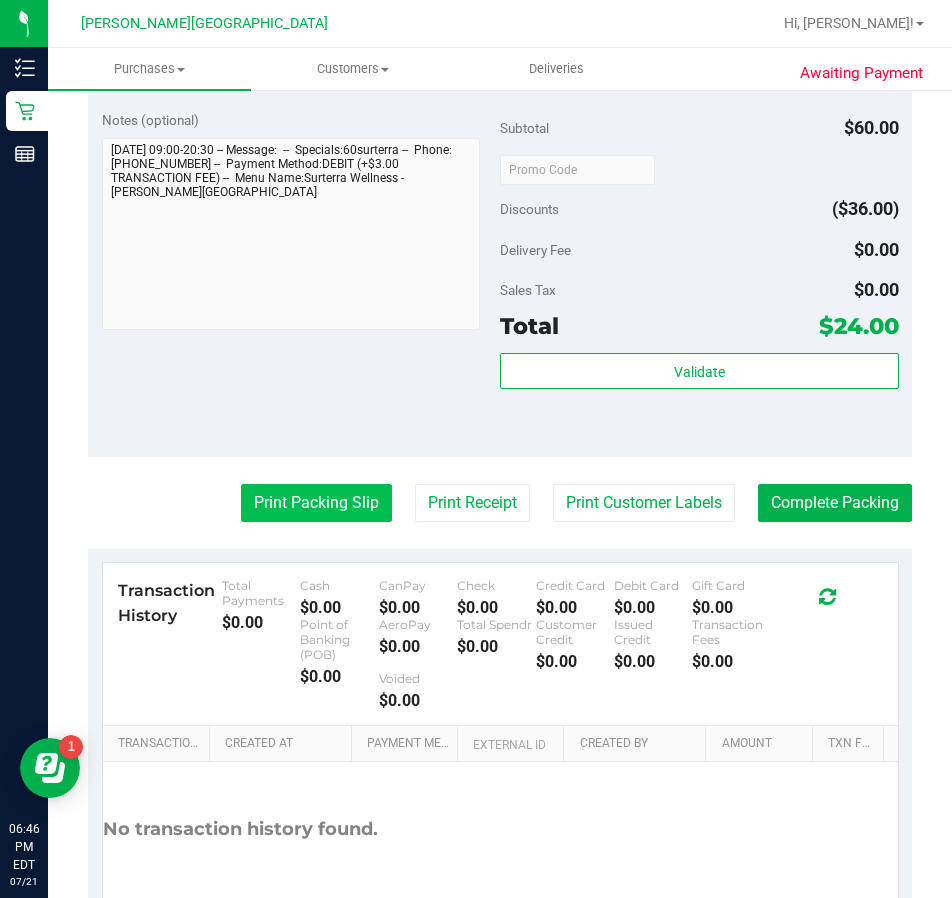 click on "Print Packing Slip" at bounding box center [316, 503] 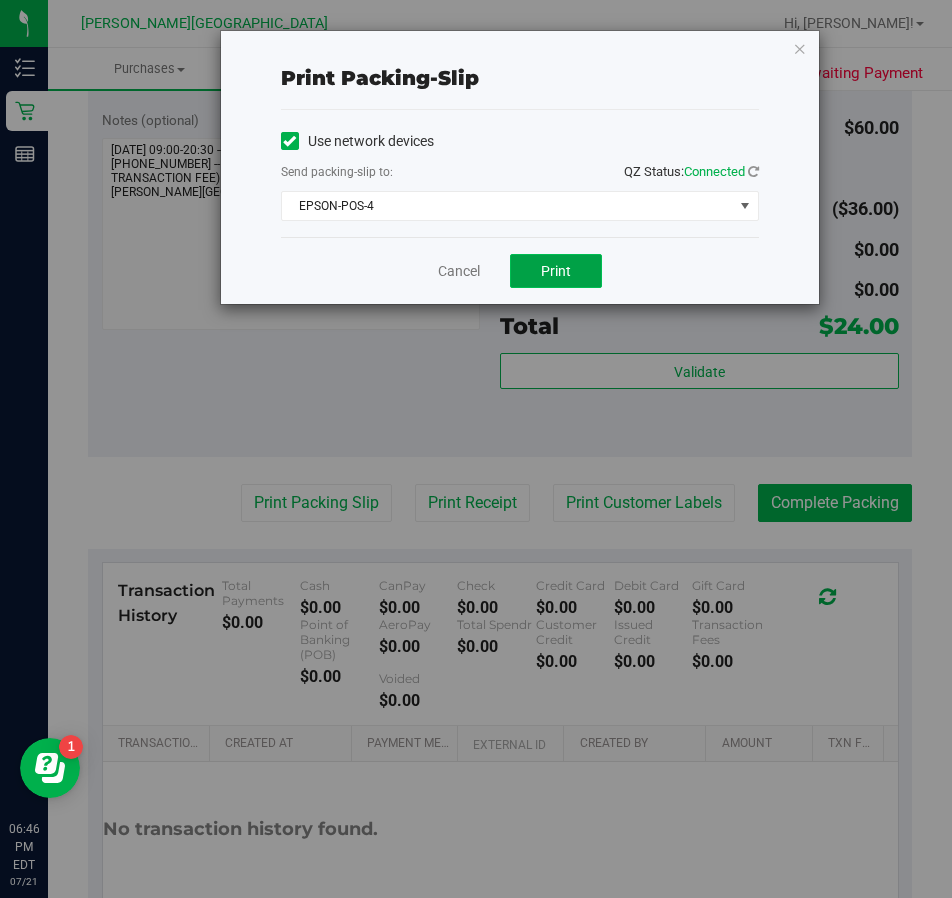 click on "Print" at bounding box center (556, 271) 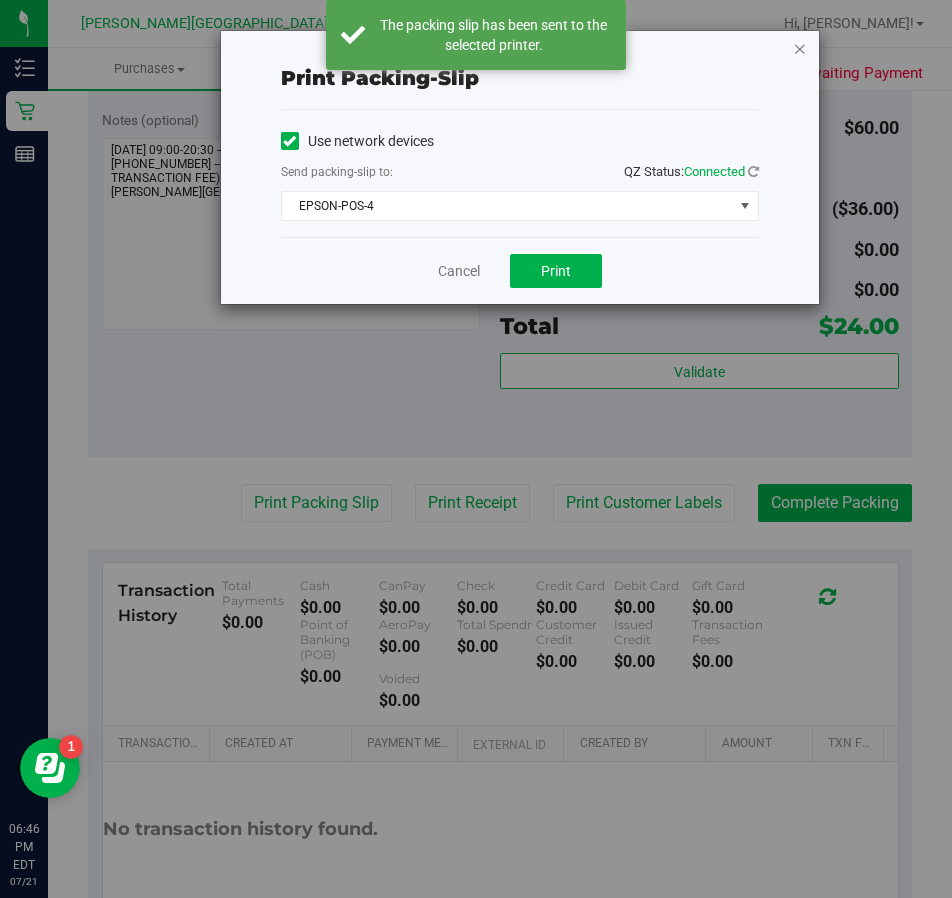 click at bounding box center (800, 48) 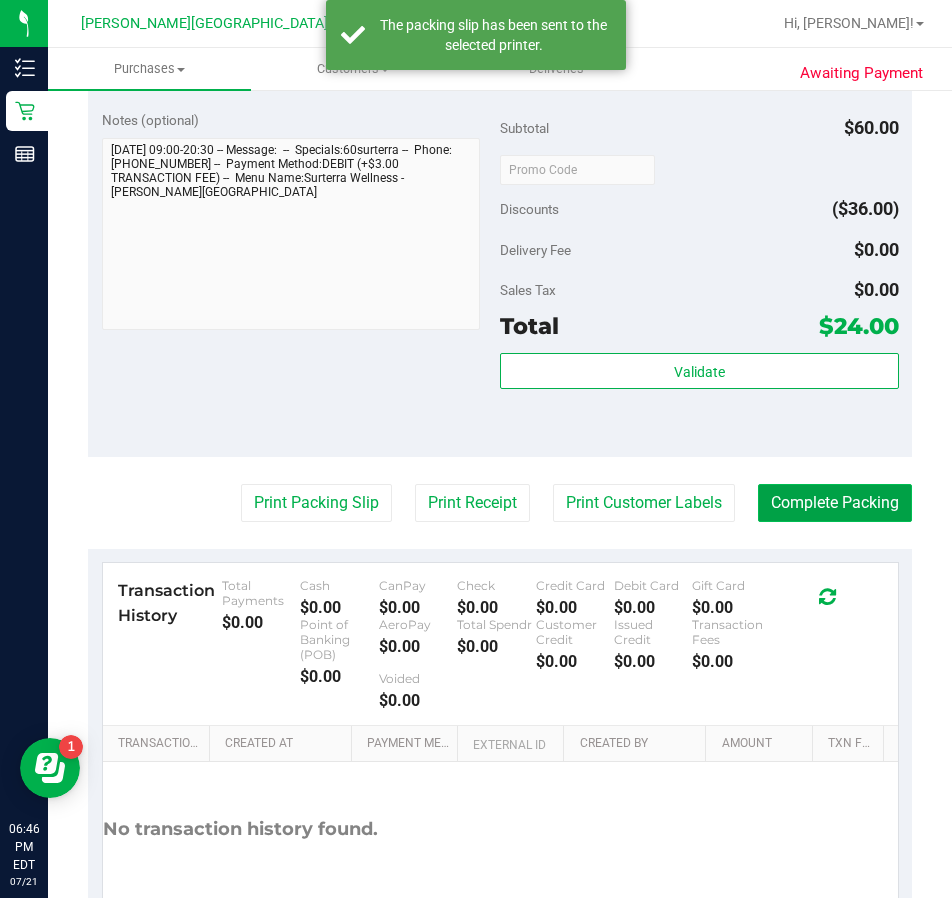 click on "Complete Packing" at bounding box center [835, 503] 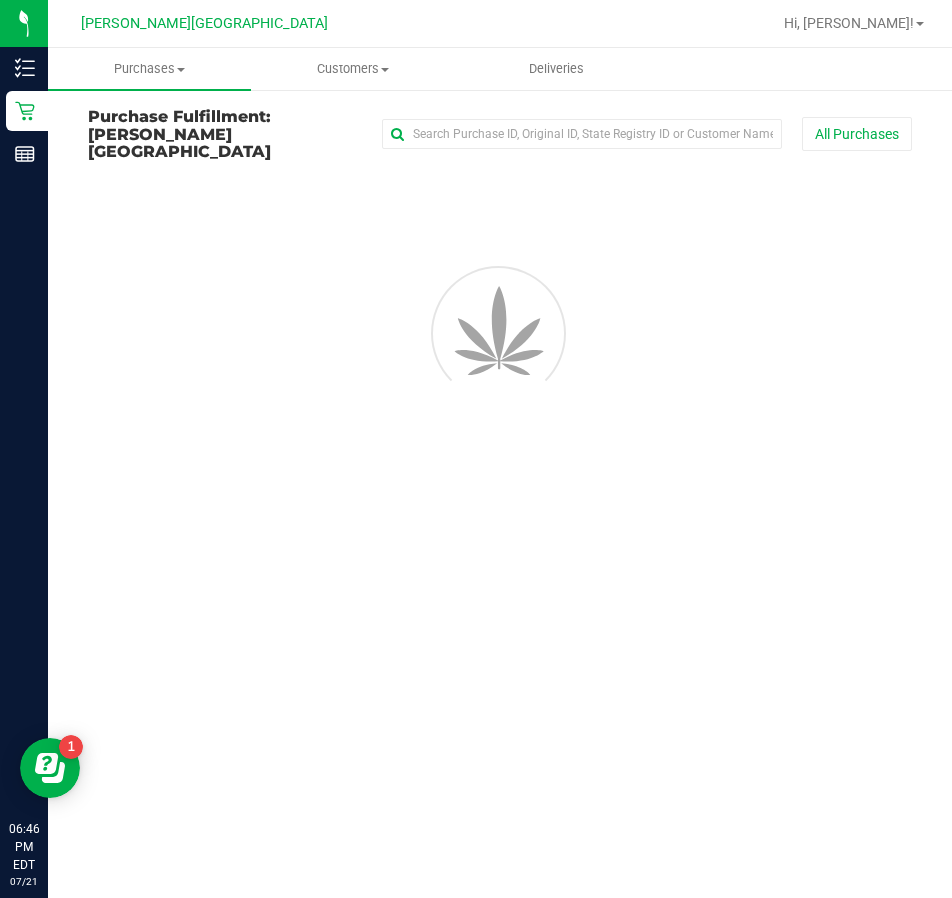 scroll, scrollTop: 0, scrollLeft: 0, axis: both 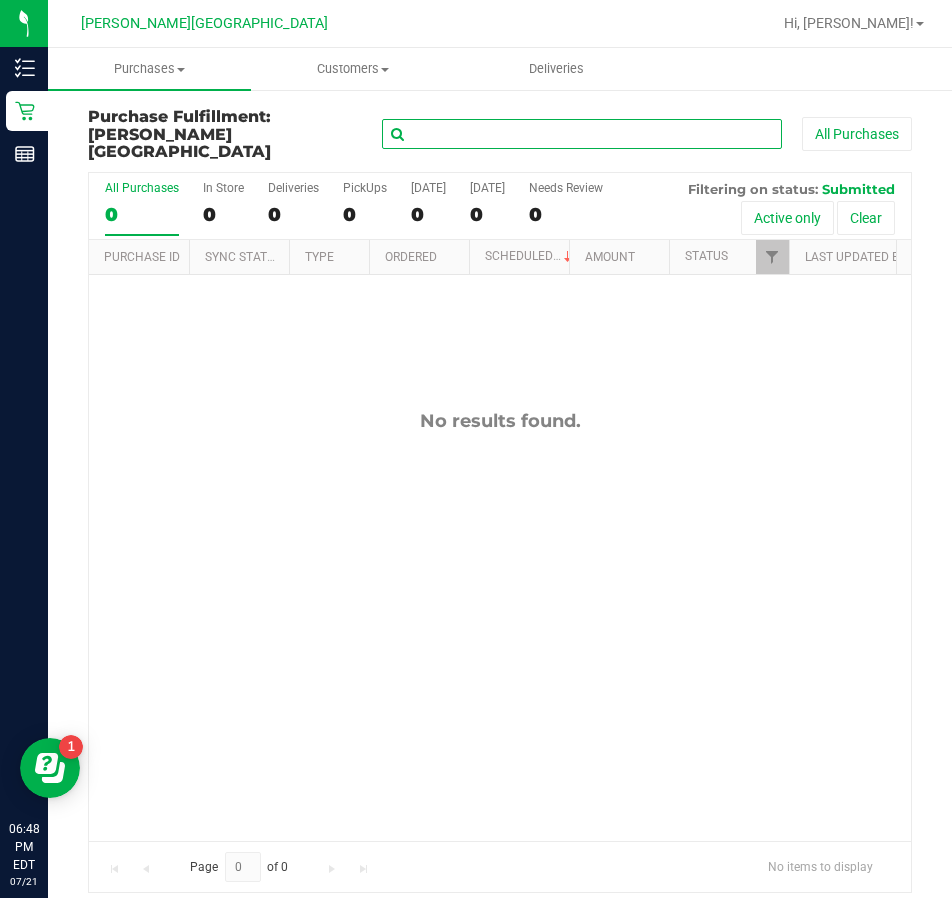 click at bounding box center [582, 134] 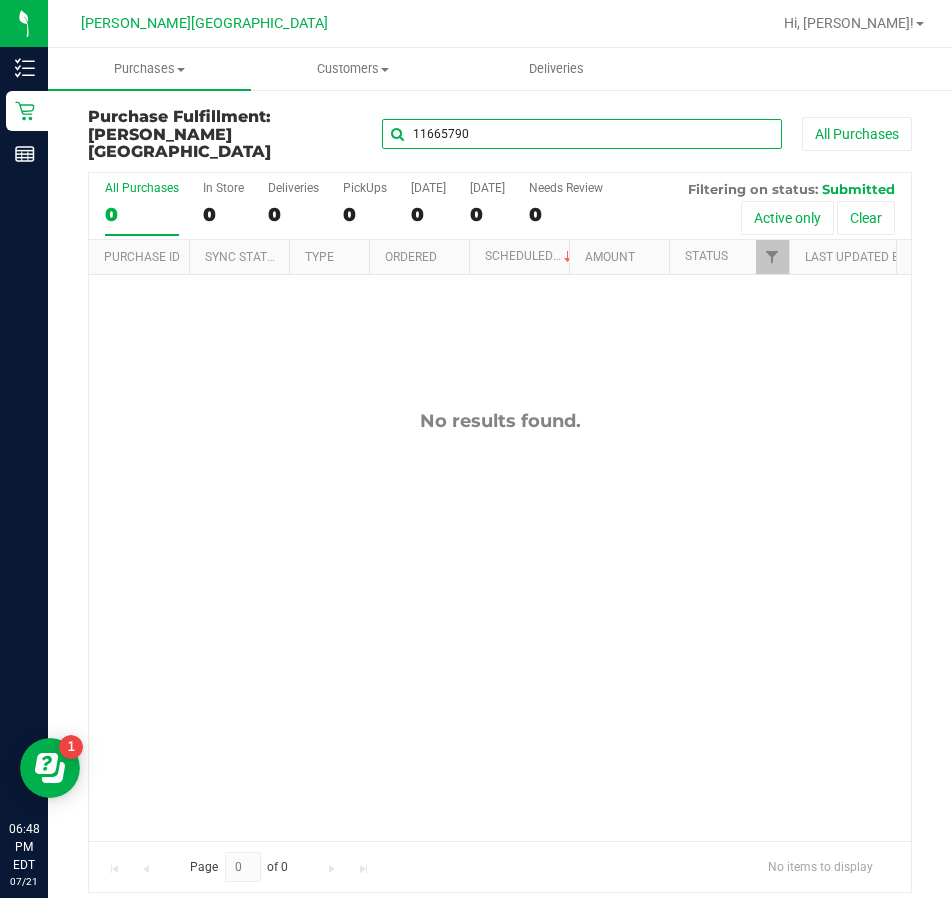 type on "11665790" 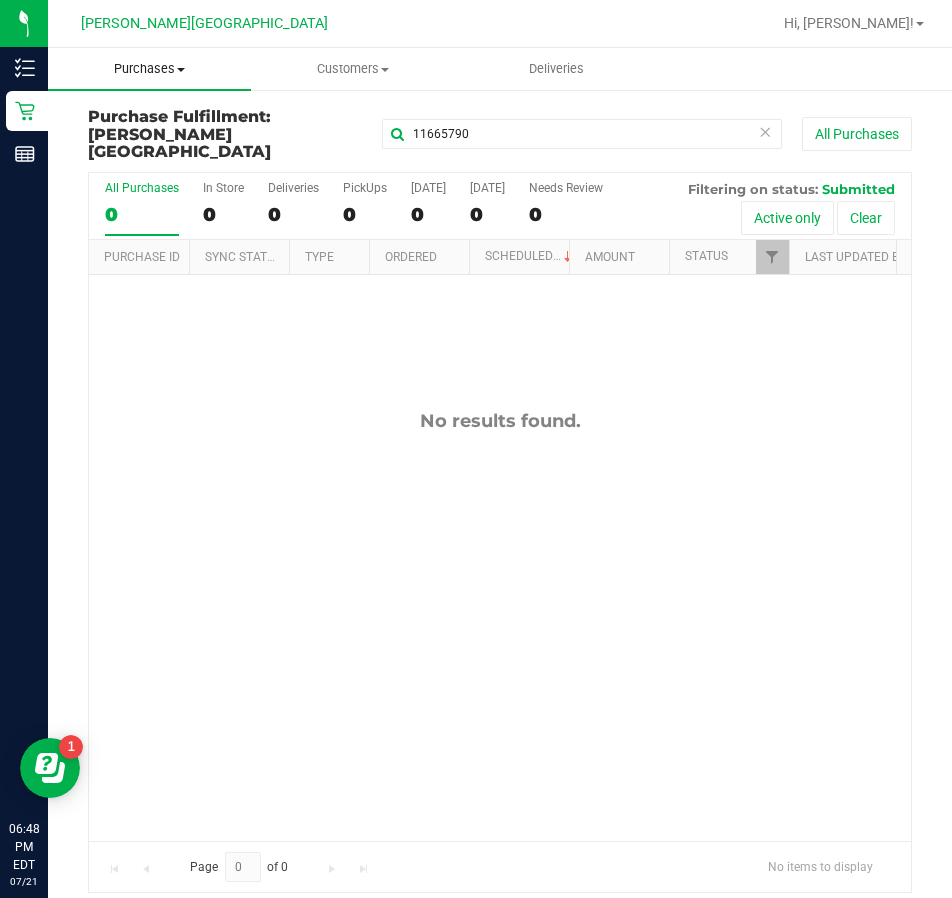 click on "Purchases" at bounding box center (149, 69) 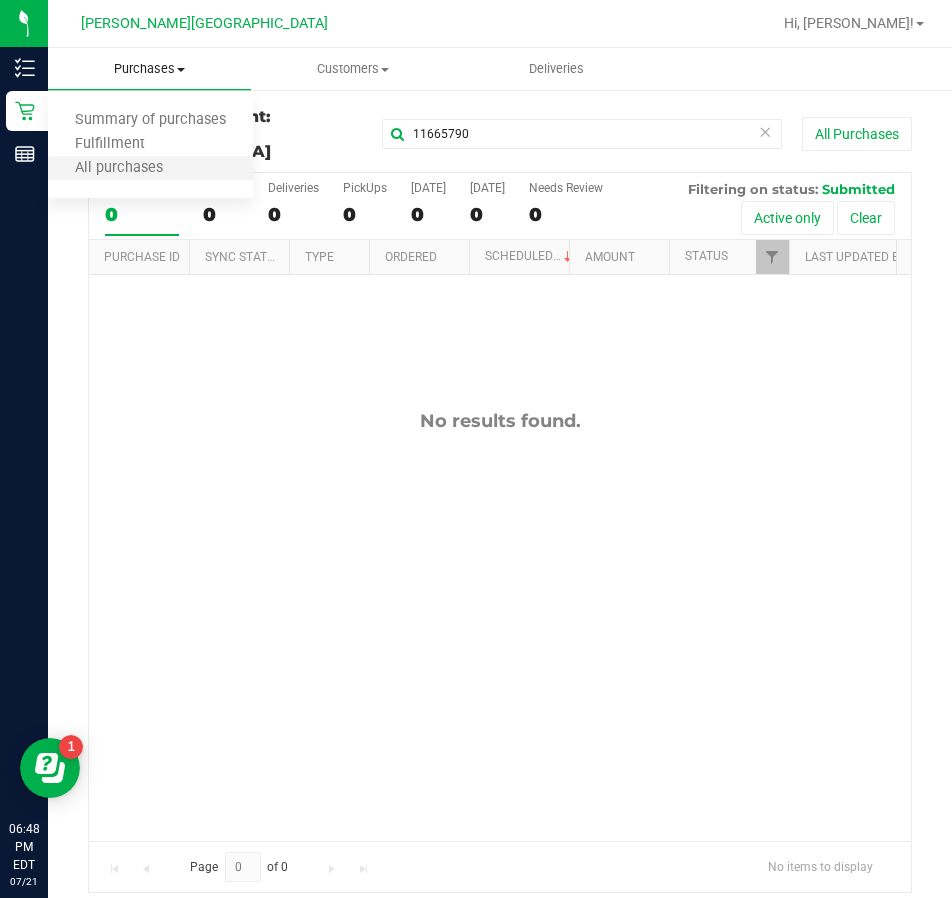 click on "All purchases" at bounding box center (150, 169) 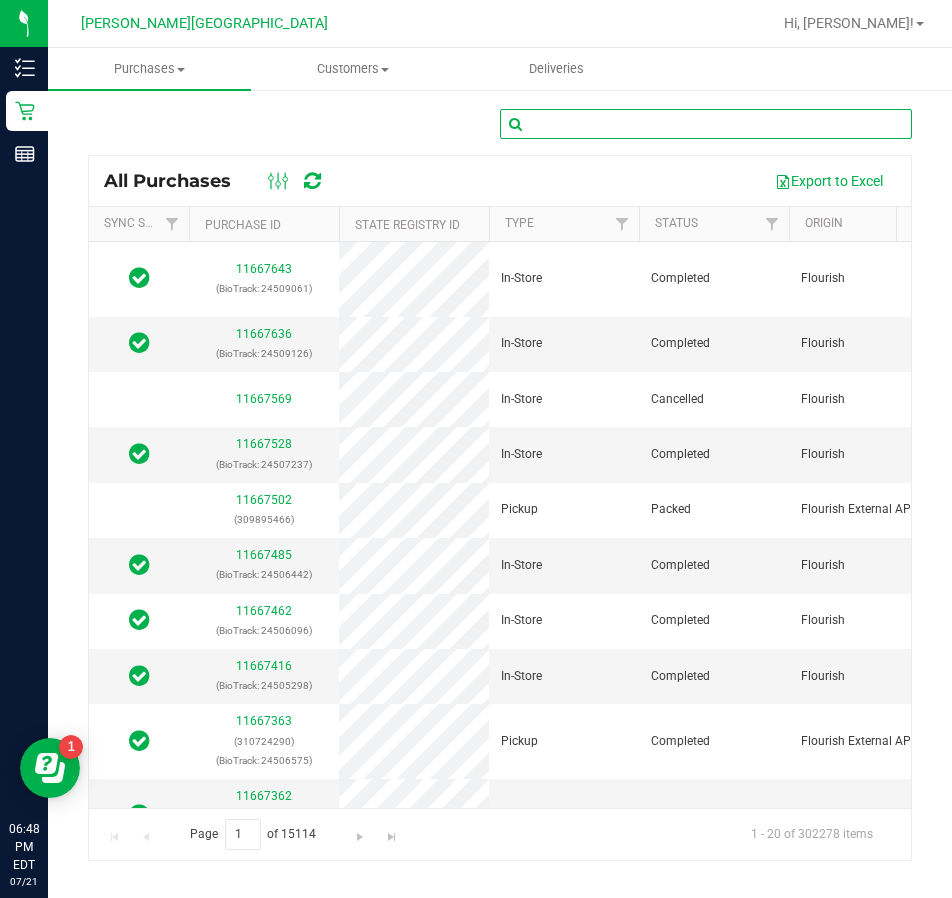 click at bounding box center [706, 124] 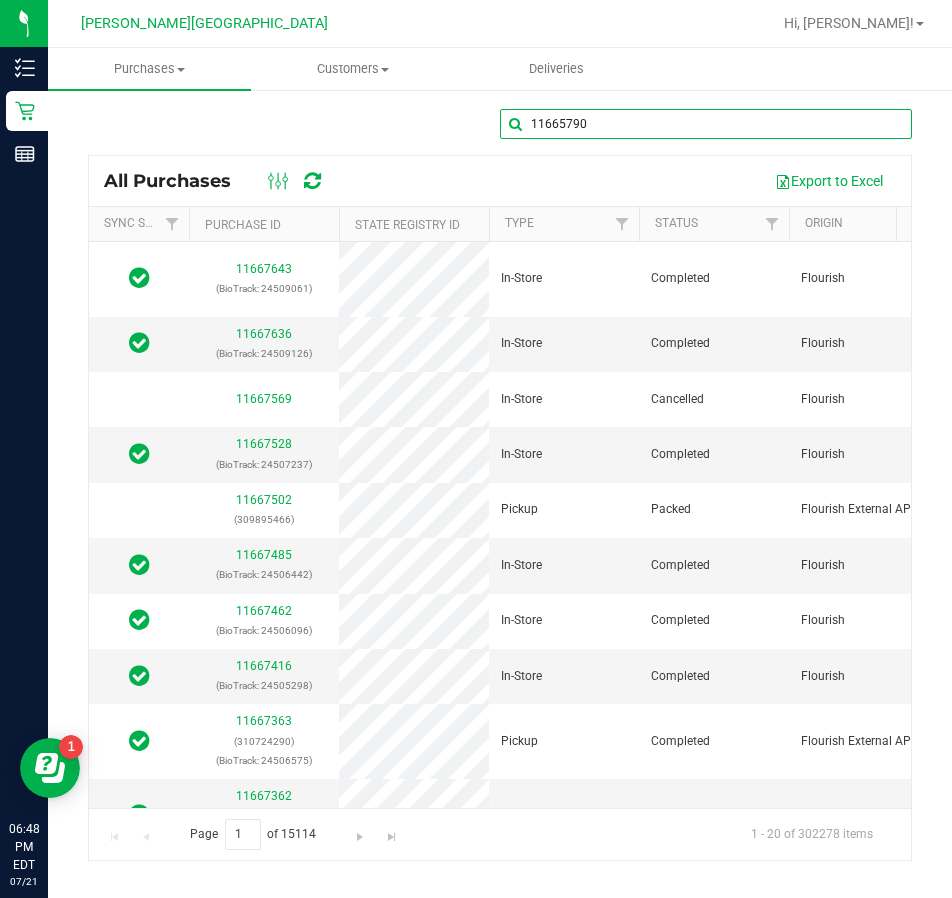 type on "11665790" 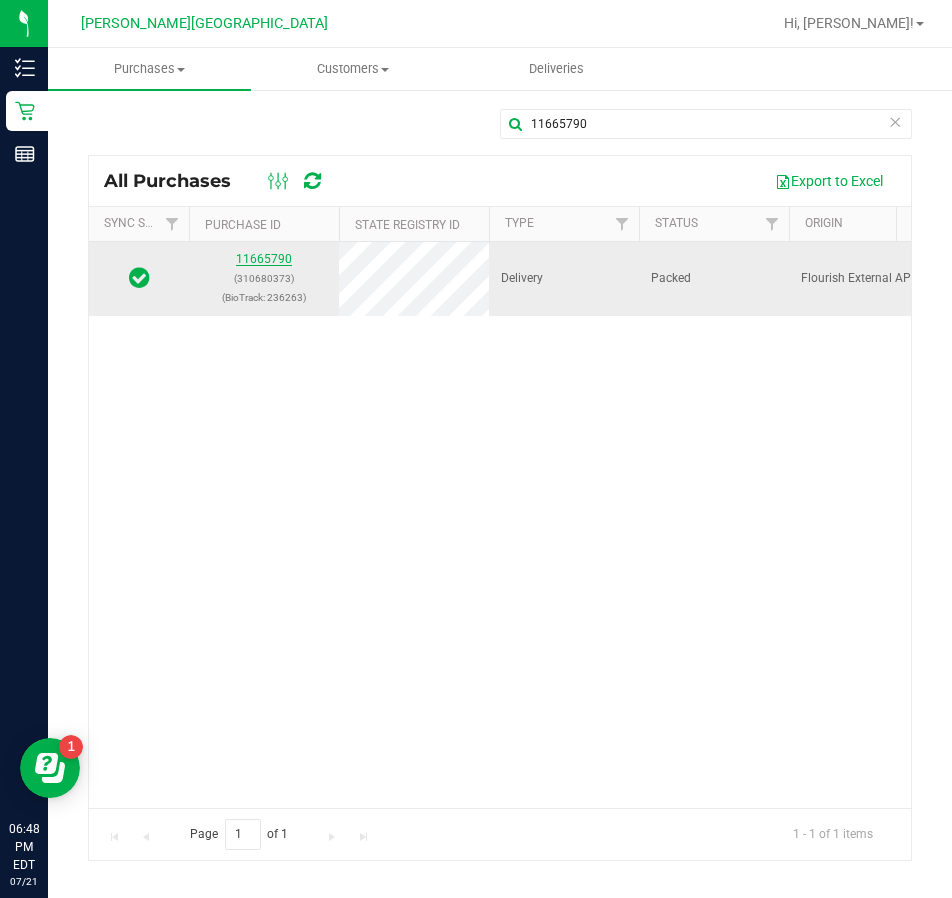 click on "11665790" at bounding box center [264, 259] 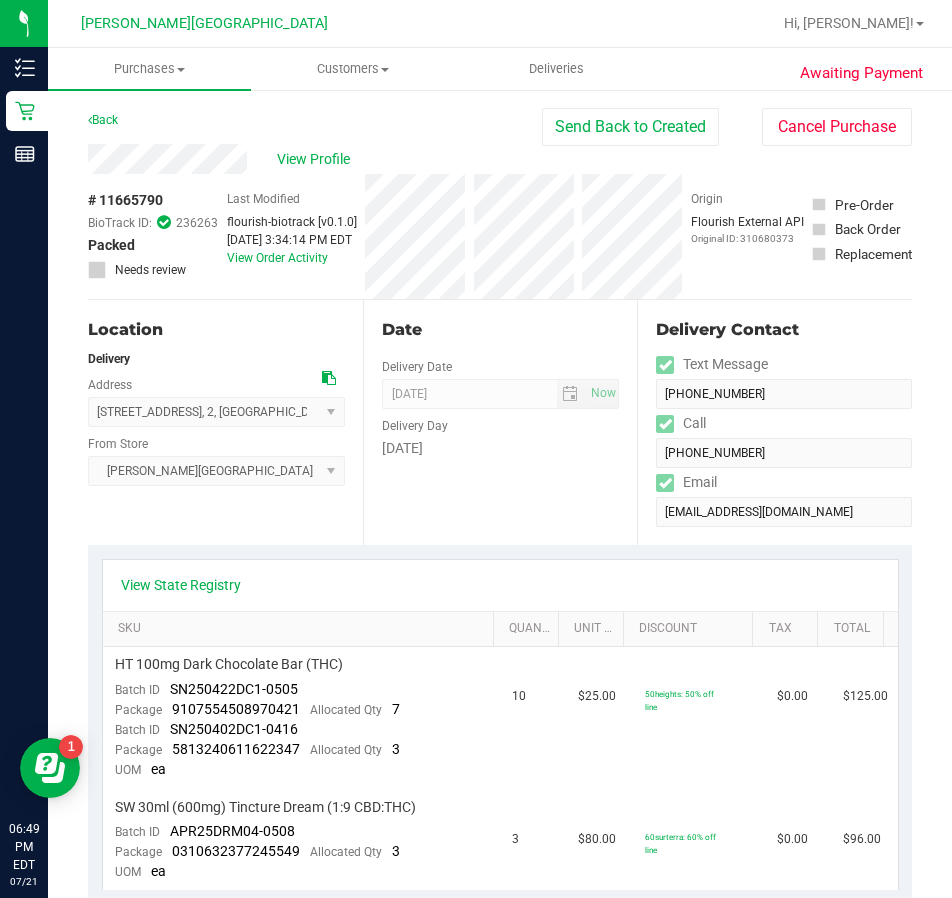 click on "View Order Activity" at bounding box center [277, 258] 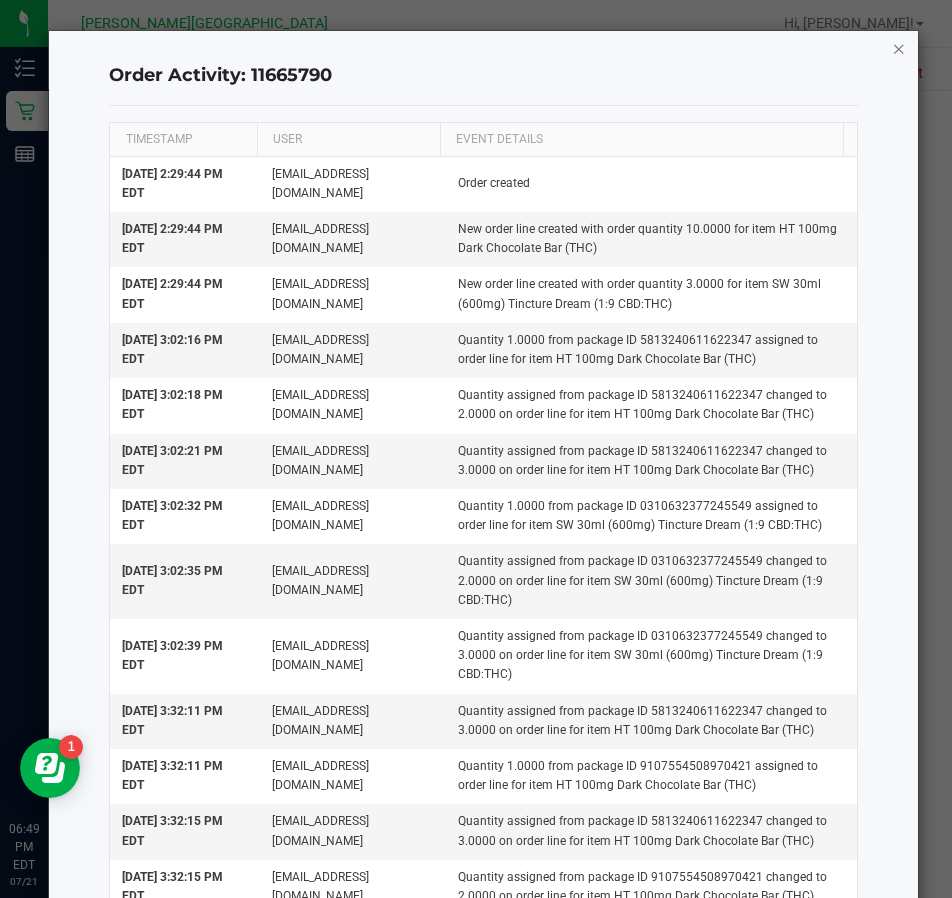 click 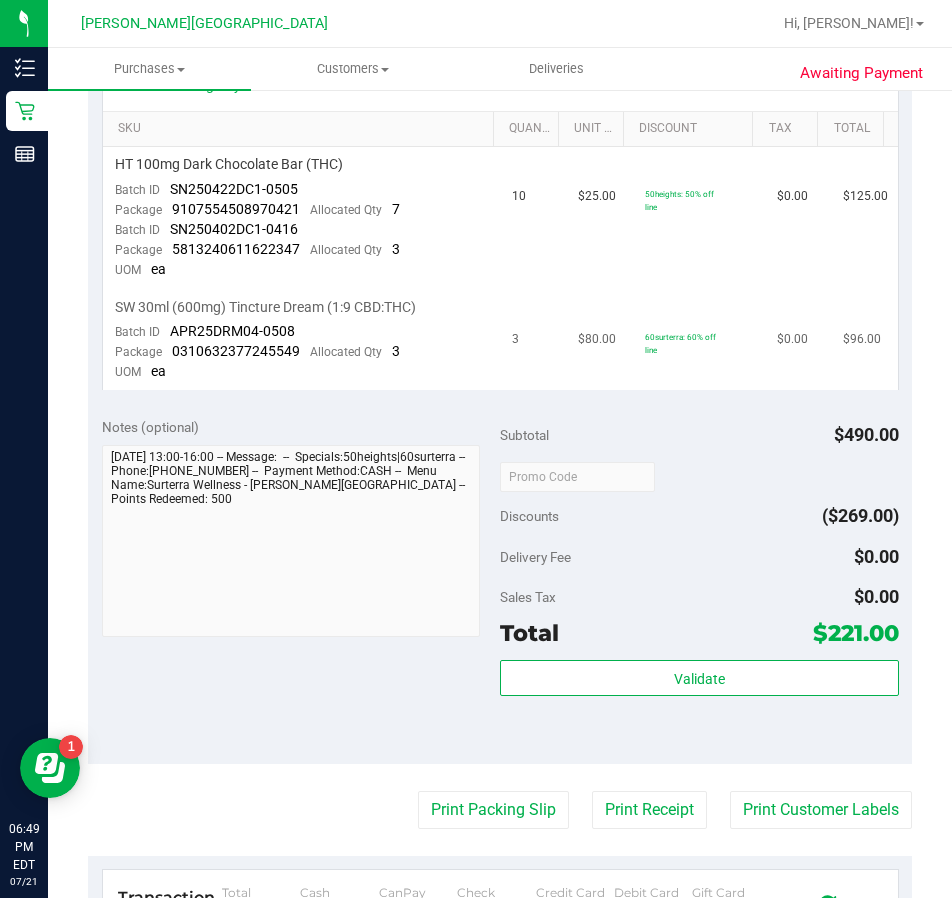 scroll, scrollTop: 800, scrollLeft: 0, axis: vertical 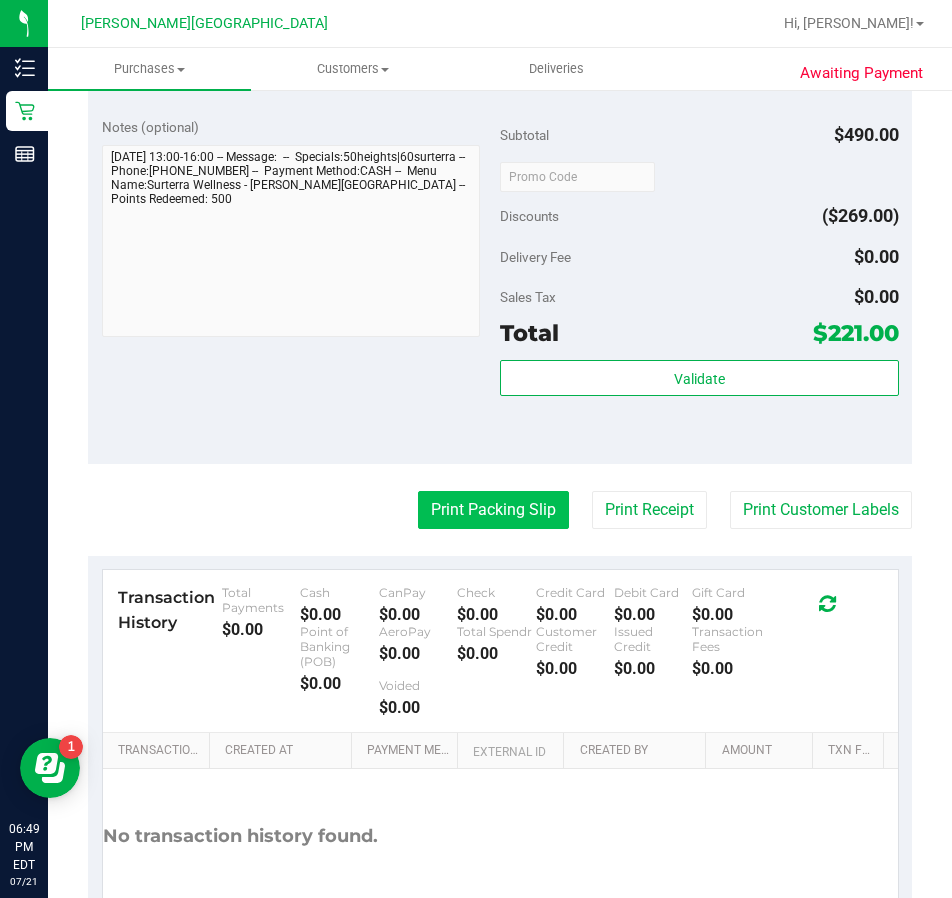 click on "Print Packing Slip" at bounding box center [493, 510] 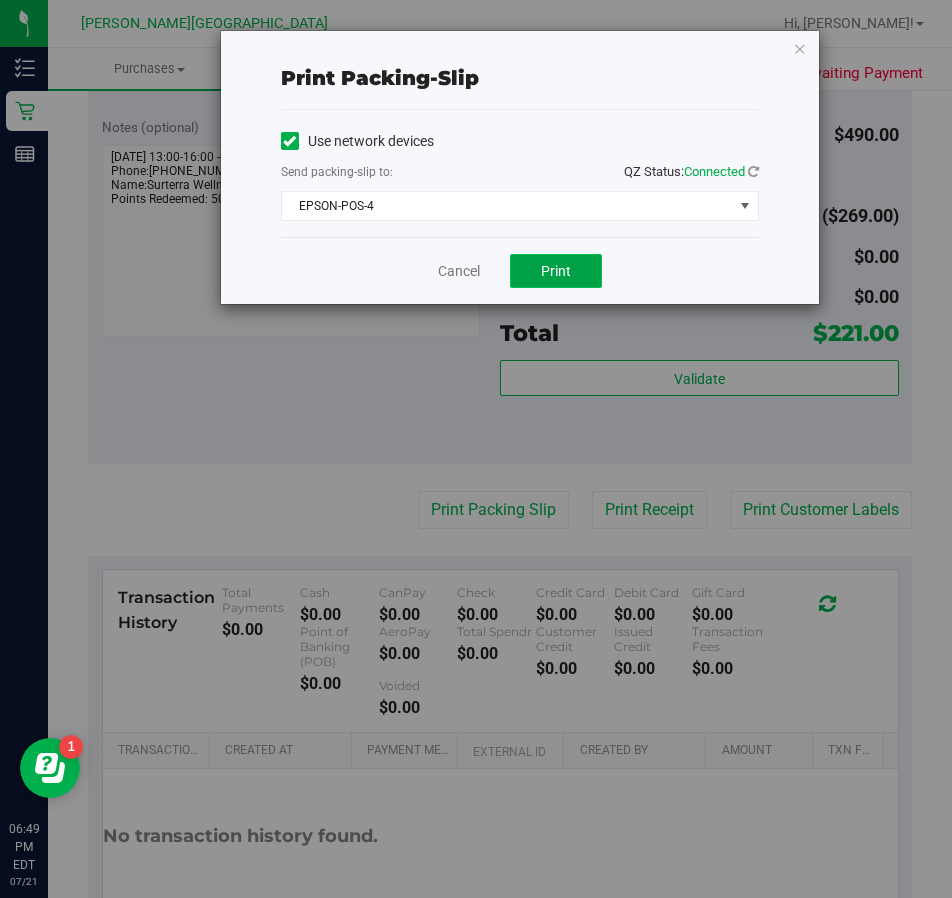 click on "Print" at bounding box center (556, 271) 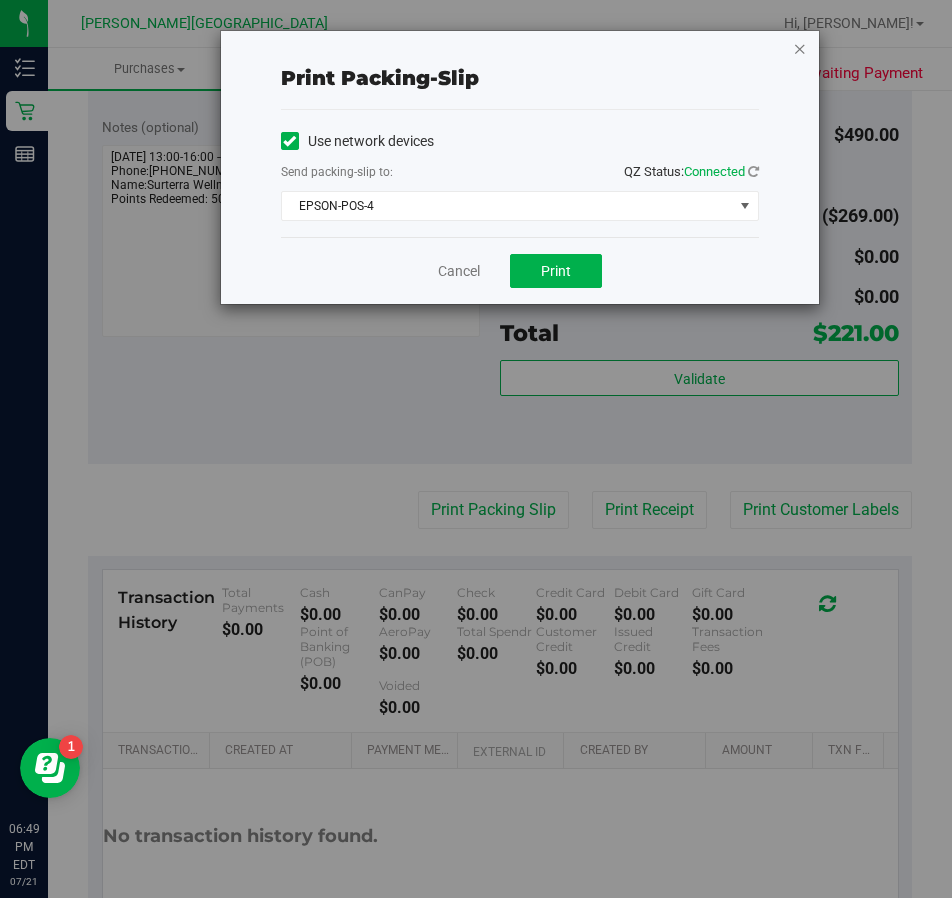 click at bounding box center [800, 48] 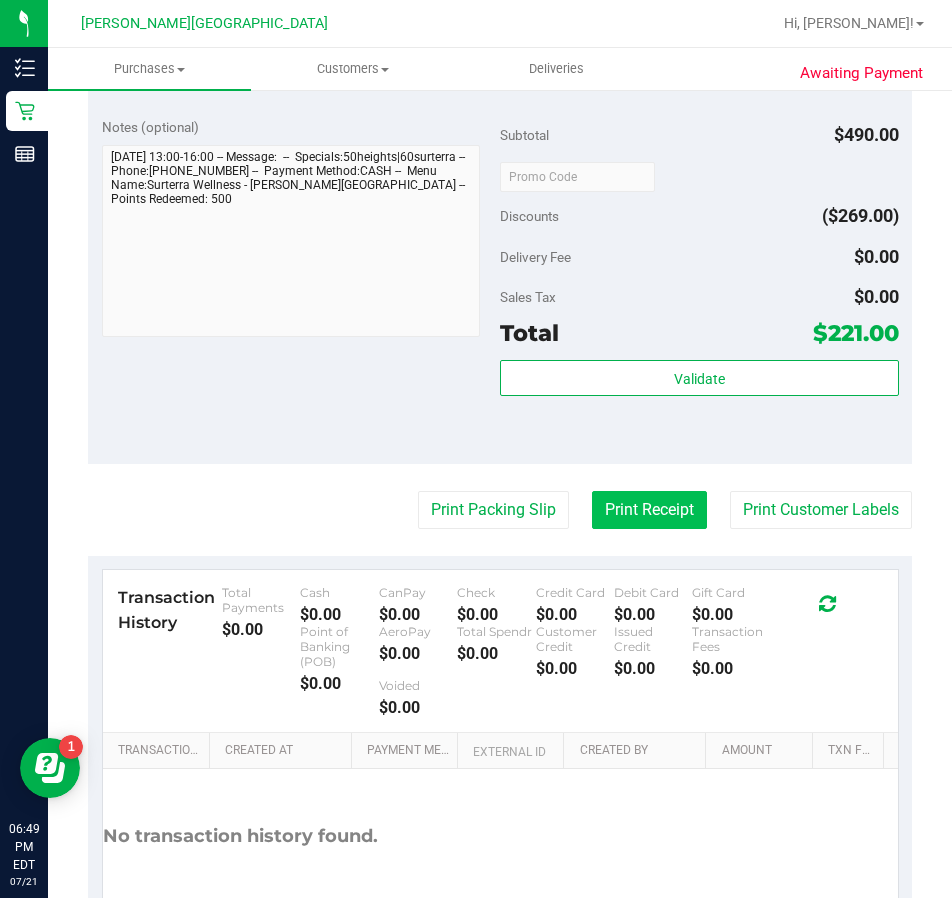 click on "Print Receipt" at bounding box center [649, 510] 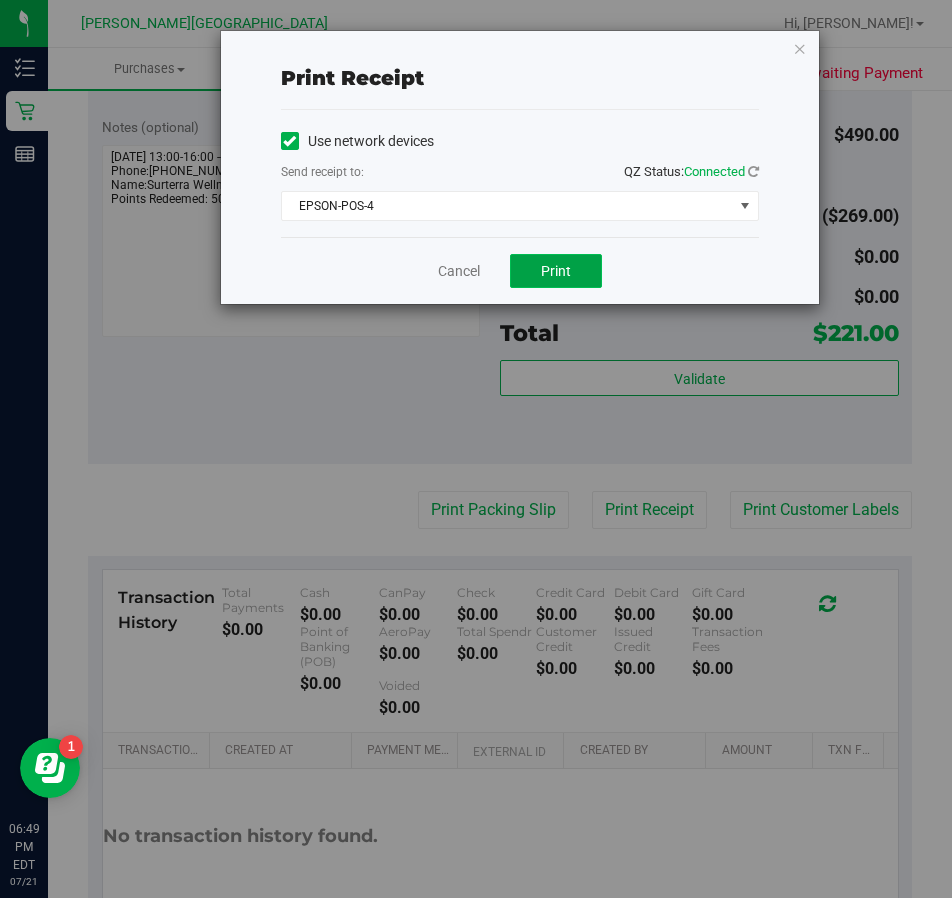 click on "Print" at bounding box center [556, 271] 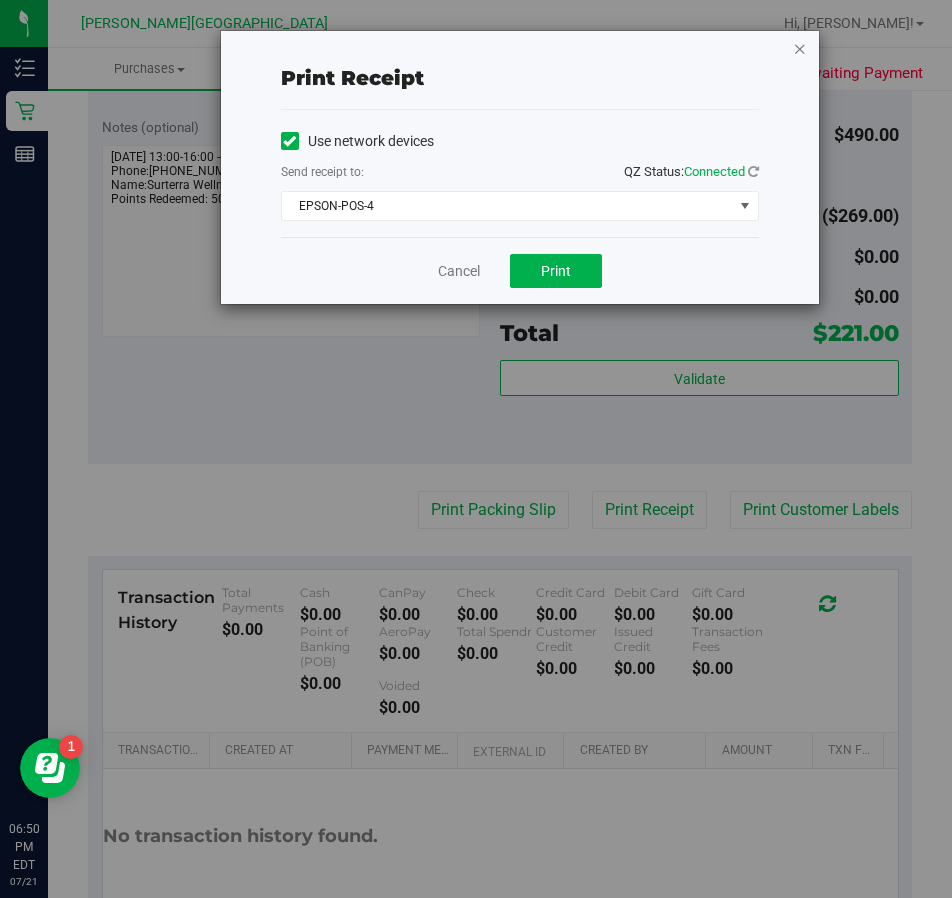 click at bounding box center (800, 48) 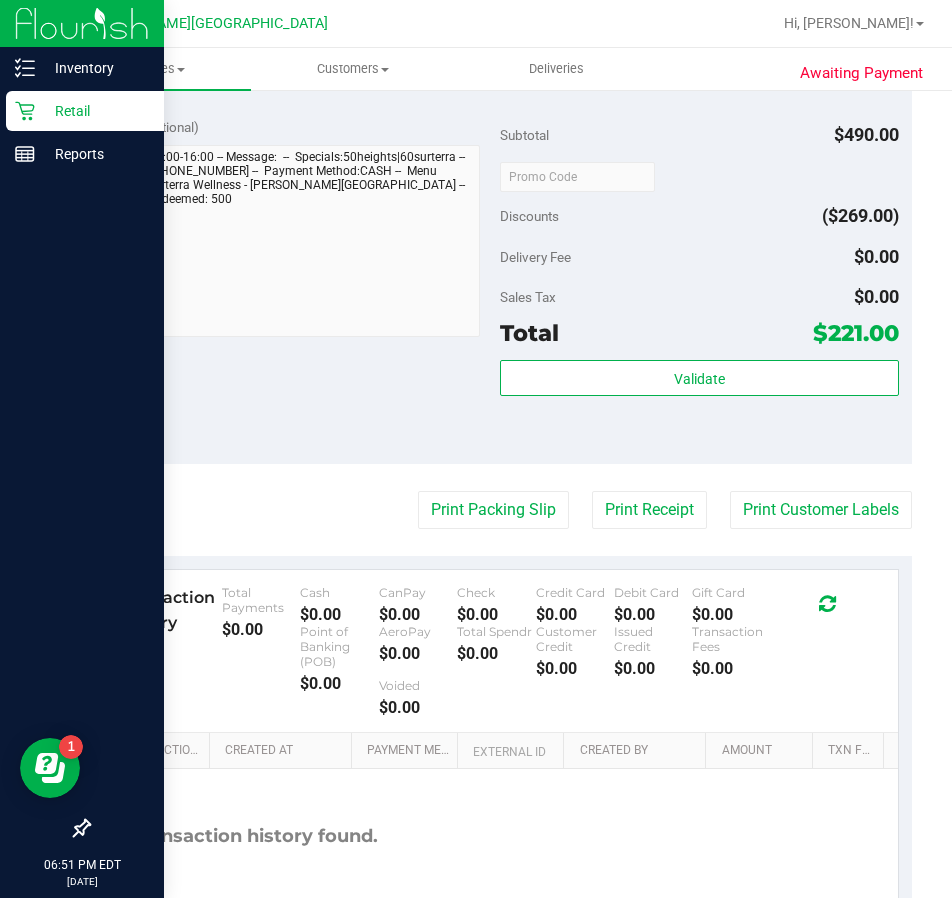 click on "Retail" at bounding box center [95, 111] 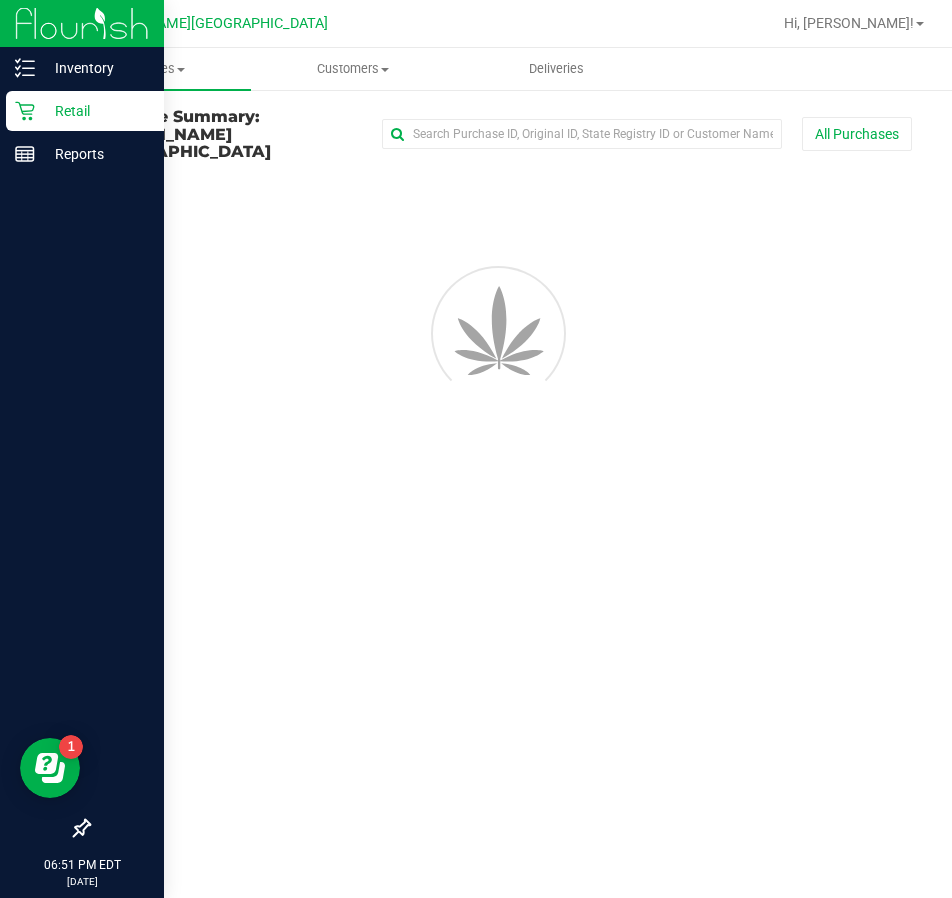scroll, scrollTop: 0, scrollLeft: 0, axis: both 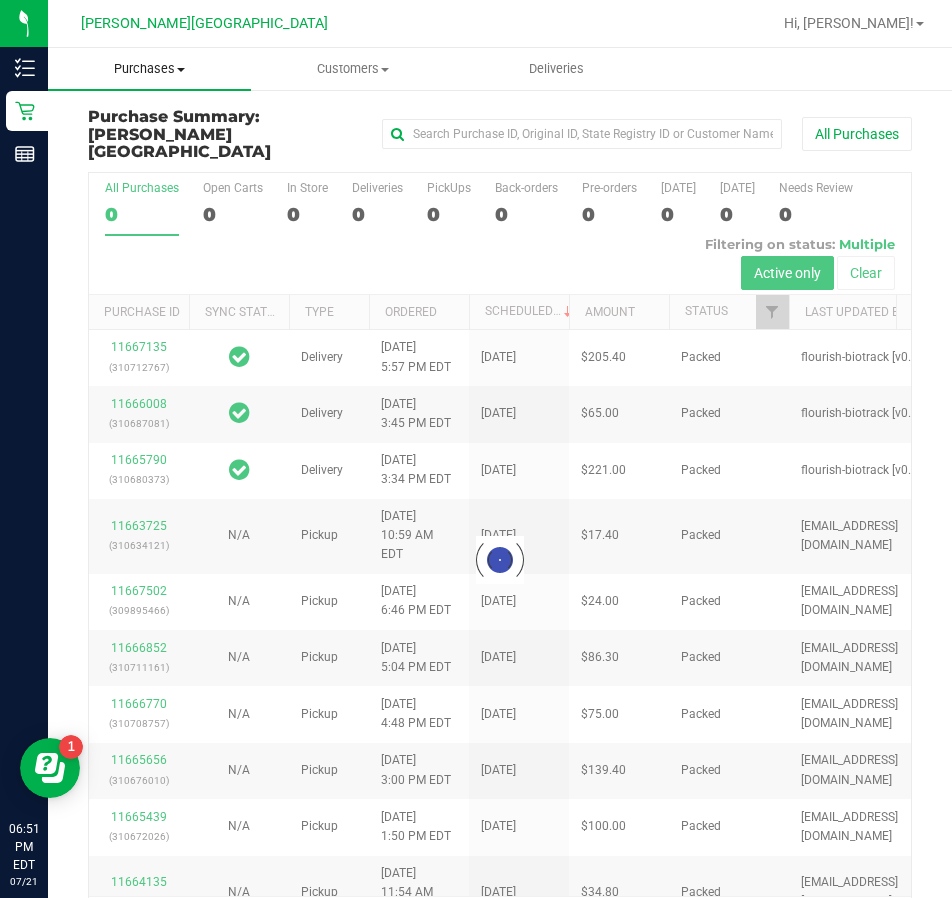 click on "Purchases" at bounding box center (149, 69) 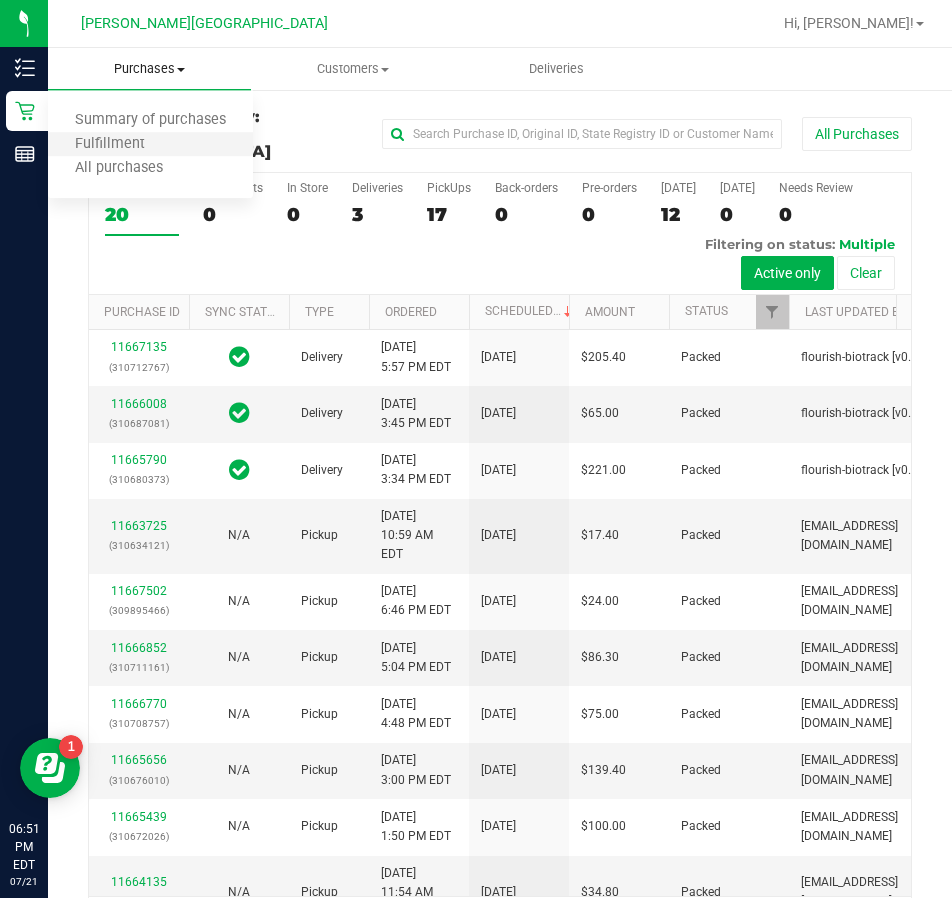 click on "Fulfillment" at bounding box center [150, 145] 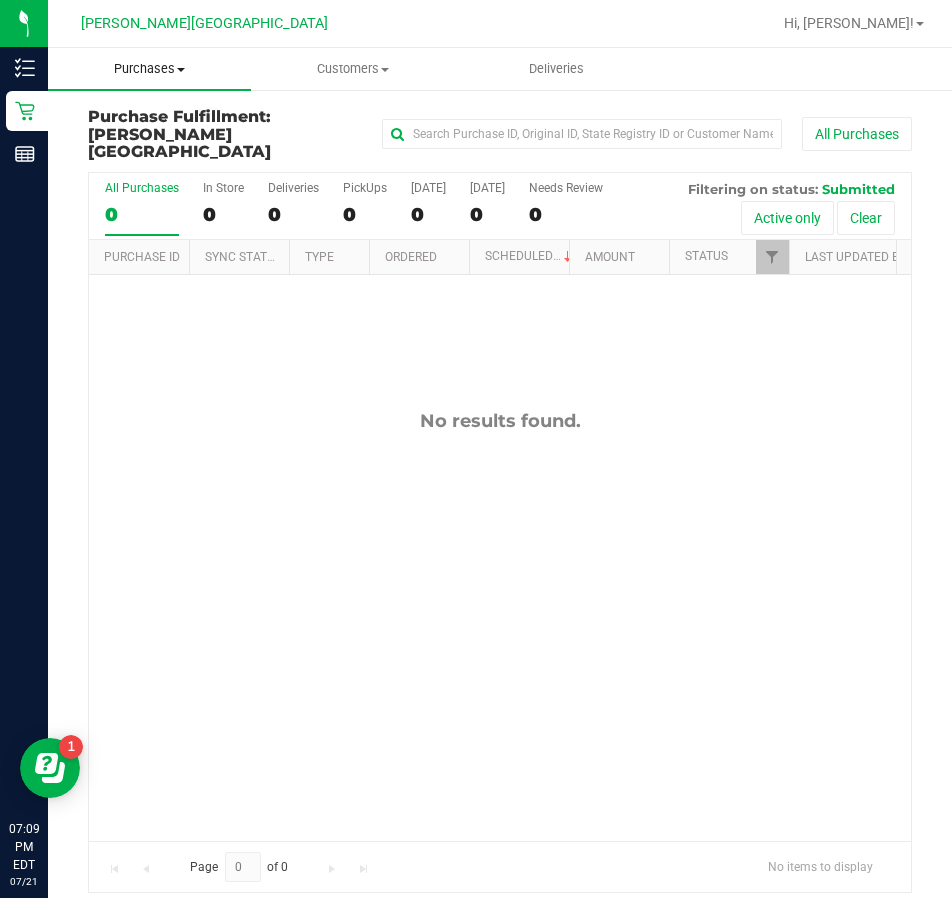 click on "Purchases" at bounding box center [149, 69] 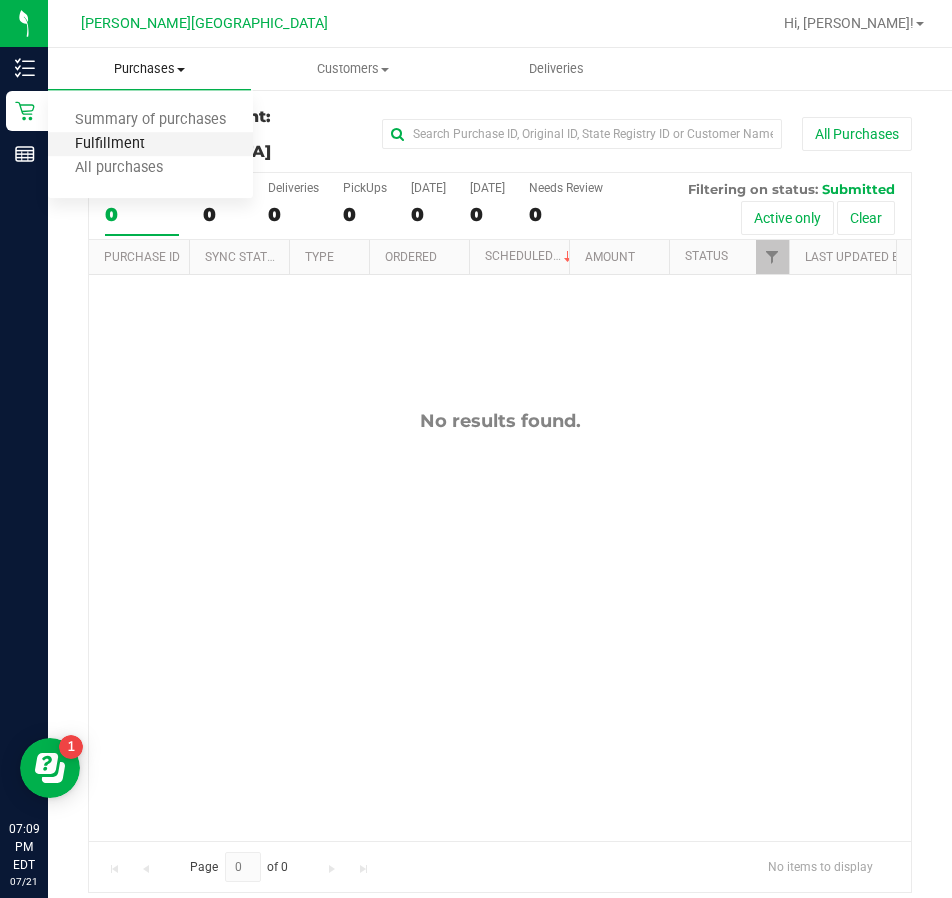 click on "Fulfillment" at bounding box center [110, 144] 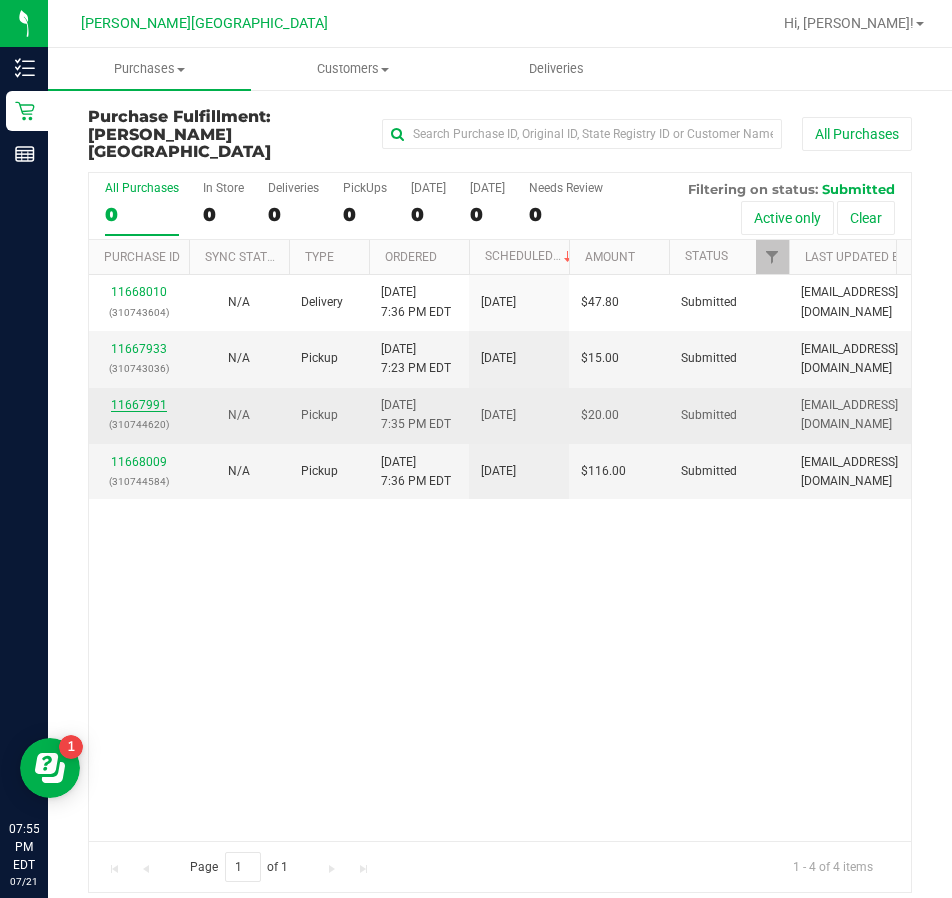 click on "11667991" at bounding box center (139, 405) 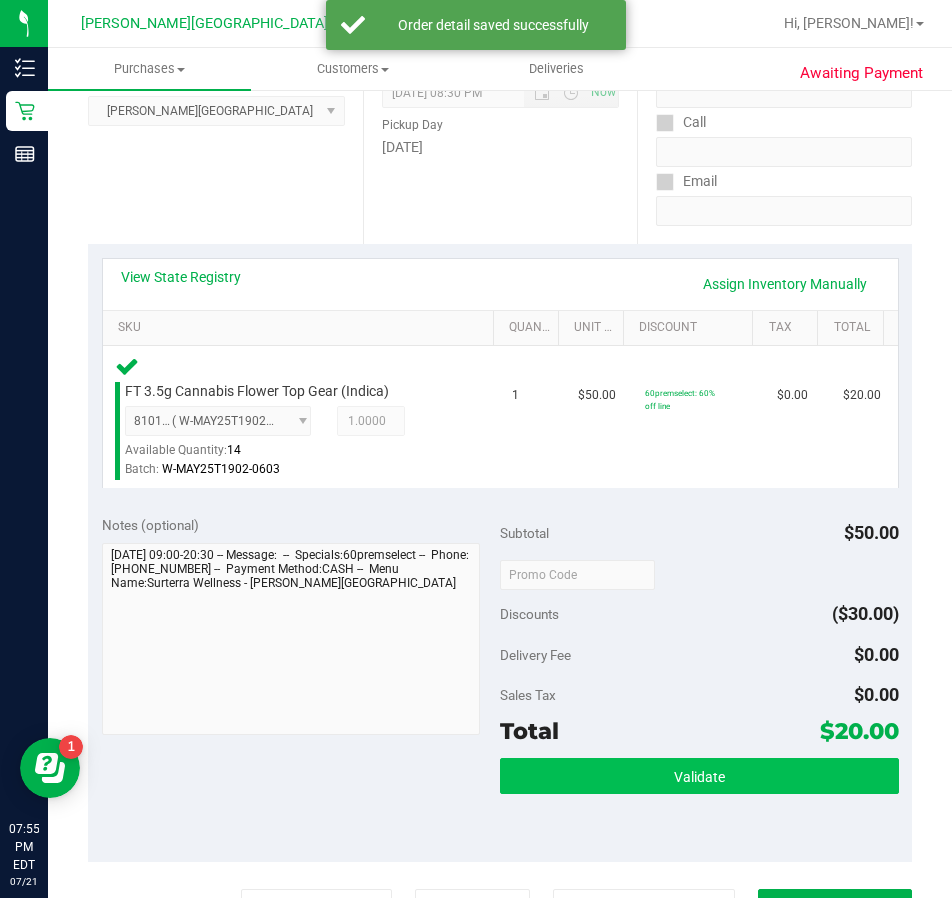 scroll, scrollTop: 500, scrollLeft: 0, axis: vertical 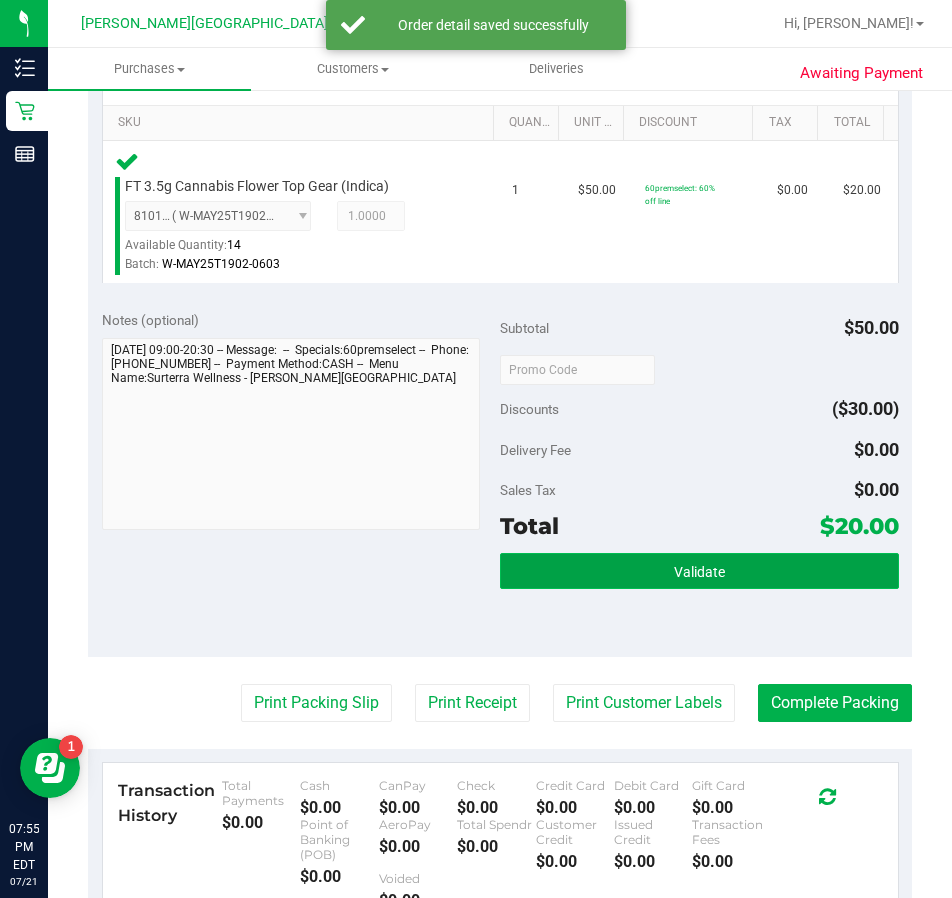 click on "Validate" at bounding box center (699, 571) 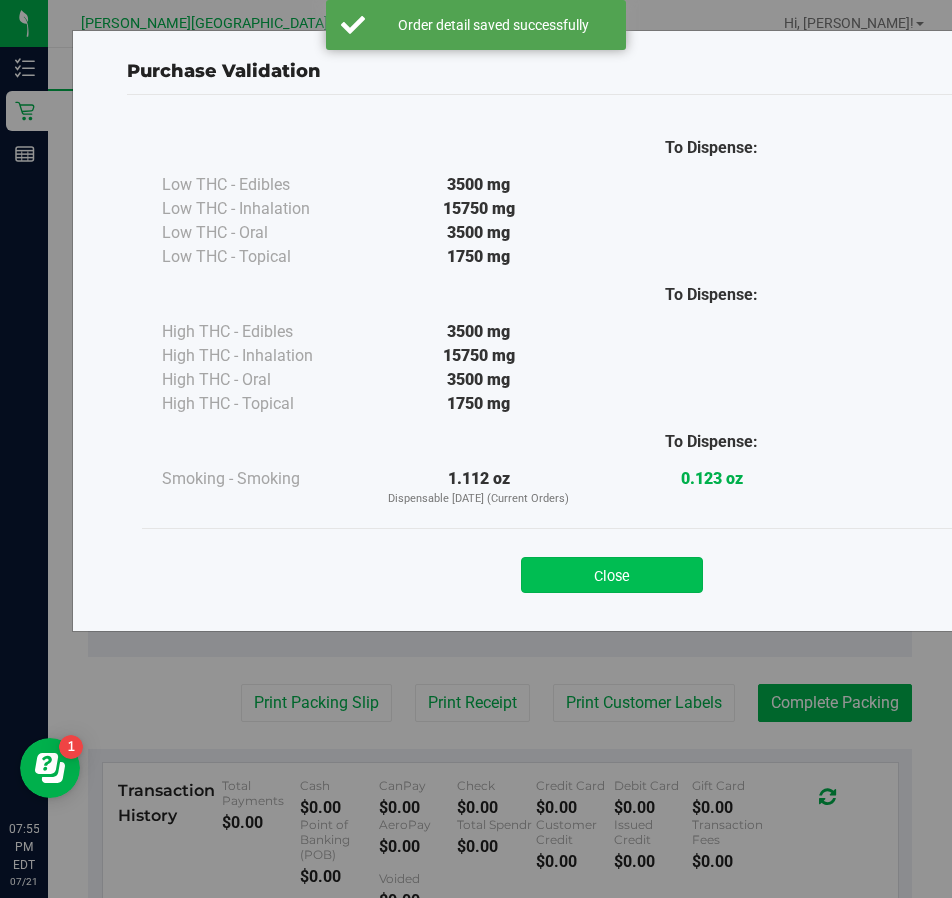 click on "Close" at bounding box center (612, 575) 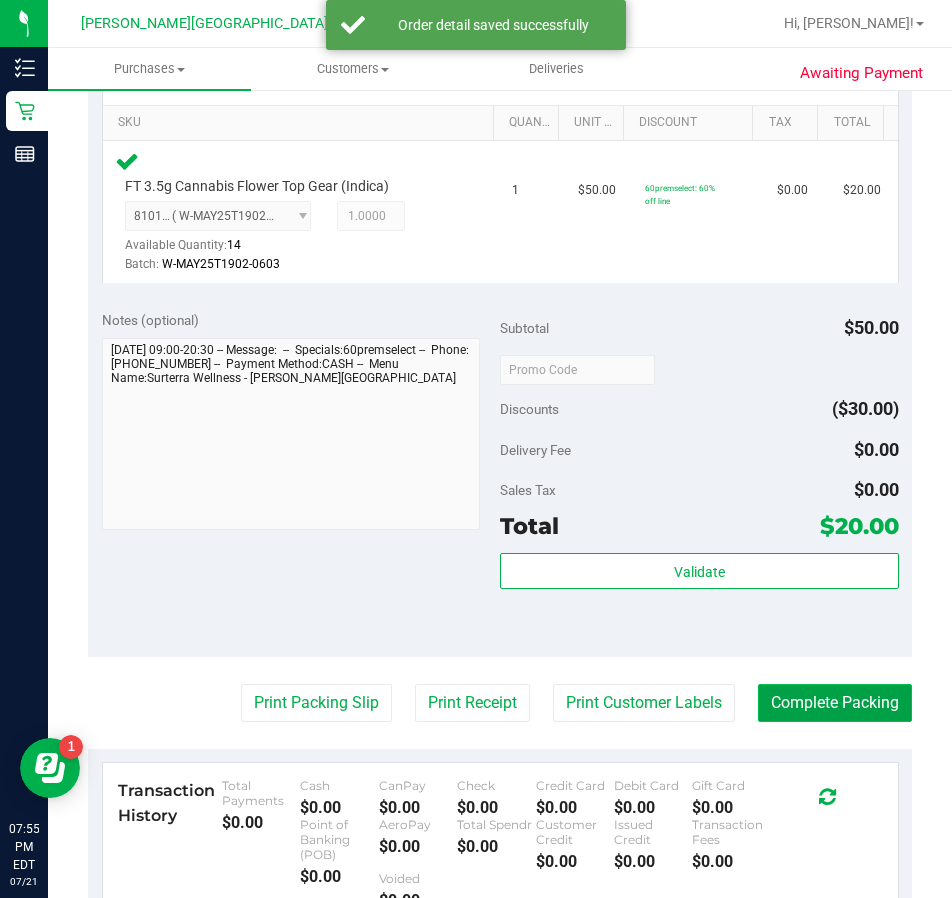 click on "Complete Packing" at bounding box center [835, 703] 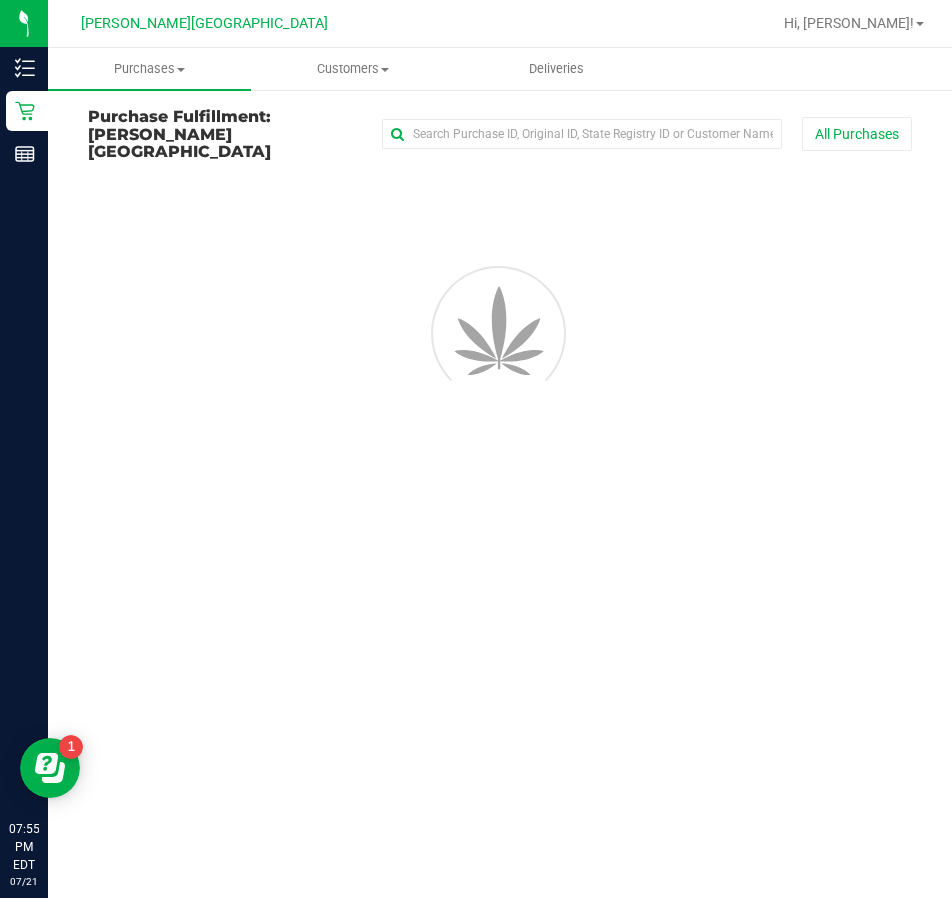 scroll, scrollTop: 0, scrollLeft: 0, axis: both 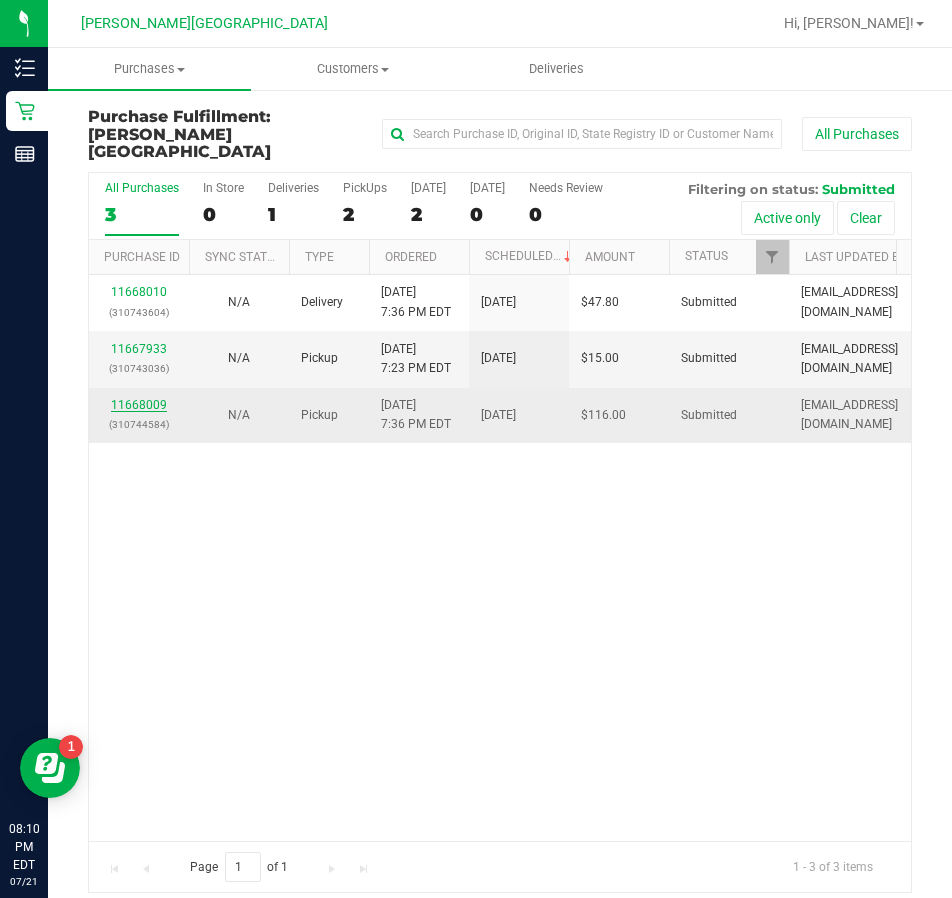 click on "11668009" at bounding box center [139, 405] 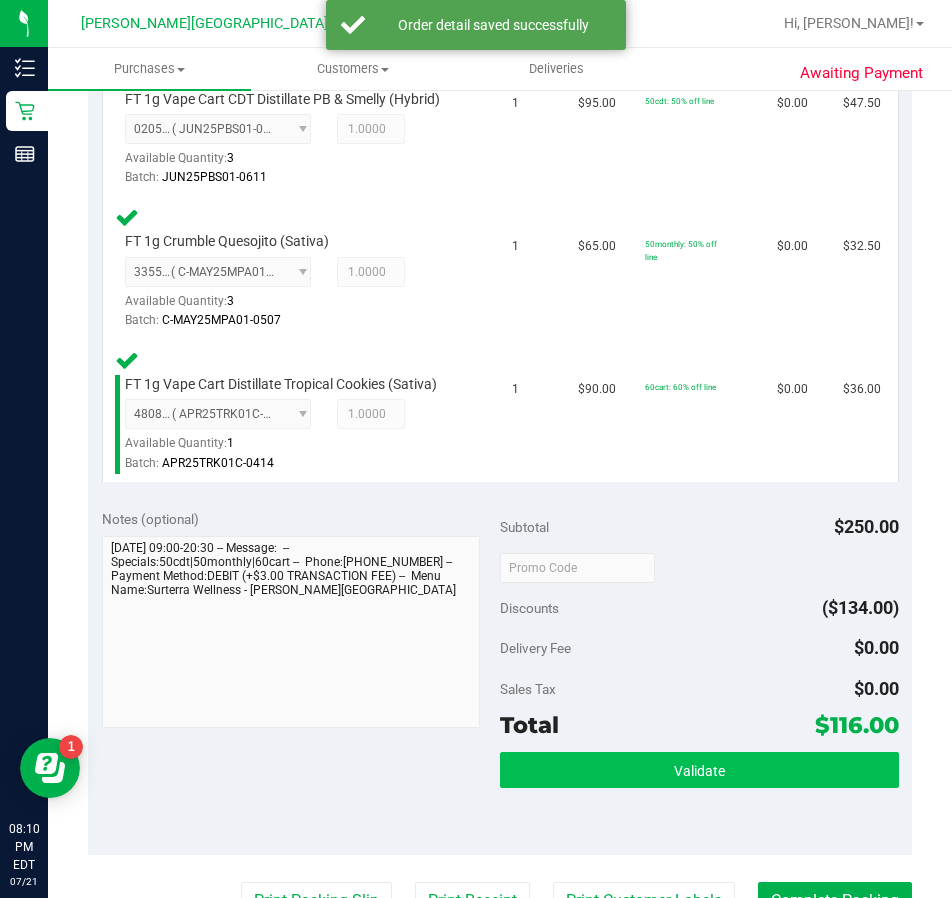scroll, scrollTop: 700, scrollLeft: 0, axis: vertical 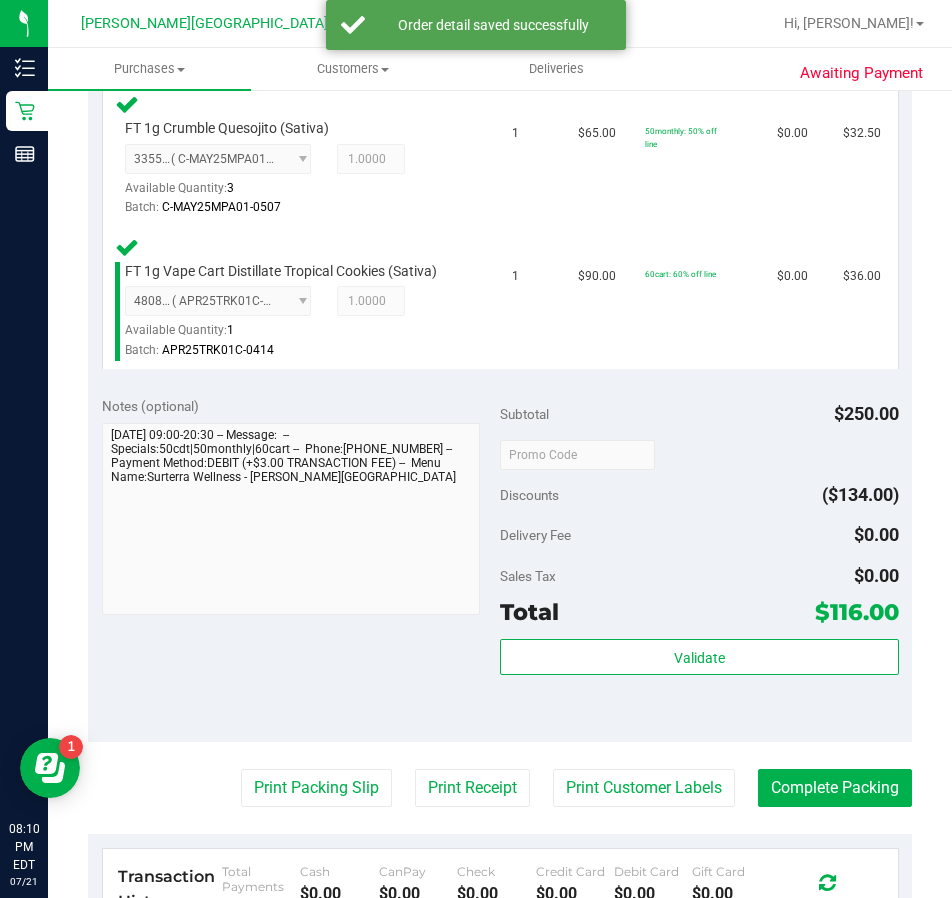 drag, startPoint x: 669, startPoint y: 632, endPoint x: 687, endPoint y: 652, distance: 26.907248 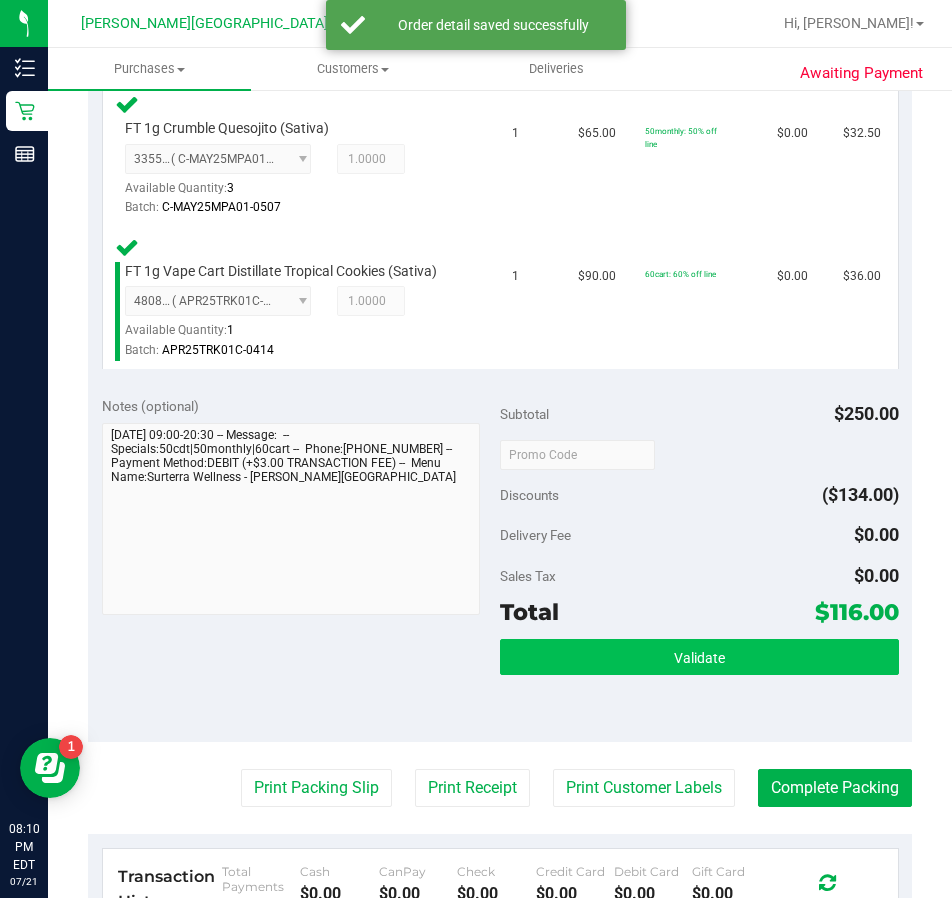 click on "Subtotal
$250.00
Discounts
($134.00)
Delivery Fee
$0.00
Sales Tax
$0.00
Total
$116.00
Validate" at bounding box center (699, 562) 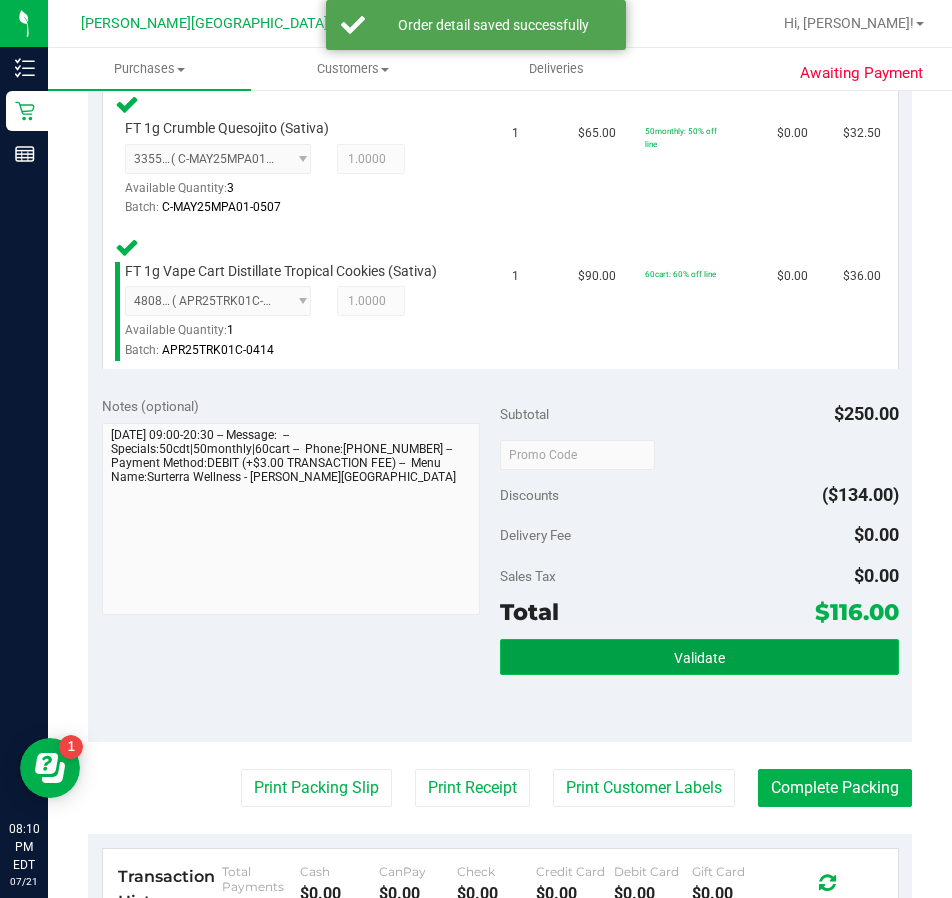 click on "Validate" at bounding box center [699, 658] 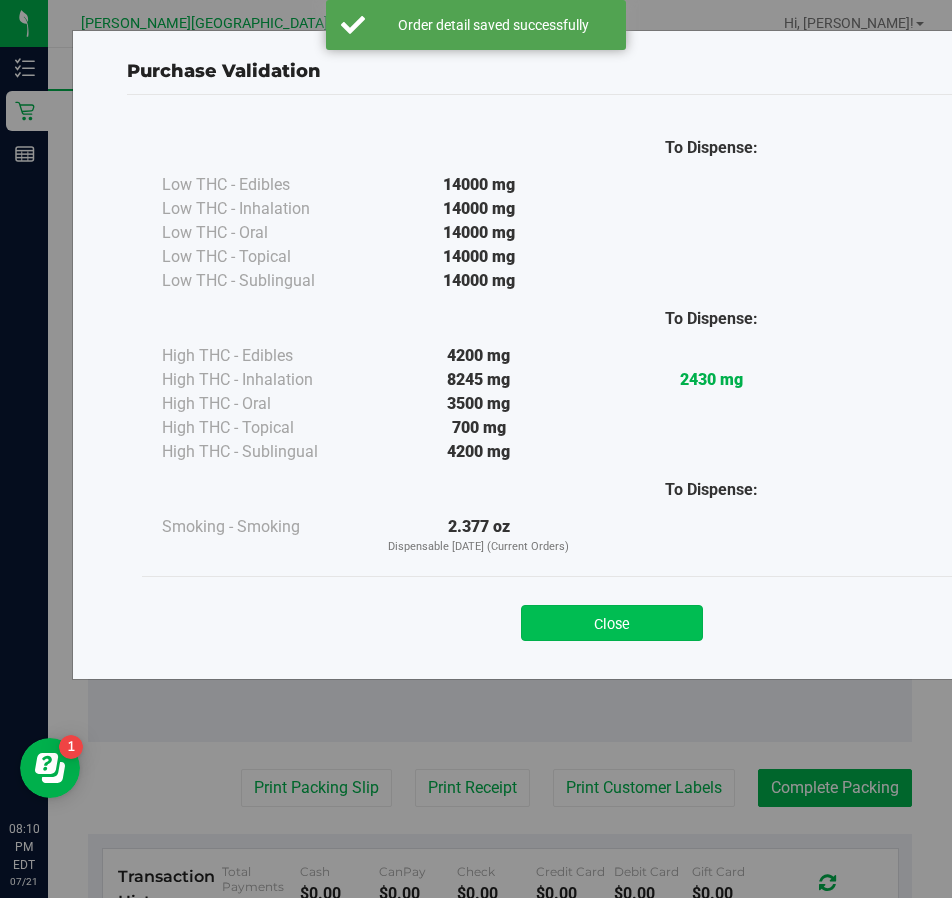 click on "Close" at bounding box center [612, 617] 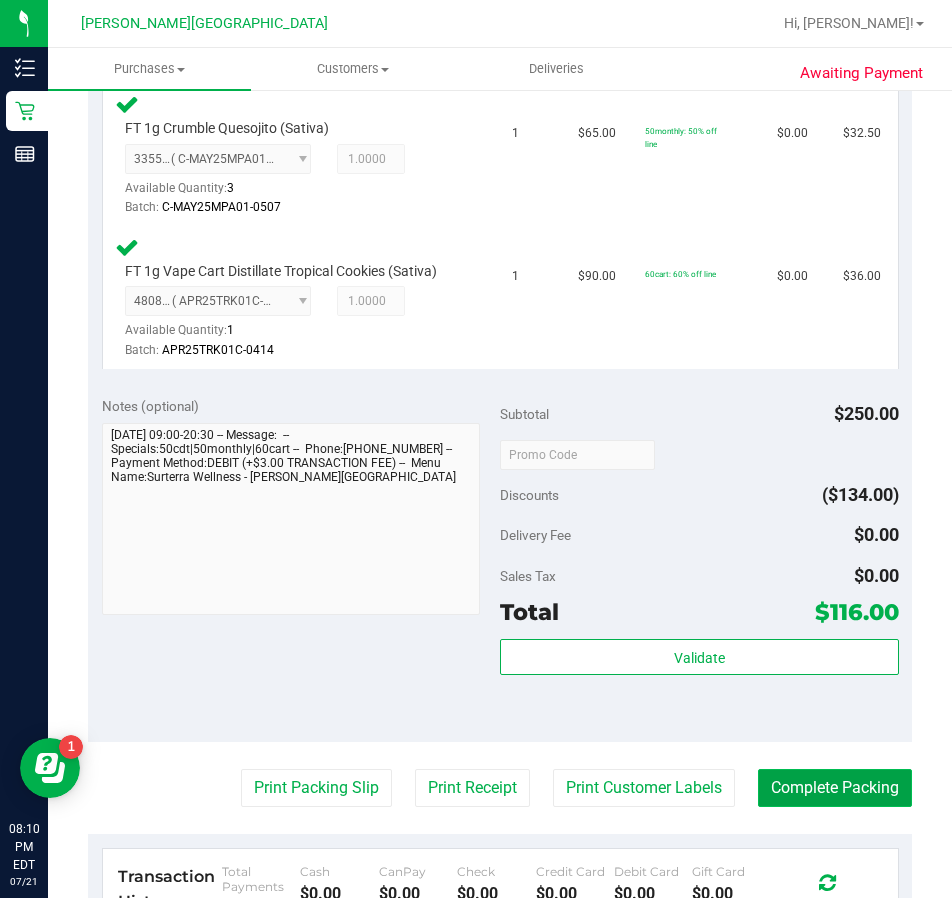 click on "Complete Packing" at bounding box center (835, 788) 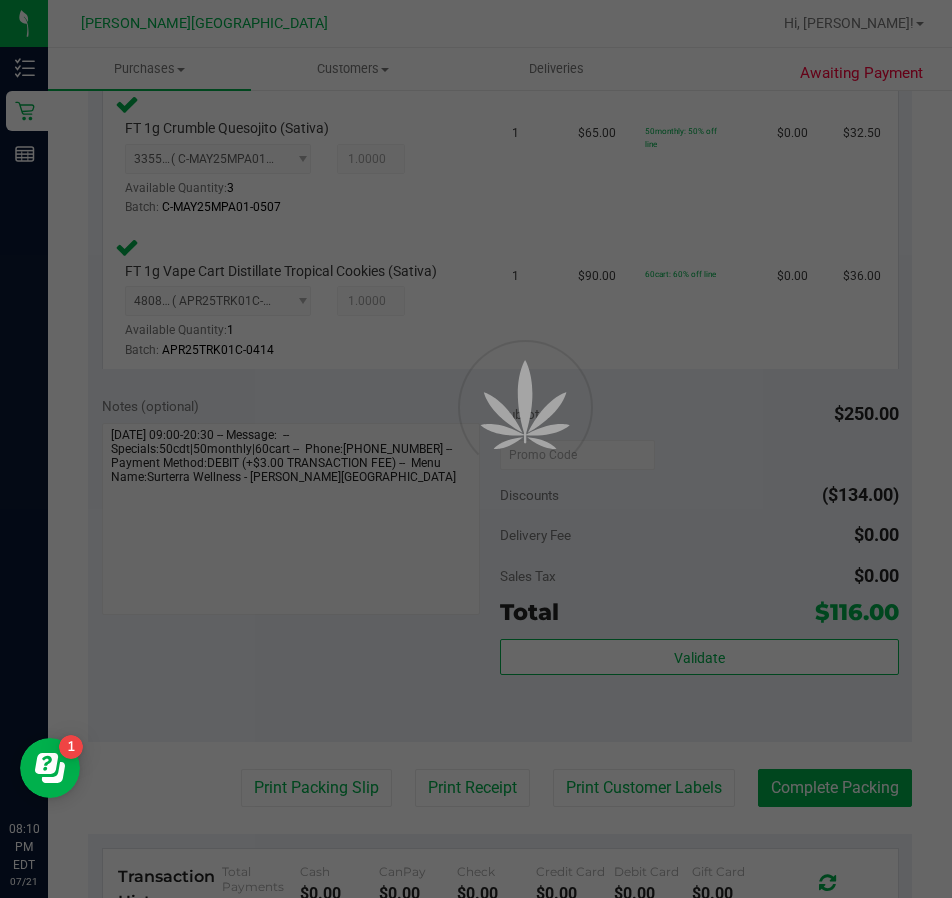 scroll, scrollTop: 0, scrollLeft: 0, axis: both 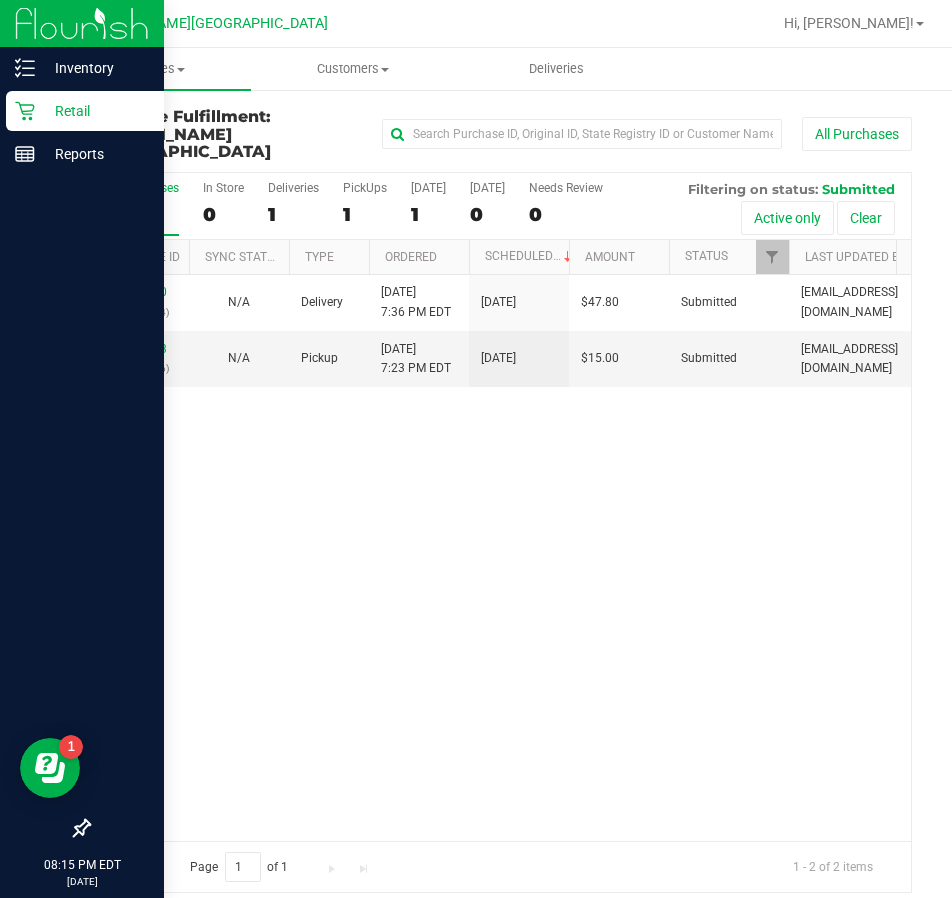 click on "Retail" at bounding box center [95, 111] 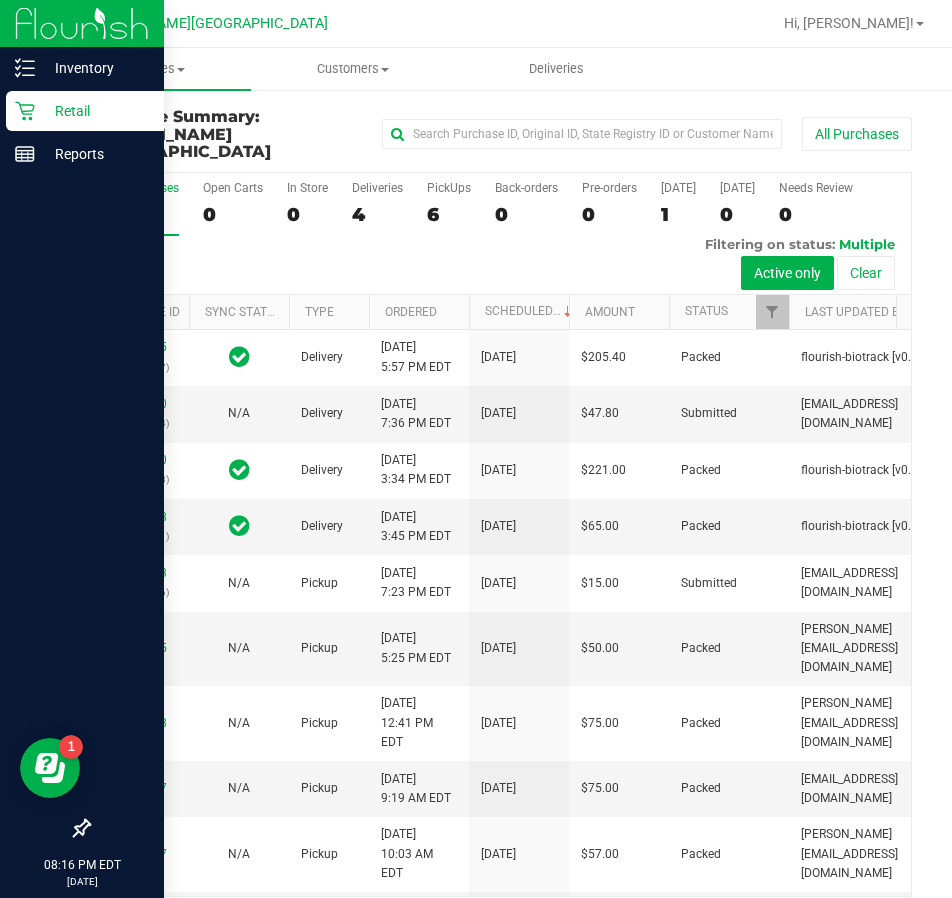 click on "Retail" at bounding box center (95, 111) 